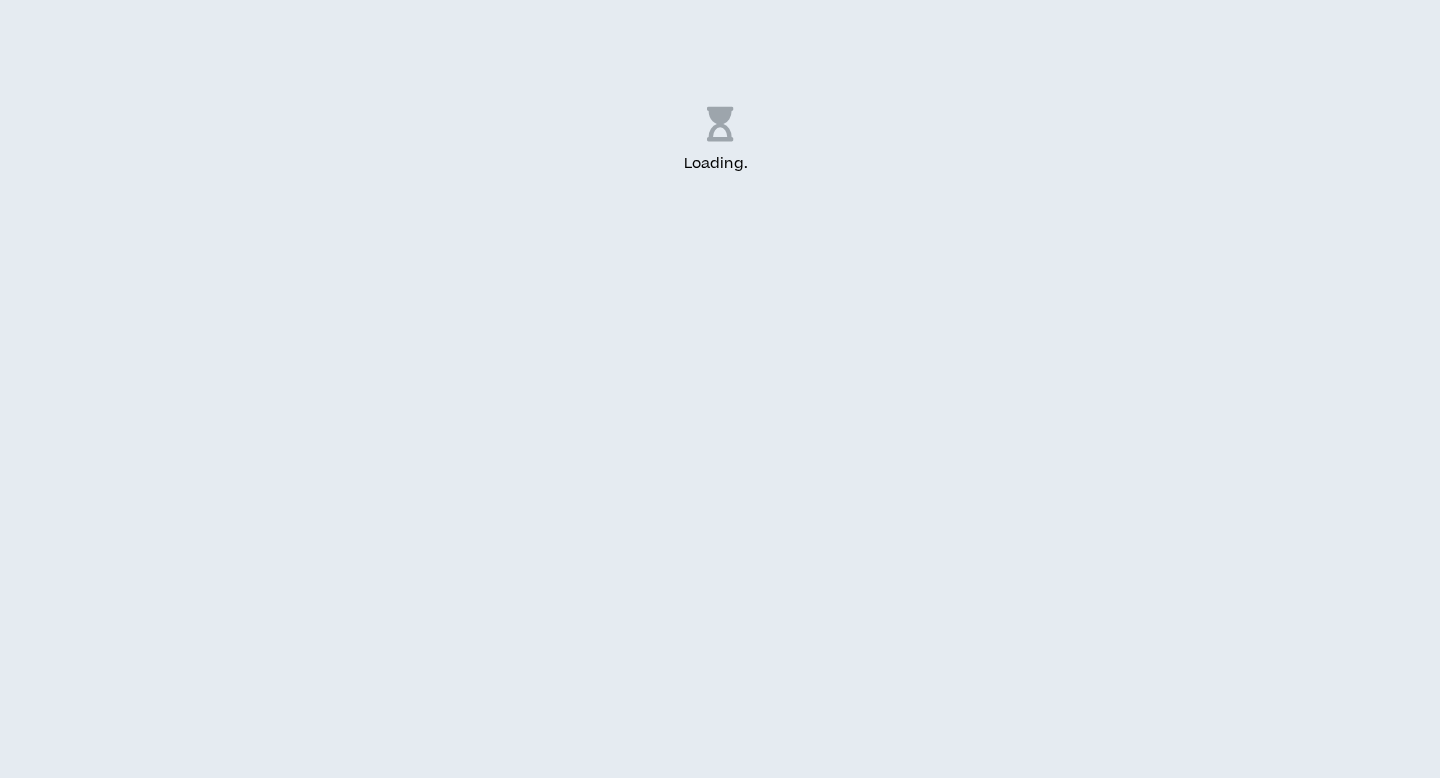 scroll, scrollTop: 0, scrollLeft: 0, axis: both 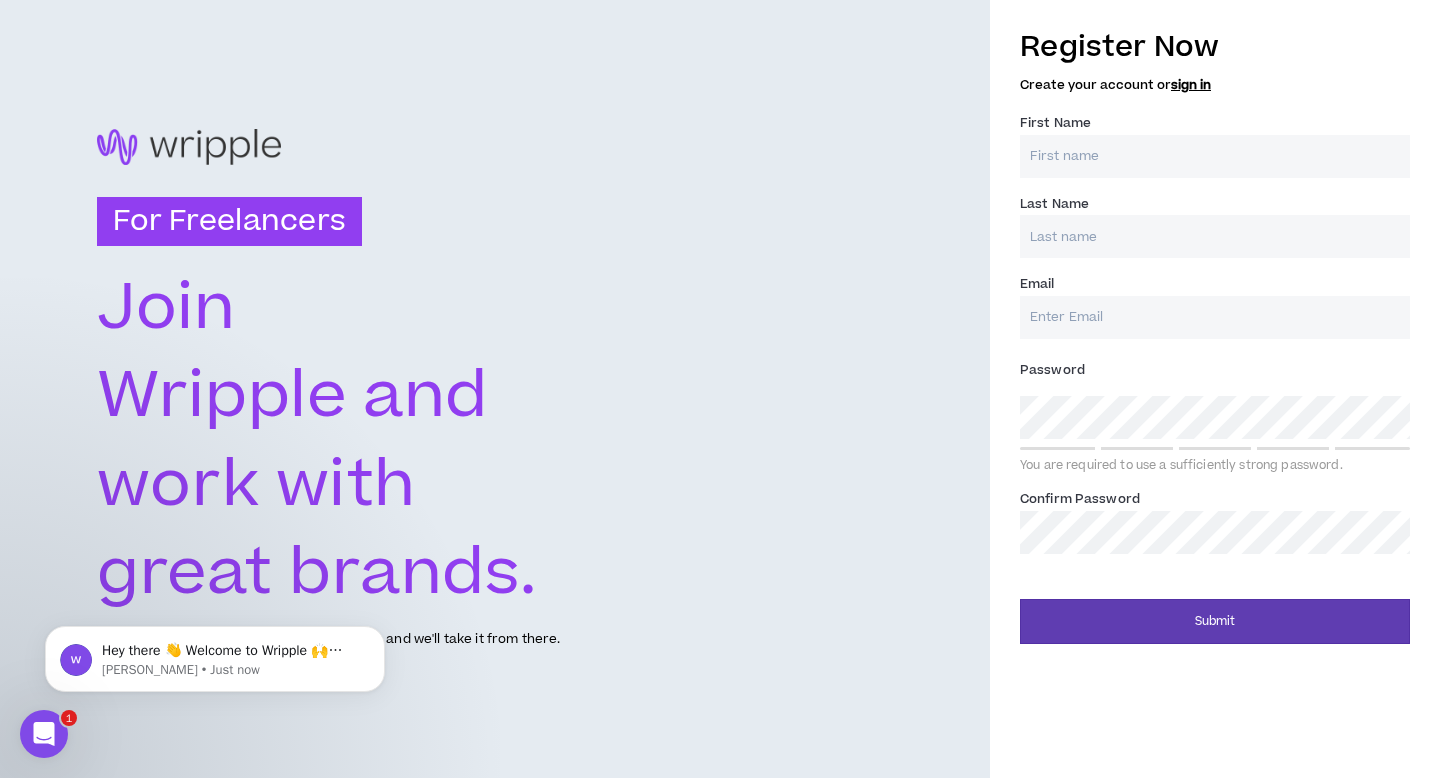 click on "First Name  *" at bounding box center (1215, 156) 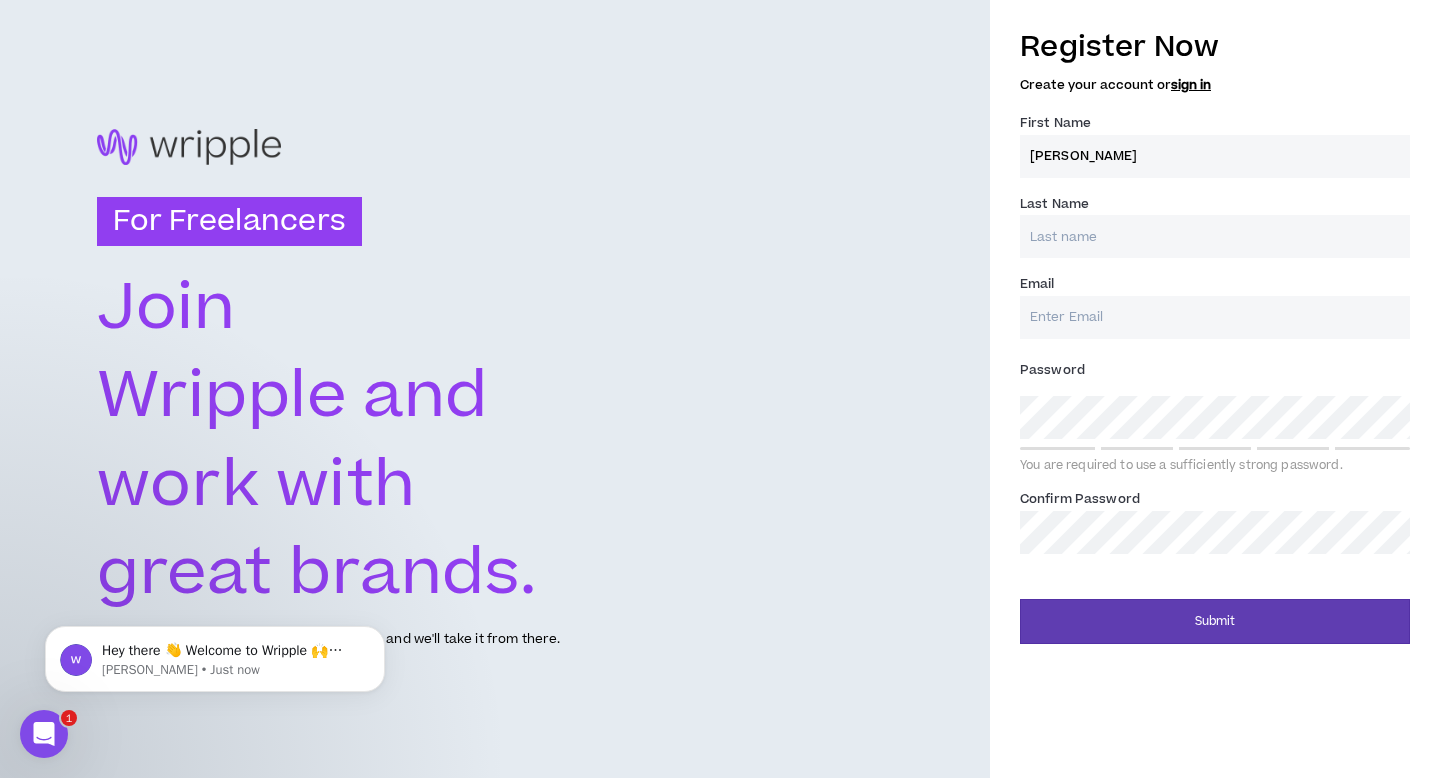 type on "[PERSON_NAME]" 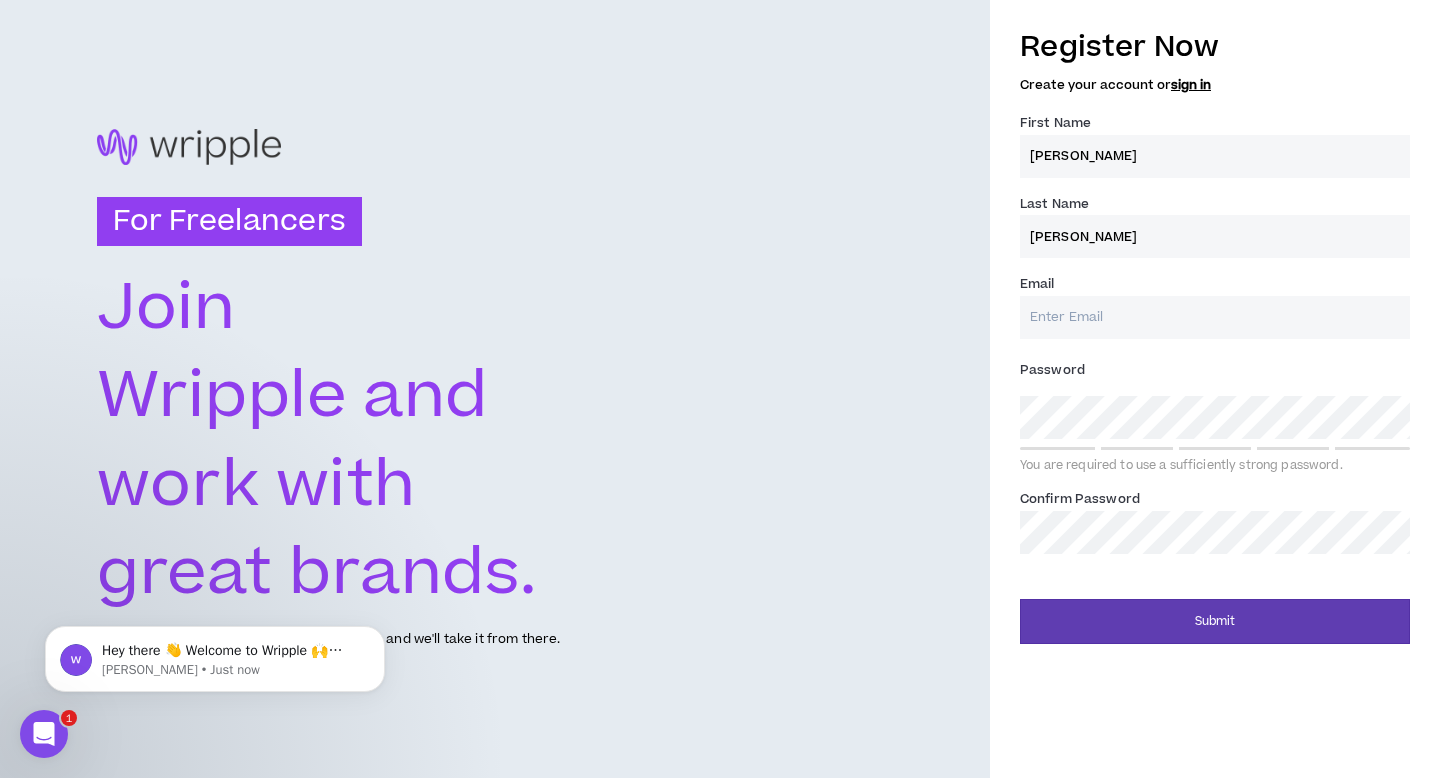 type on "[PERSON_NAME]" 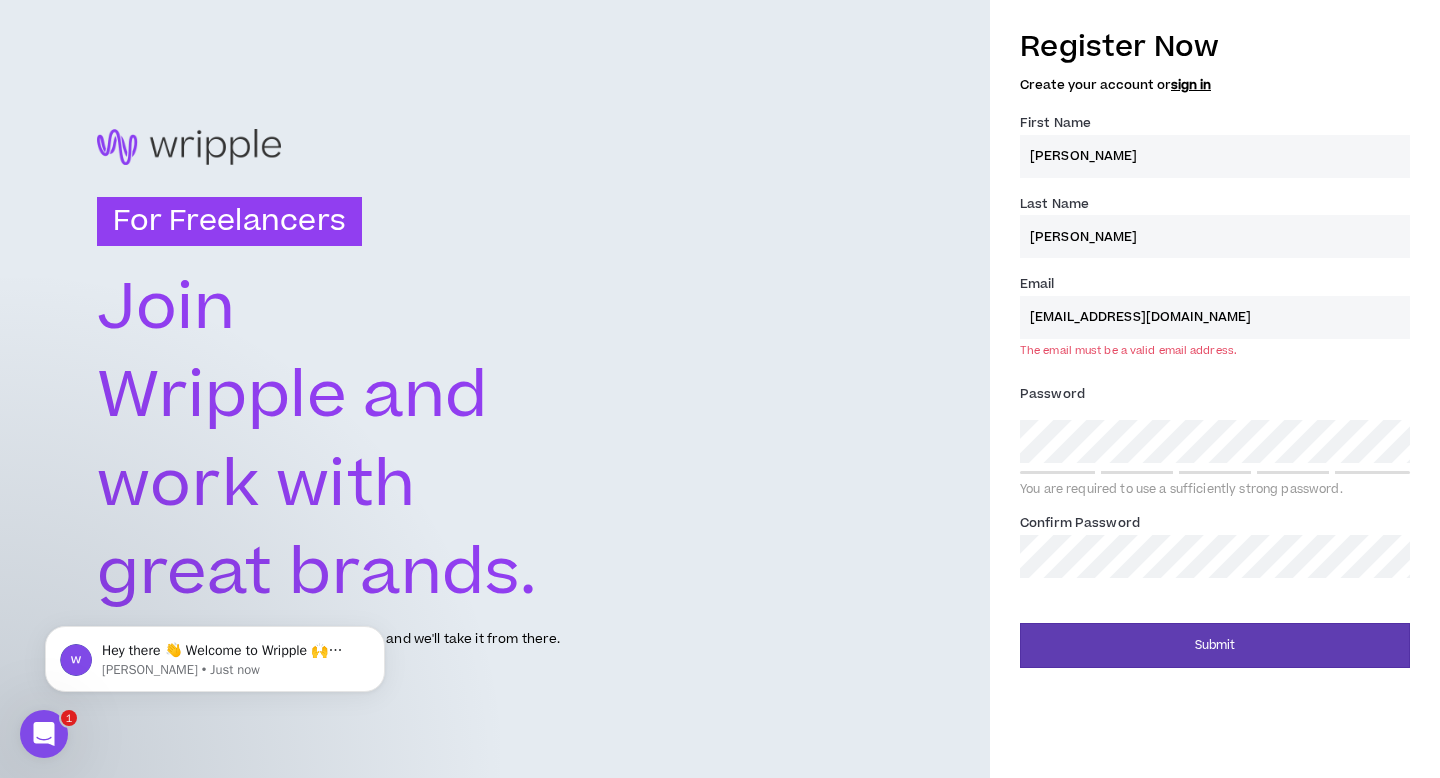 type on "[EMAIL_ADDRESS][DOMAIN_NAME]" 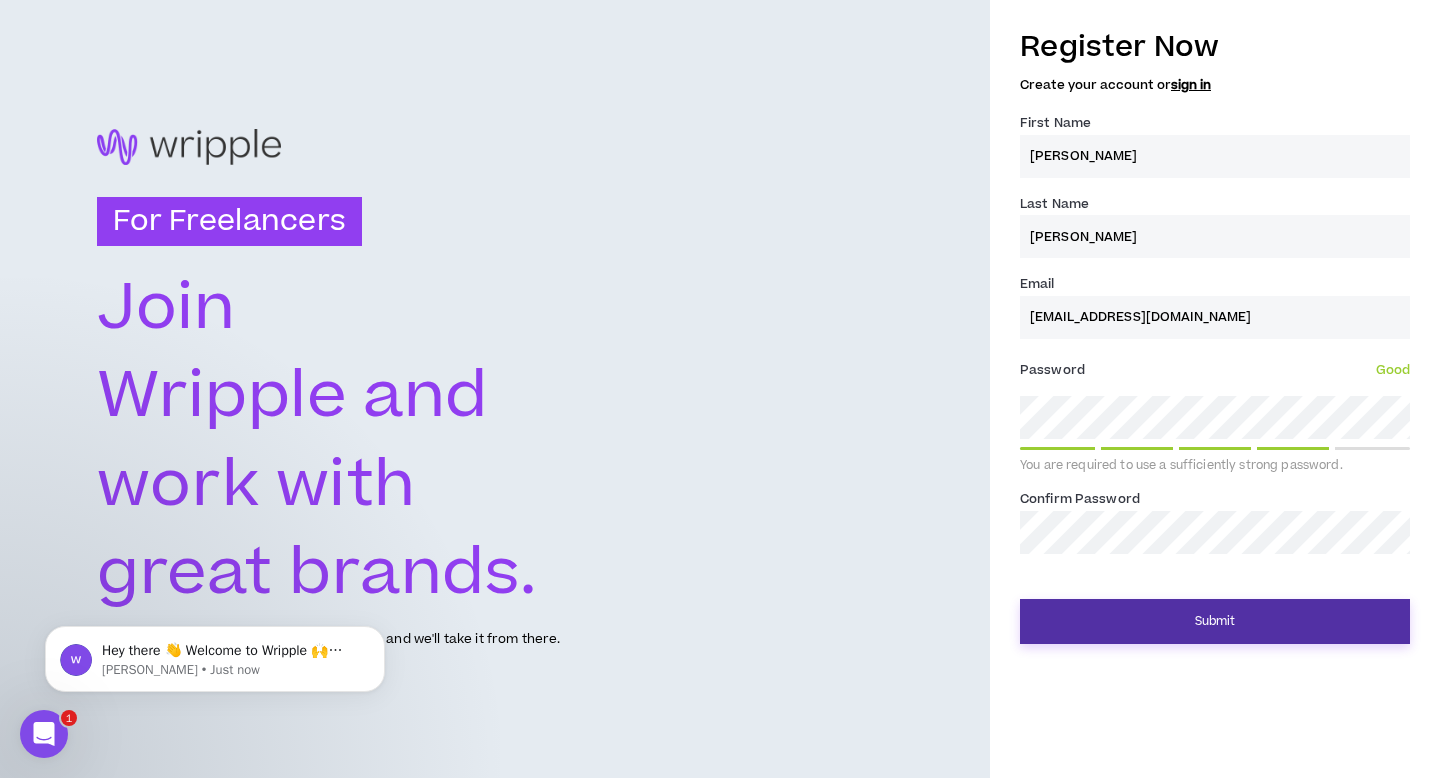 click on "Submit" at bounding box center (1215, 621) 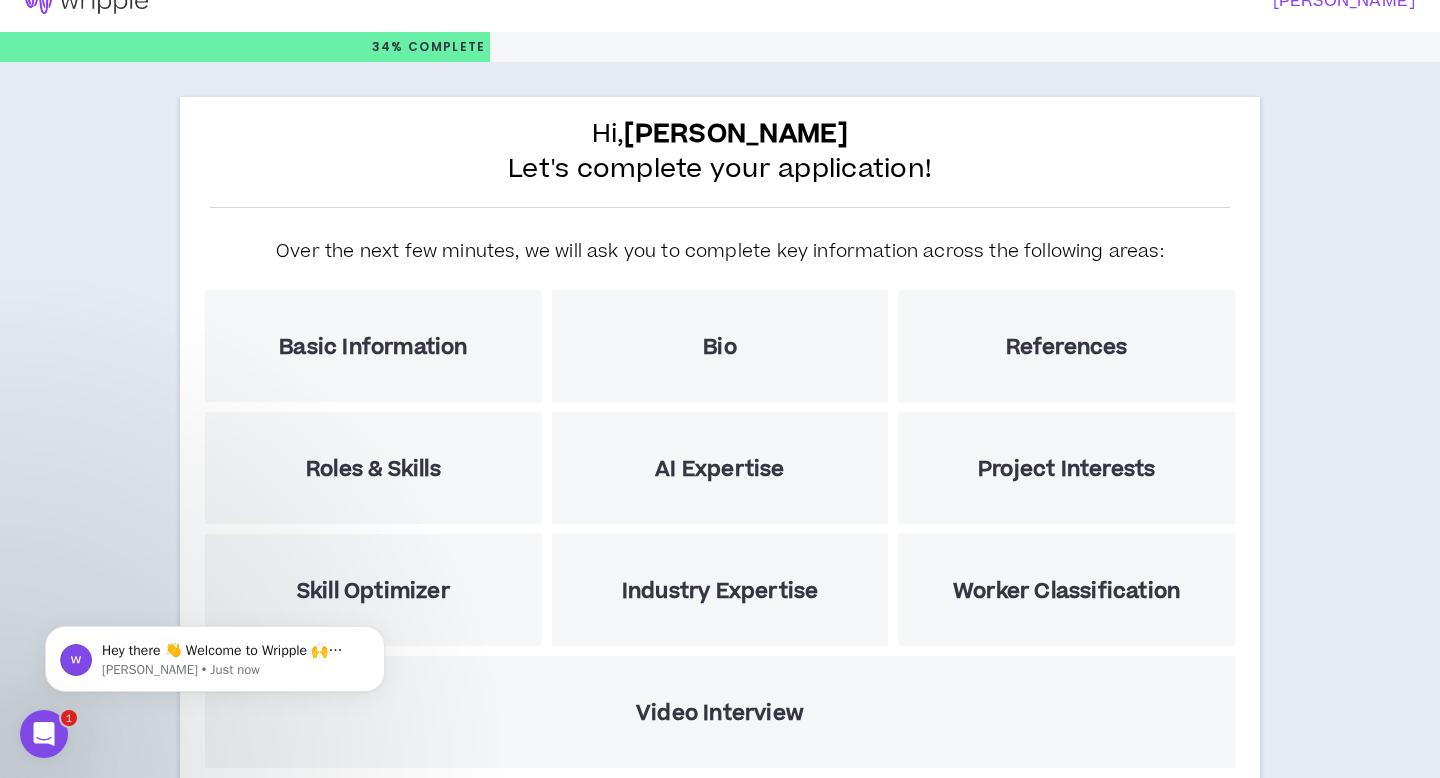 scroll, scrollTop: 160, scrollLeft: 0, axis: vertical 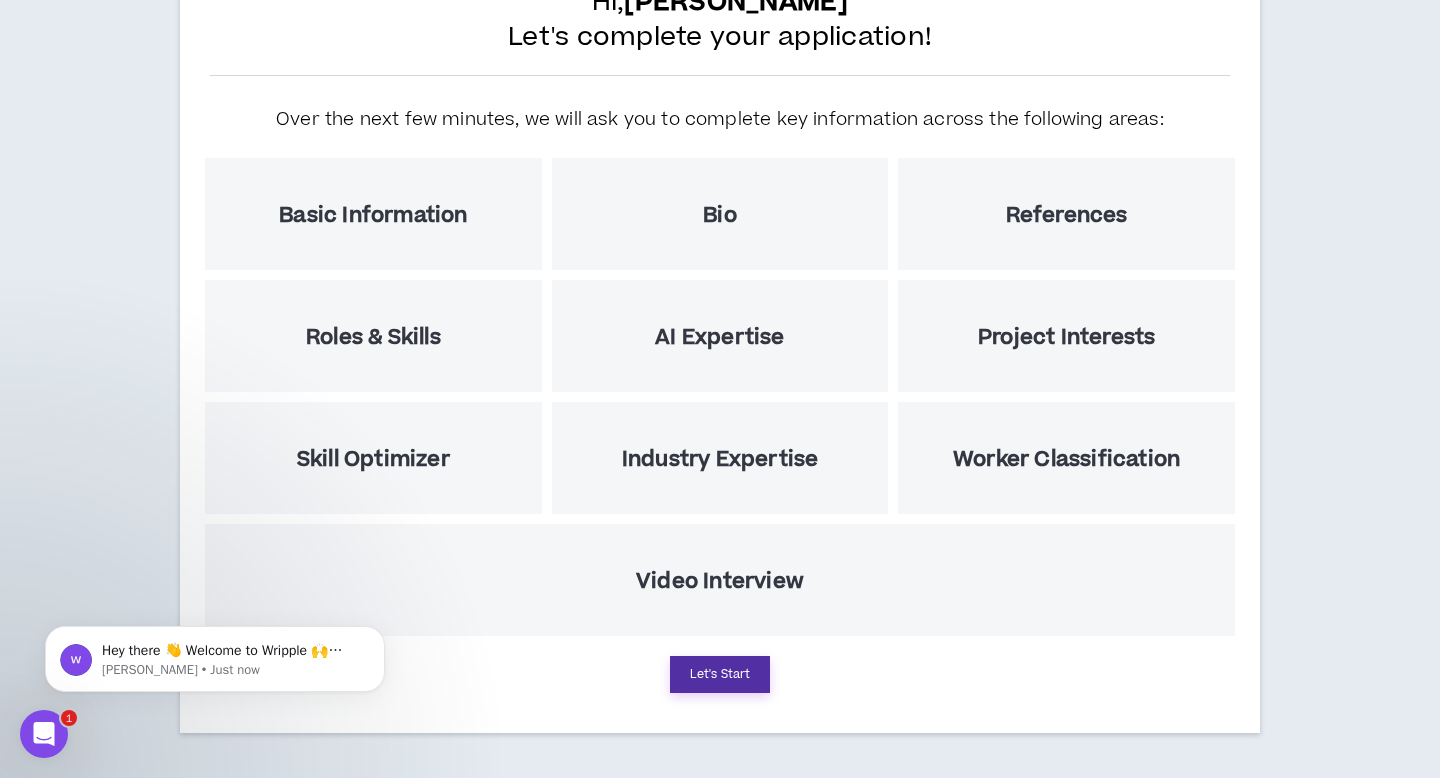 click on "Let's Start" at bounding box center [720, 674] 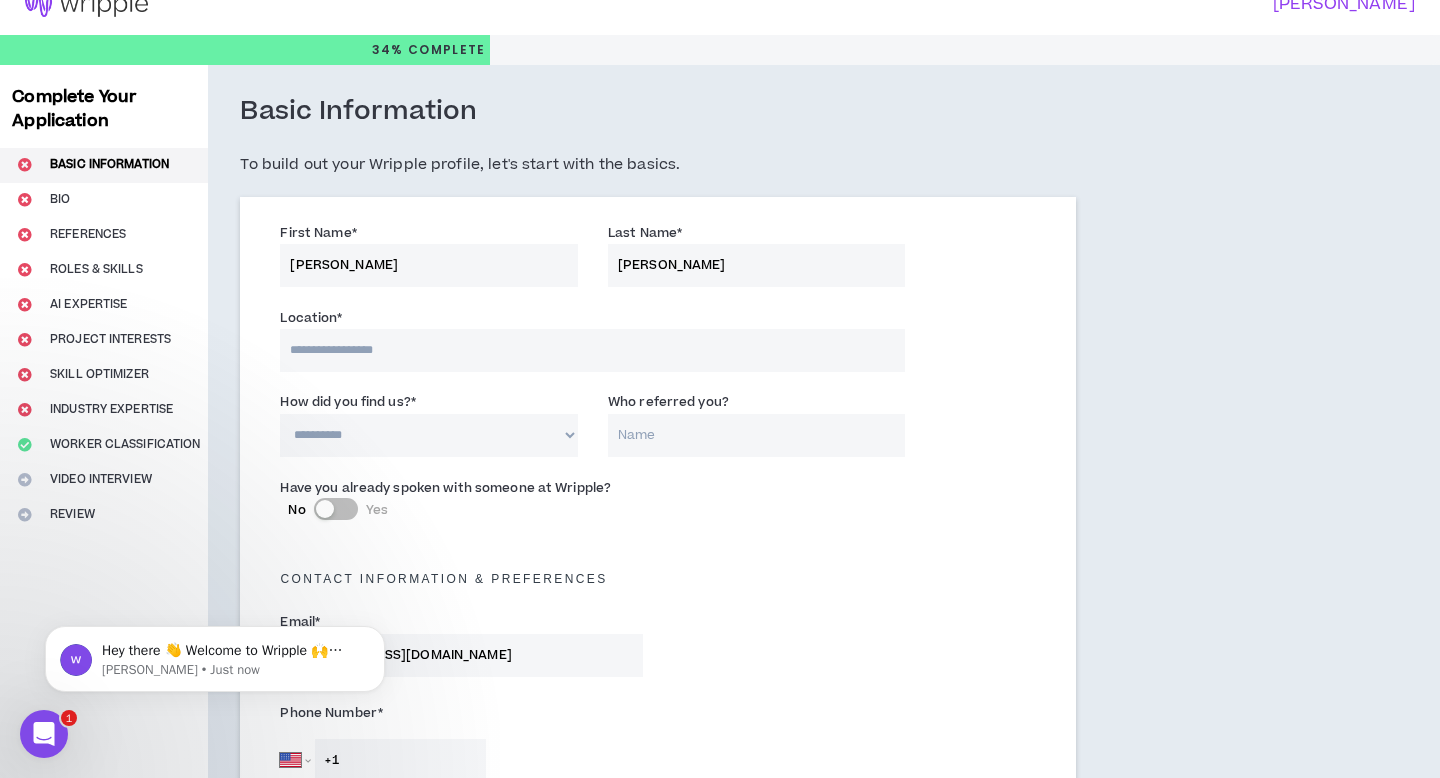 scroll, scrollTop: 0, scrollLeft: 0, axis: both 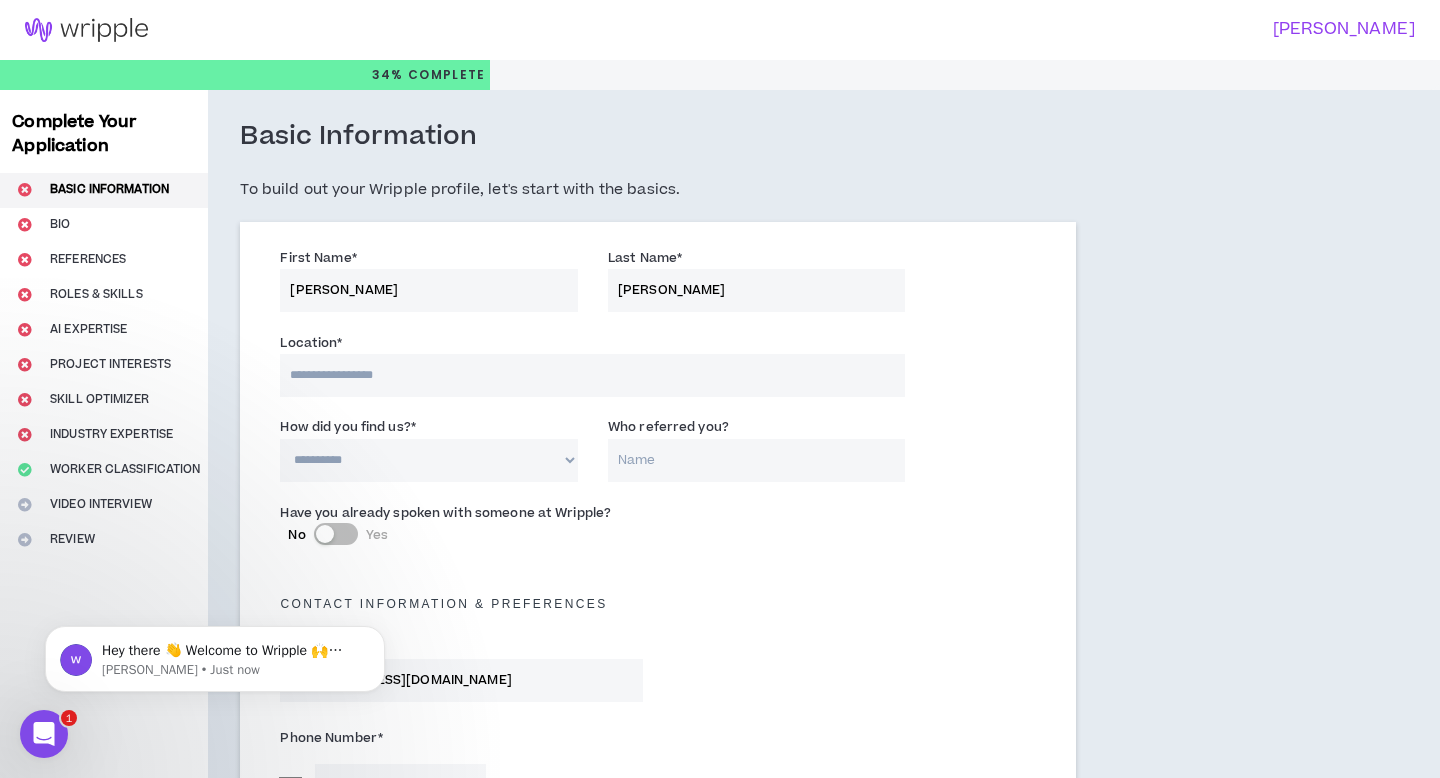 click at bounding box center (592, 375) 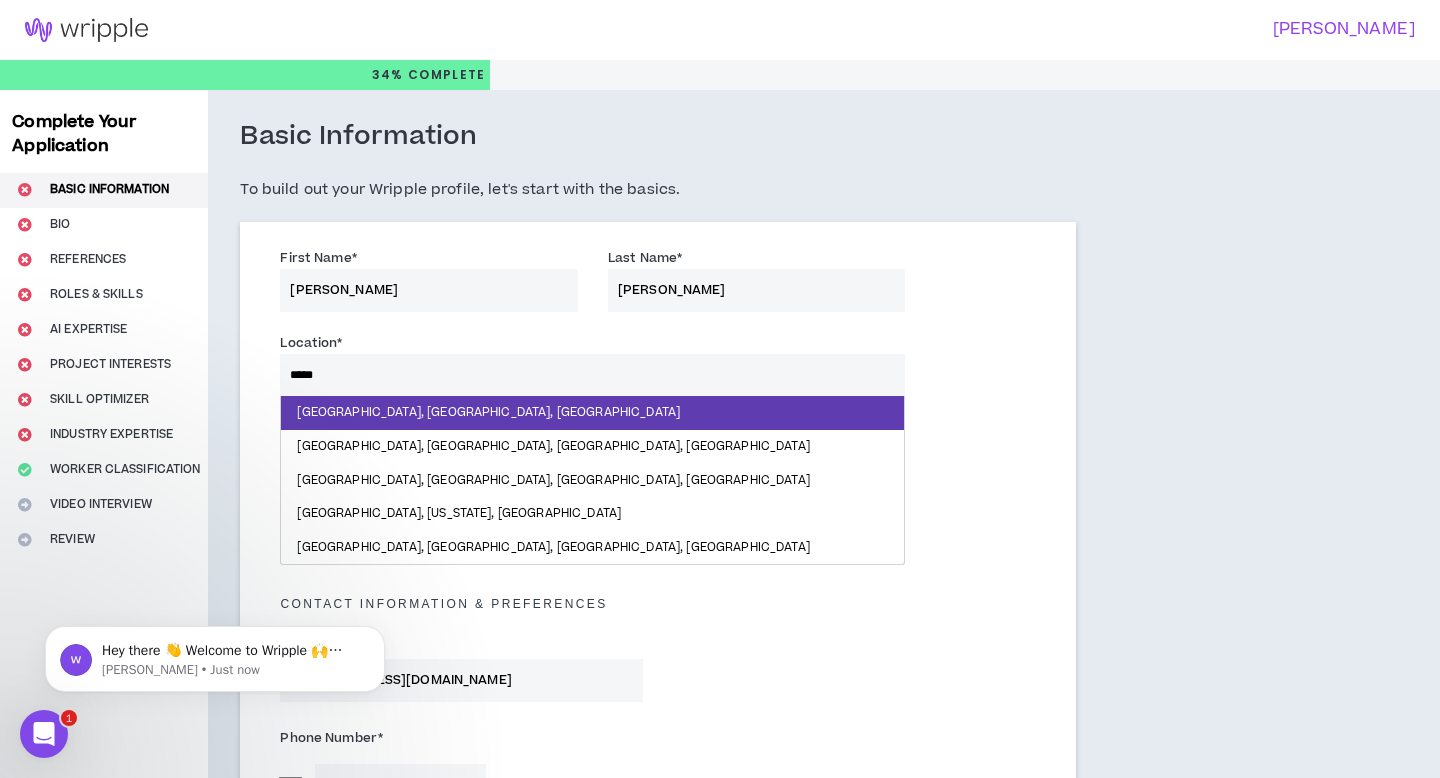 type on "******" 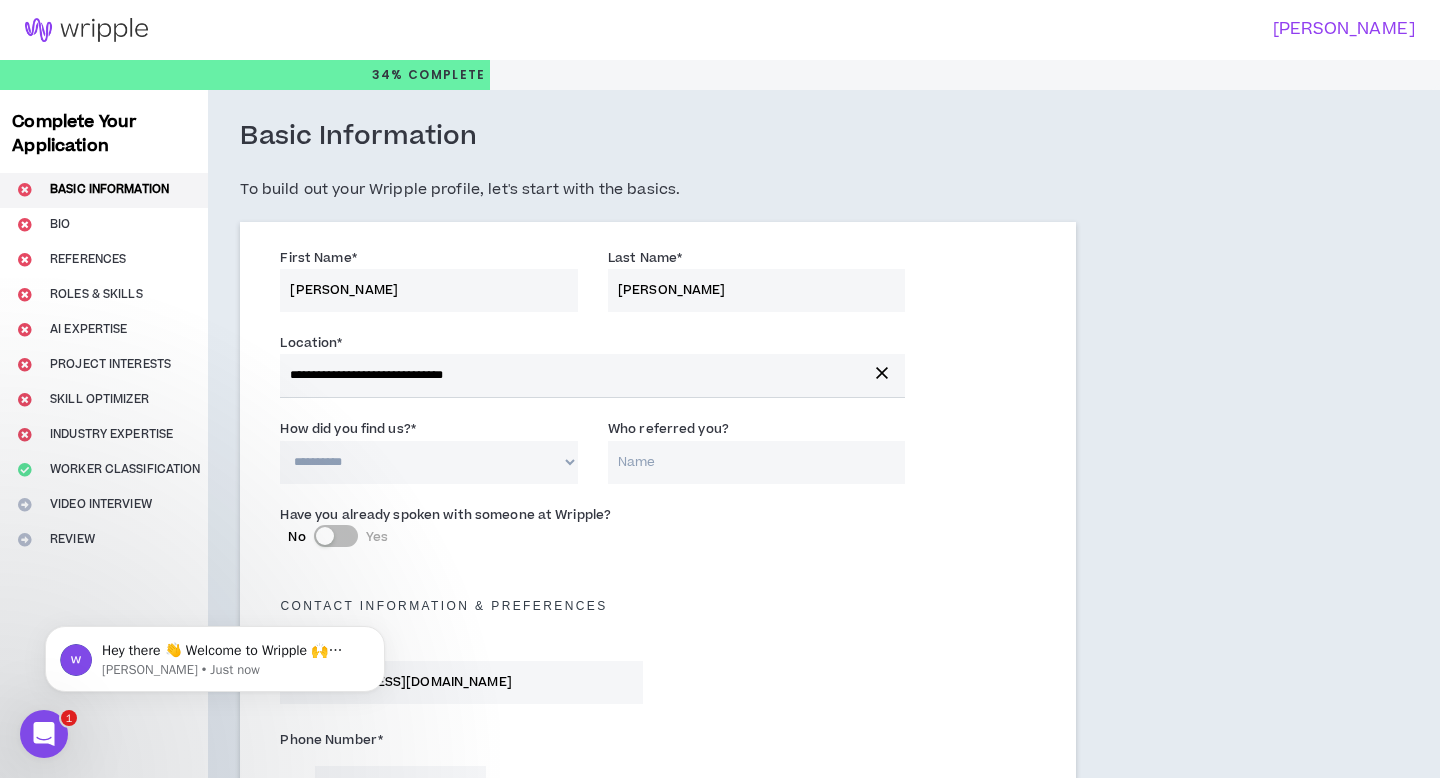 click on "**********" at bounding box center [429, 462] 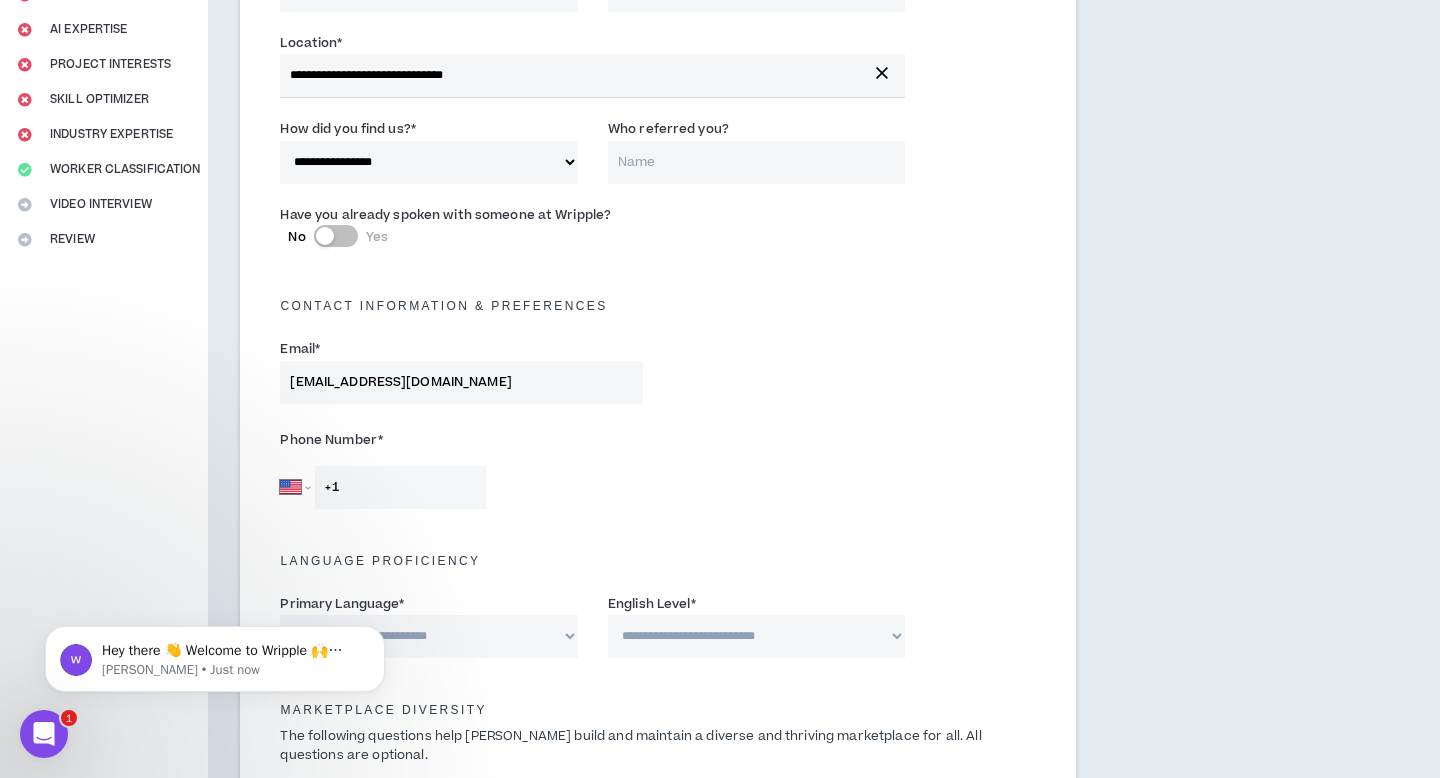scroll, scrollTop: 316, scrollLeft: 0, axis: vertical 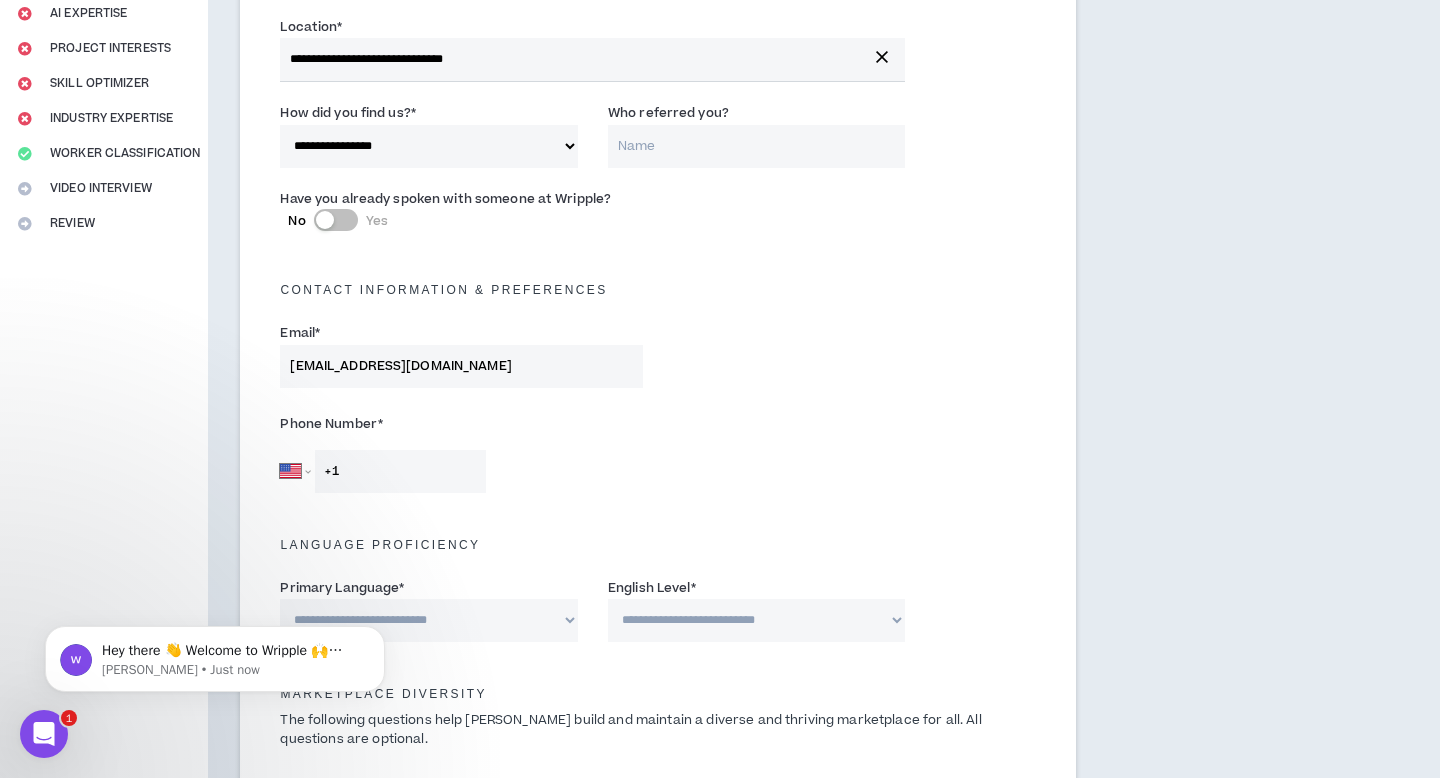 click on "+1" at bounding box center (400, 471) 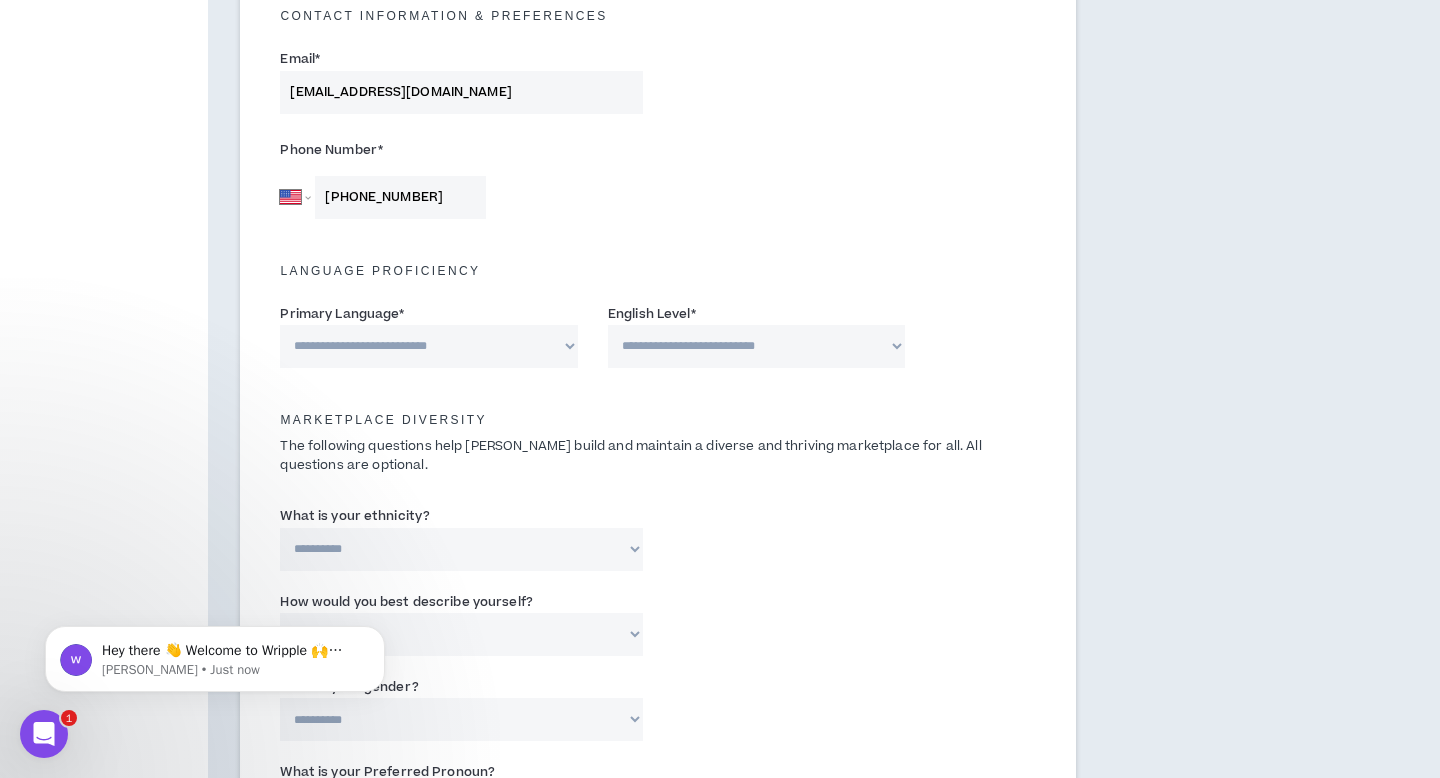 scroll, scrollTop: 599, scrollLeft: 0, axis: vertical 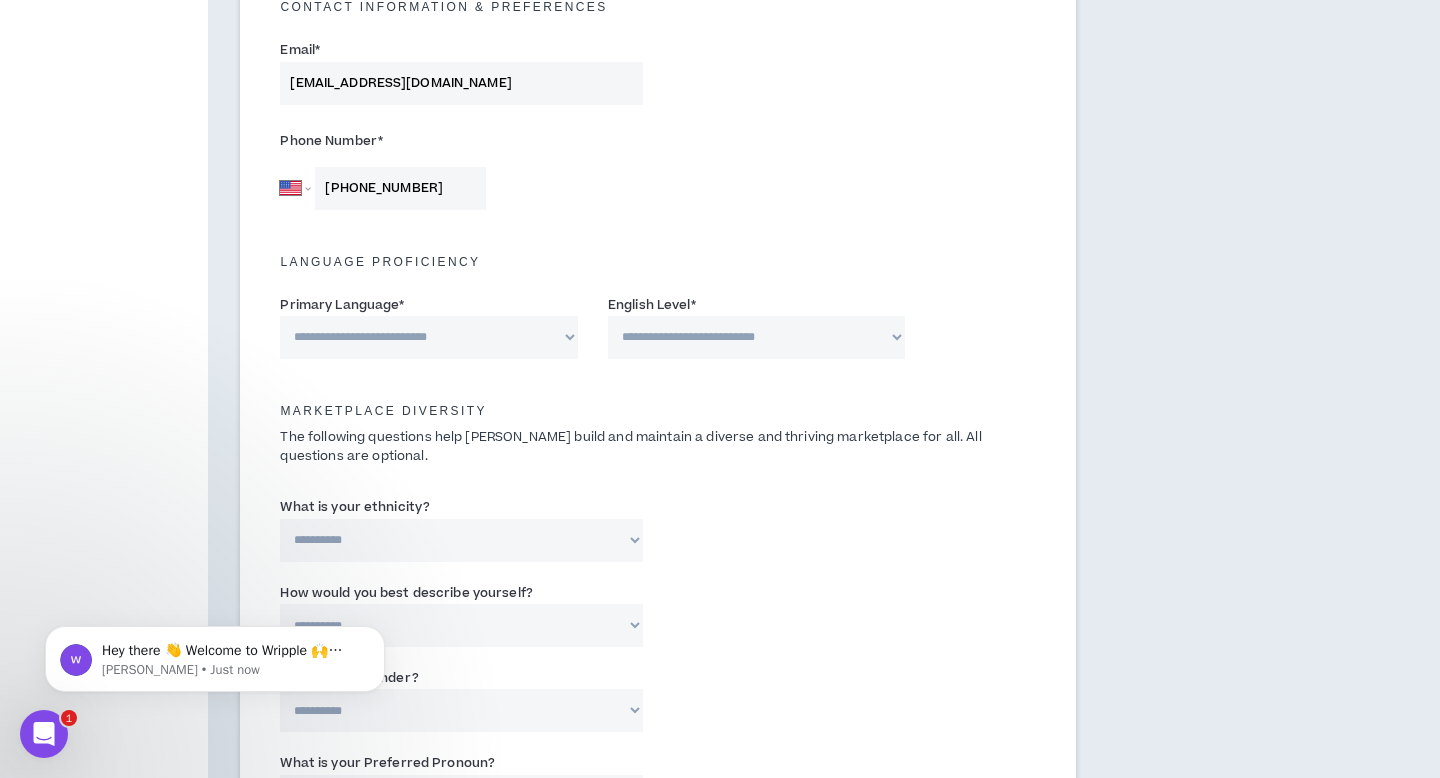 type on "[PHONE_NUMBER]" 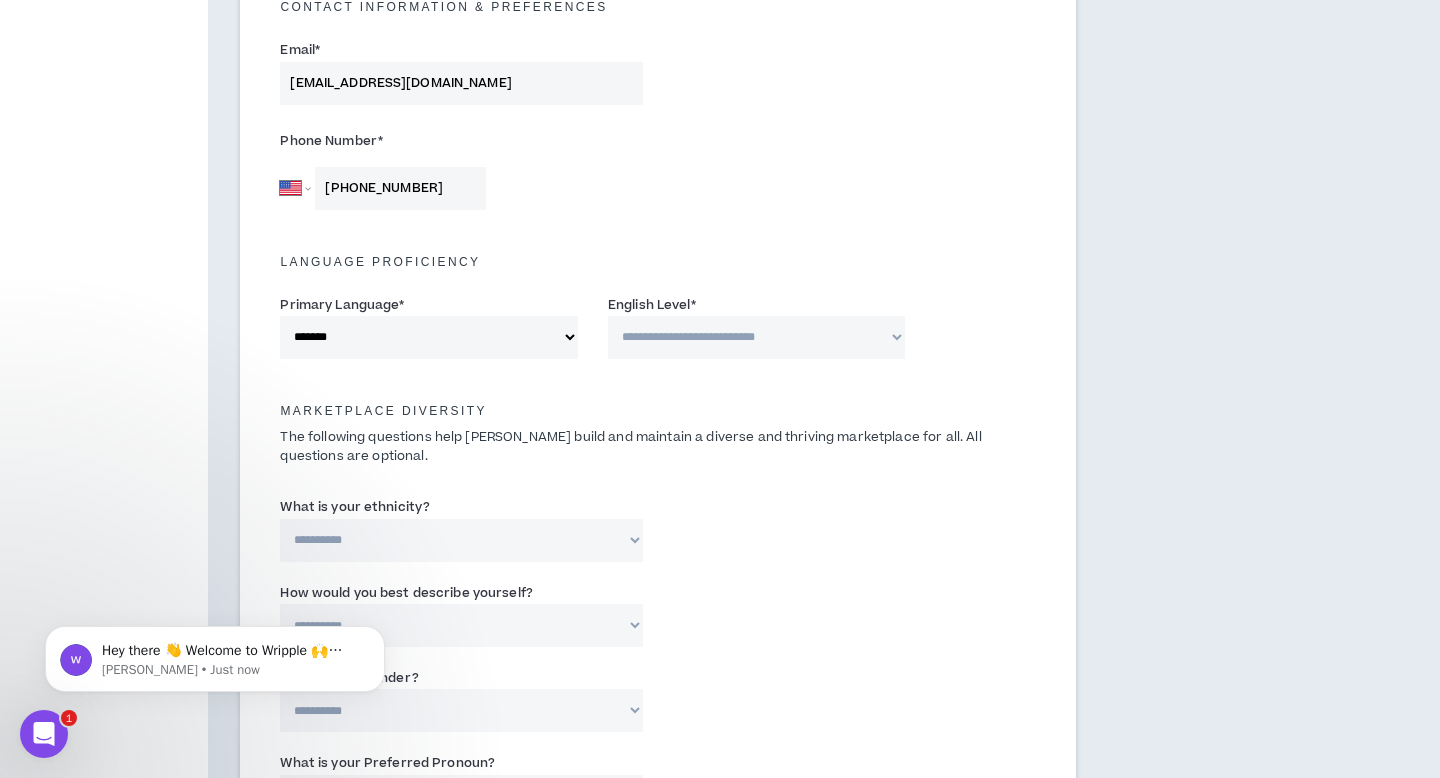 click on "**********" at bounding box center [757, 337] 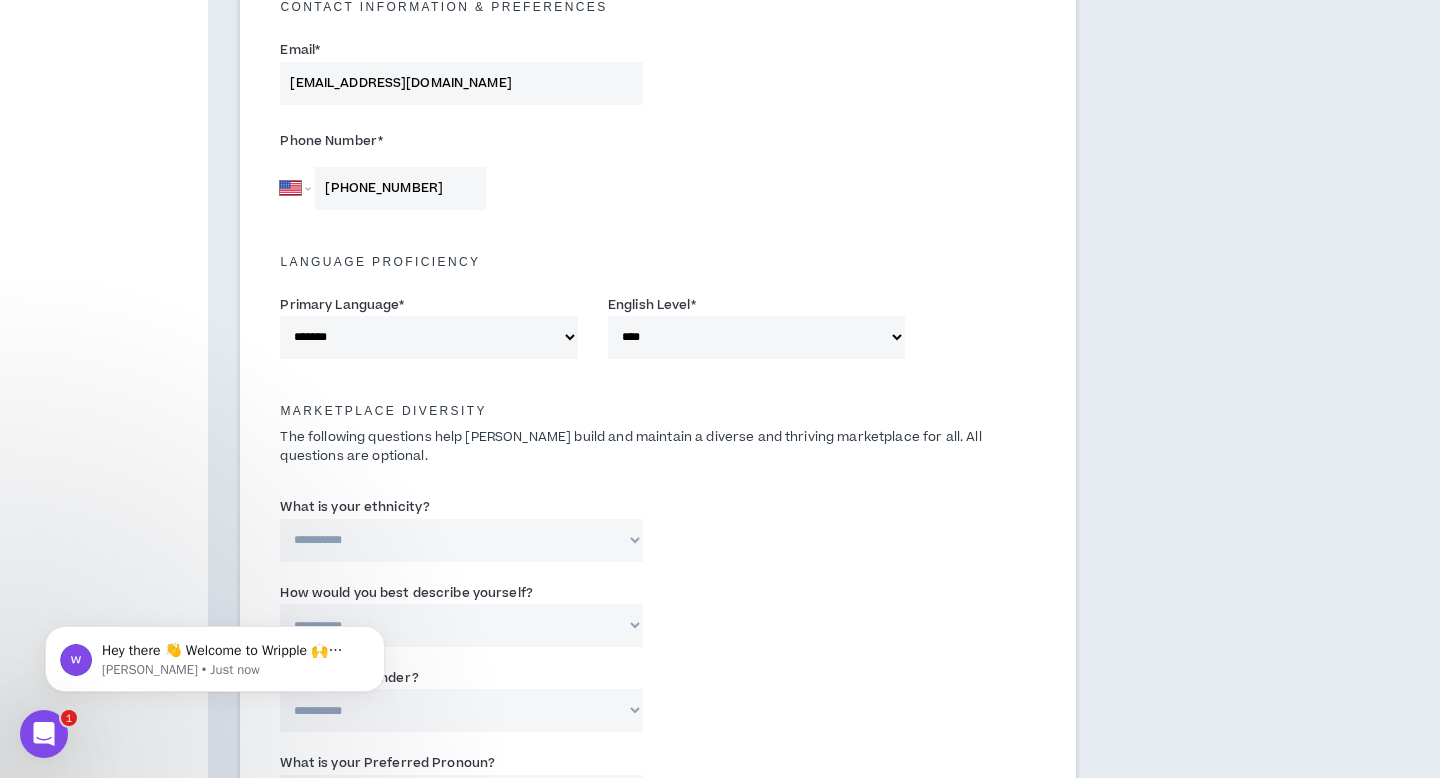 scroll, scrollTop: 736, scrollLeft: 0, axis: vertical 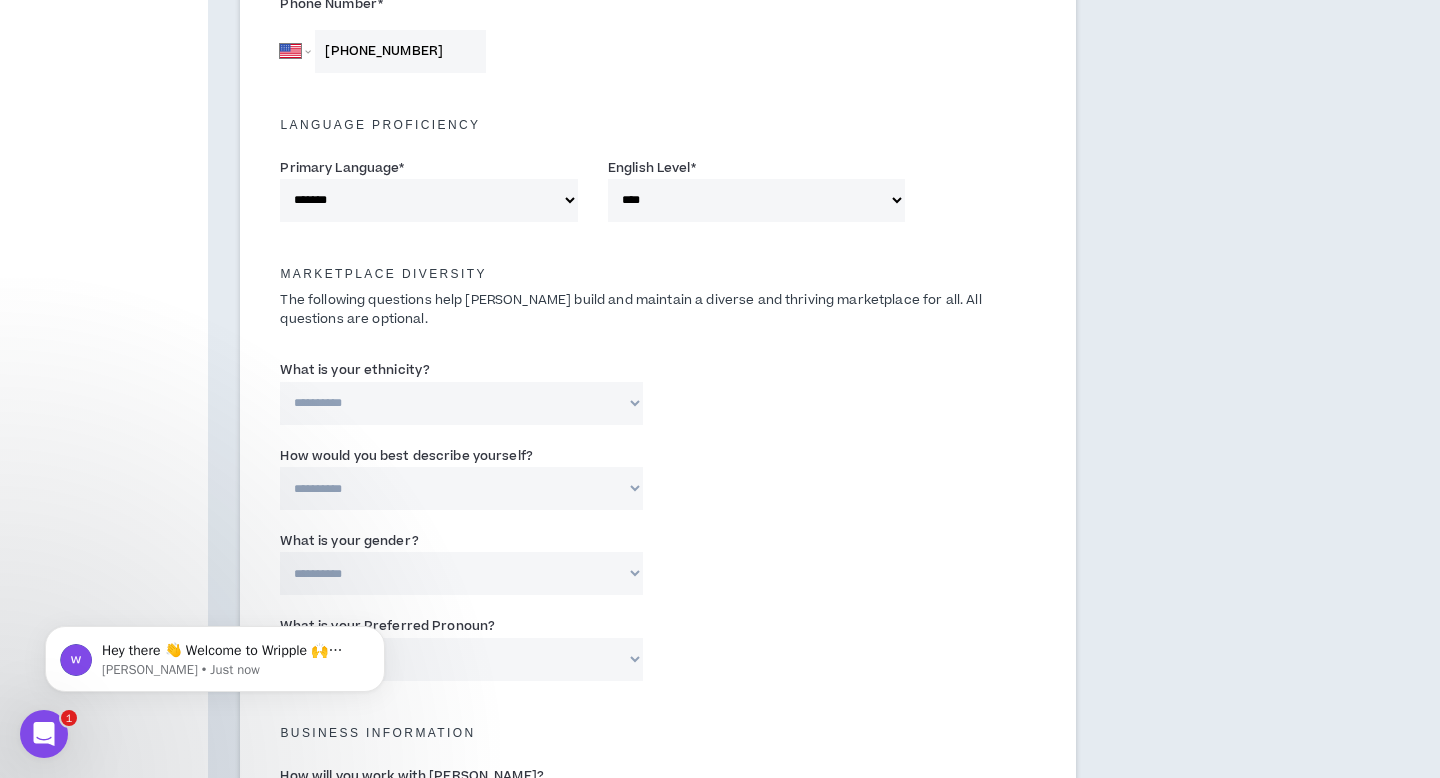 click on "**********" at bounding box center [461, 403] 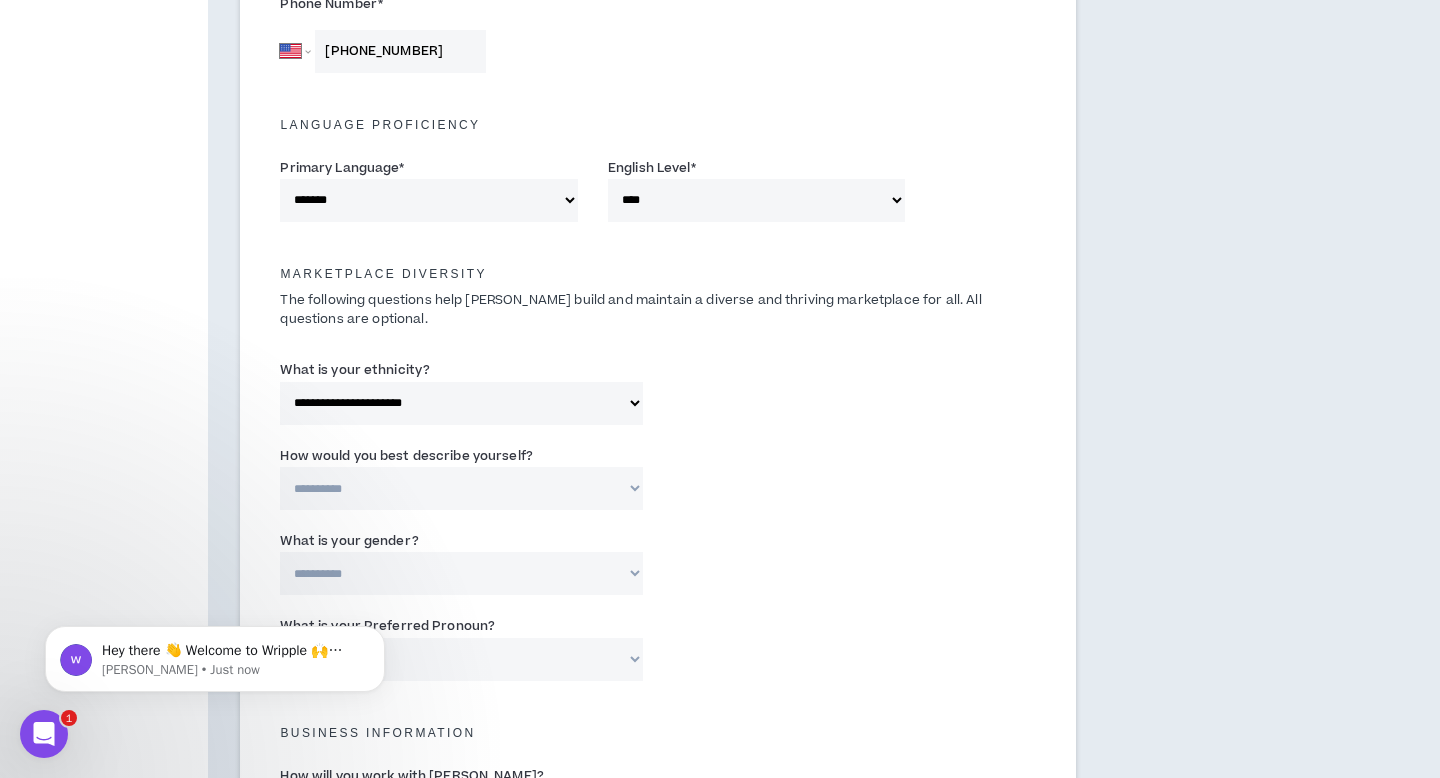 click on "**********" at bounding box center [461, 488] 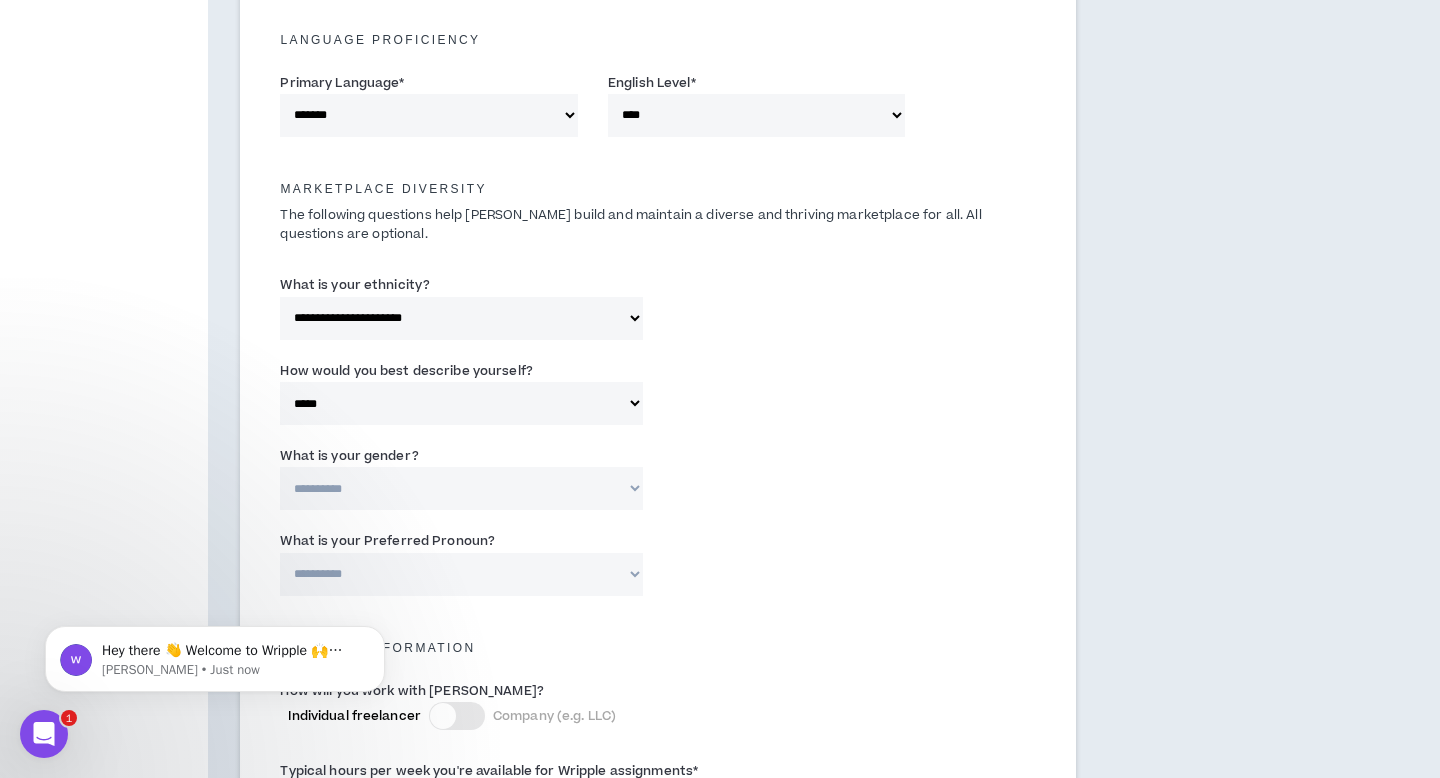 scroll, scrollTop: 869, scrollLeft: 0, axis: vertical 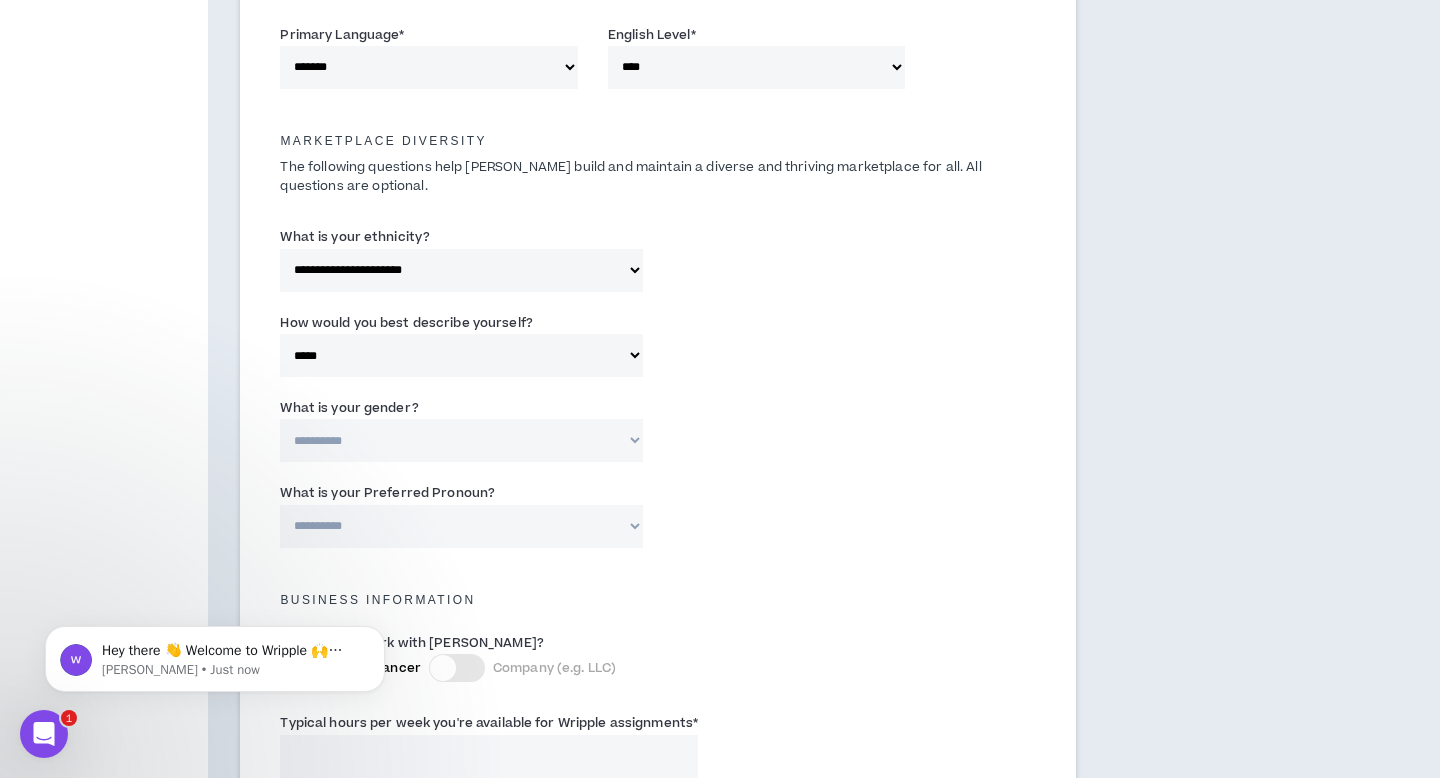 click on "**********" at bounding box center [461, 440] 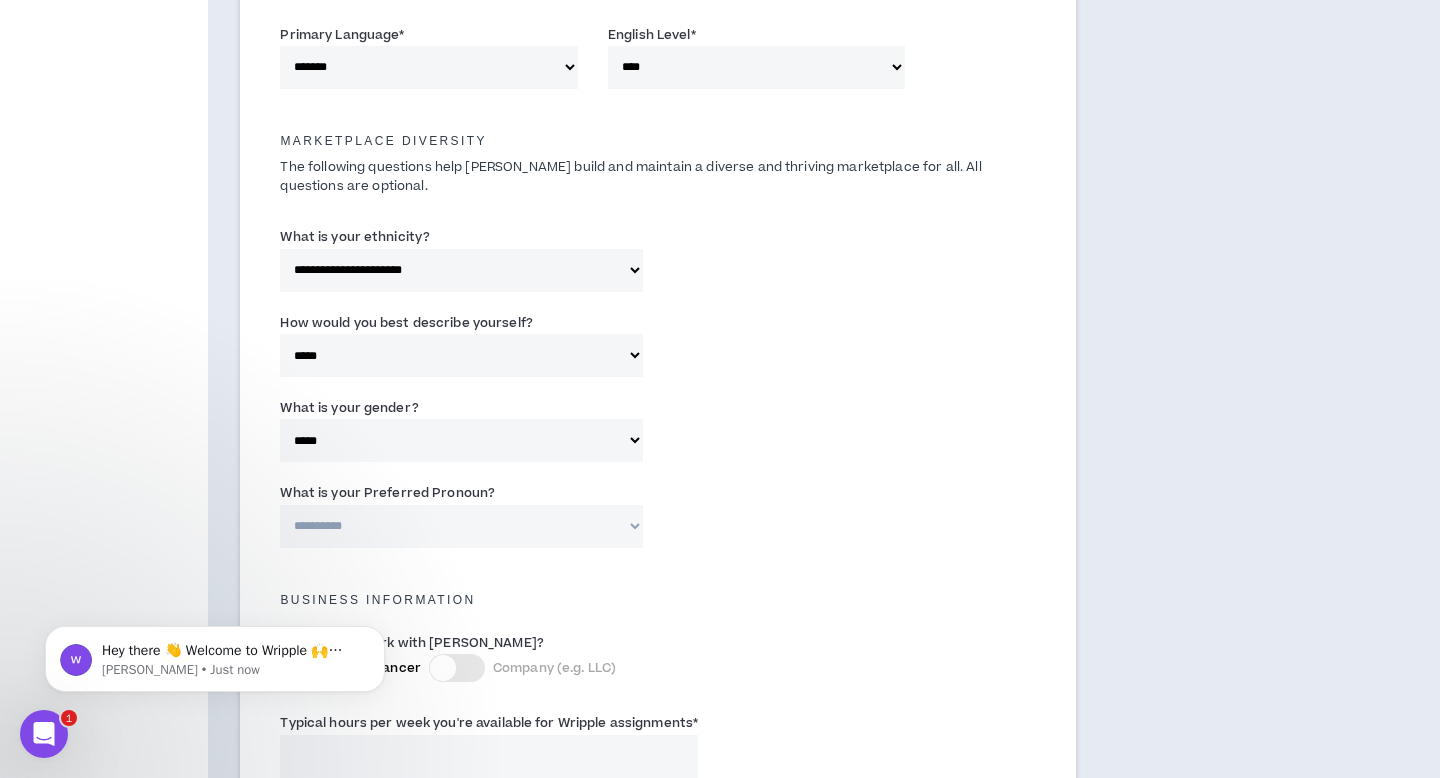 click on "**********" at bounding box center (461, 526) 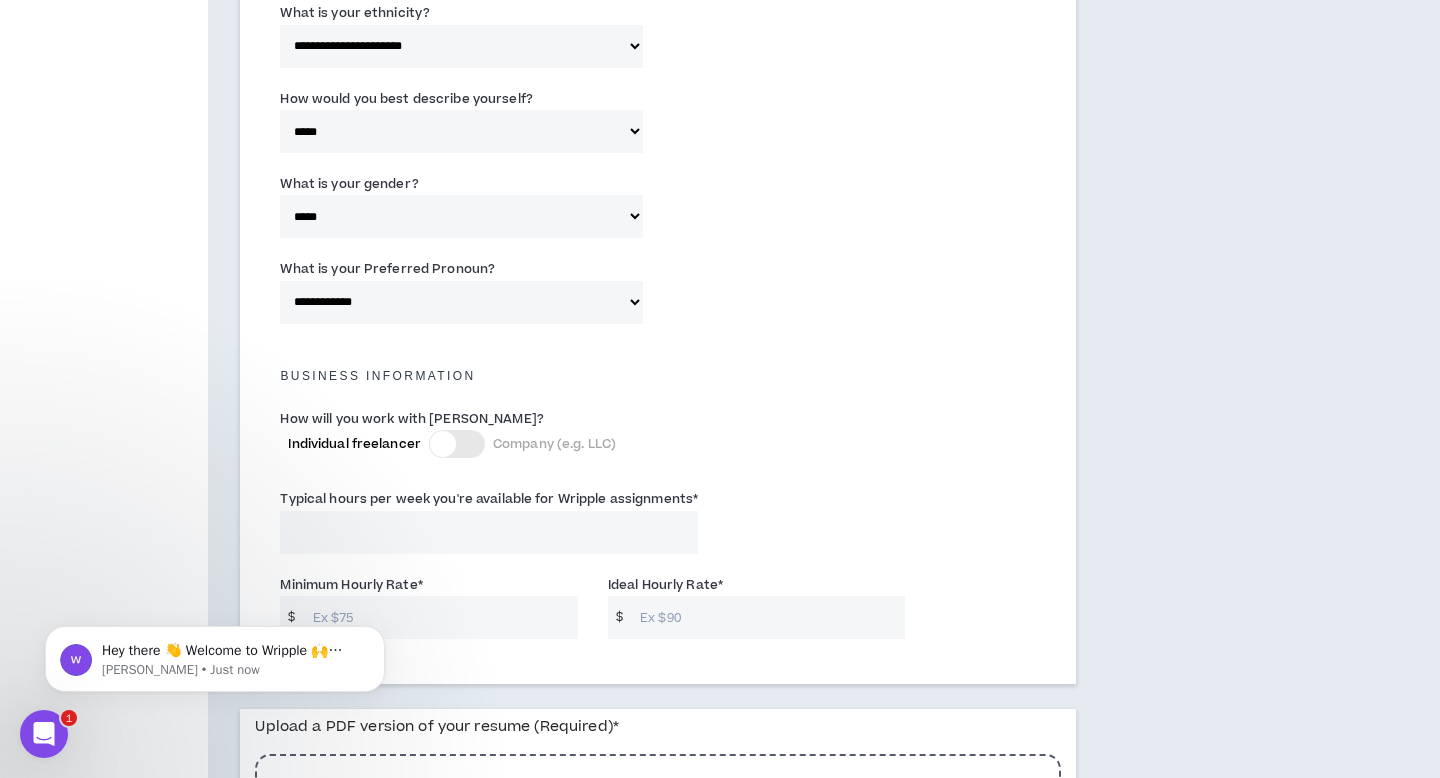 scroll, scrollTop: 1122, scrollLeft: 0, axis: vertical 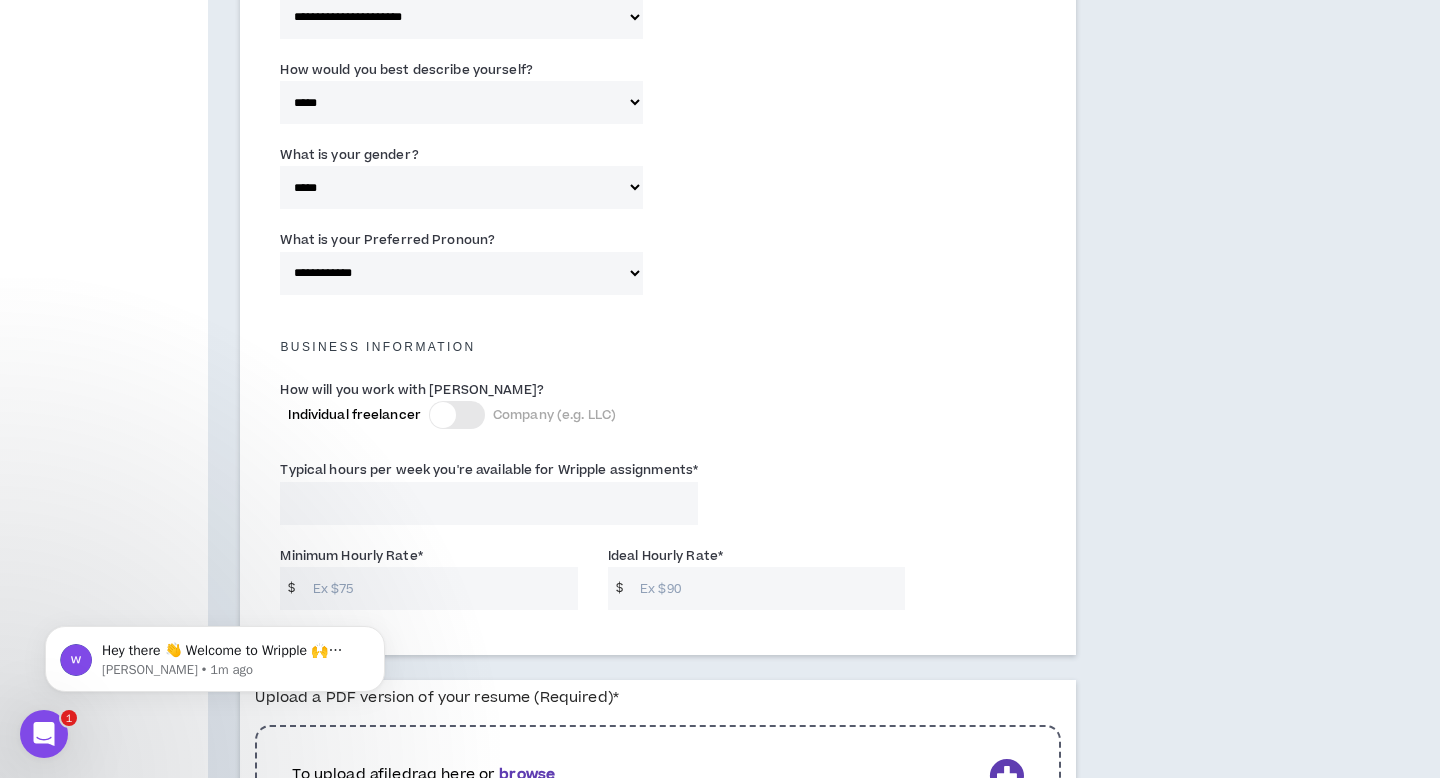 click at bounding box center [457, 415] 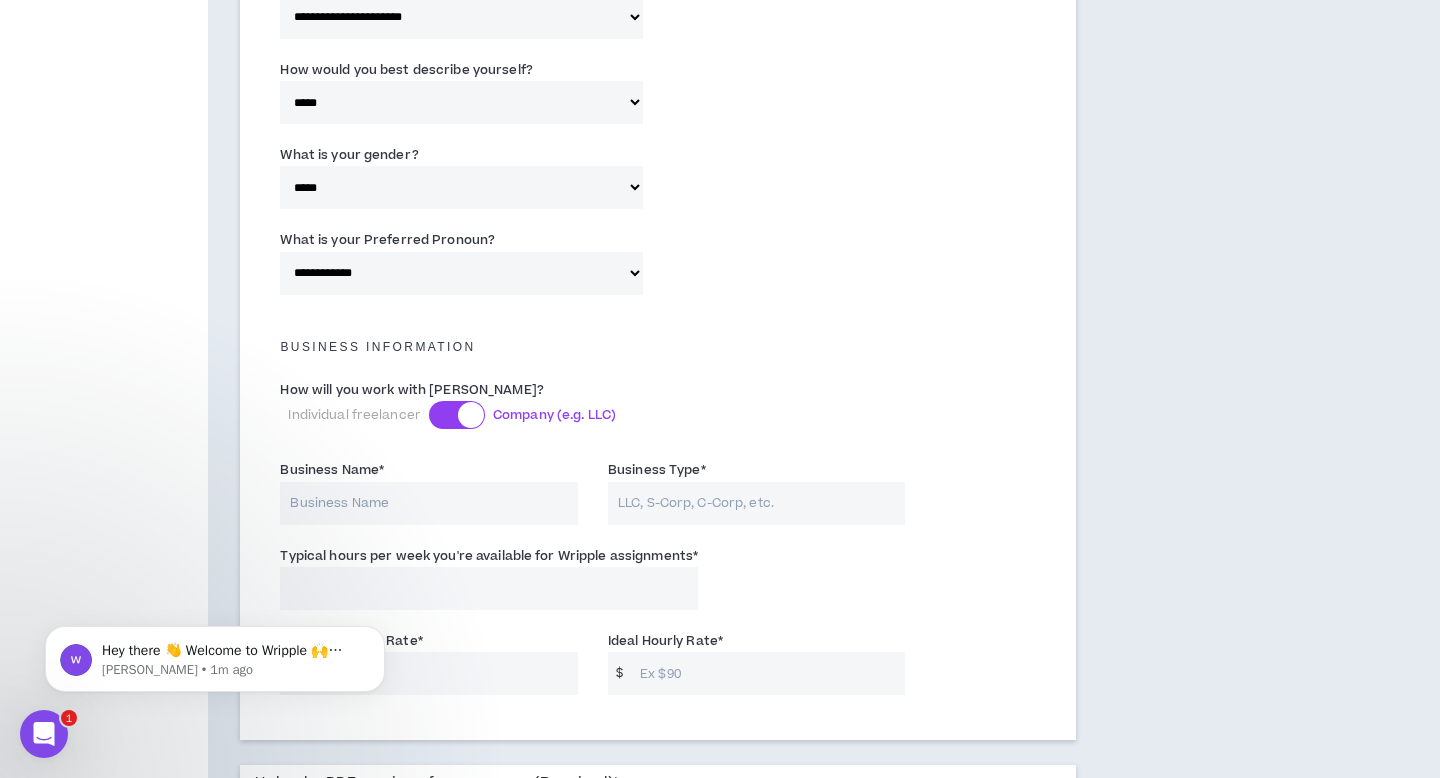 click at bounding box center (471, 415) 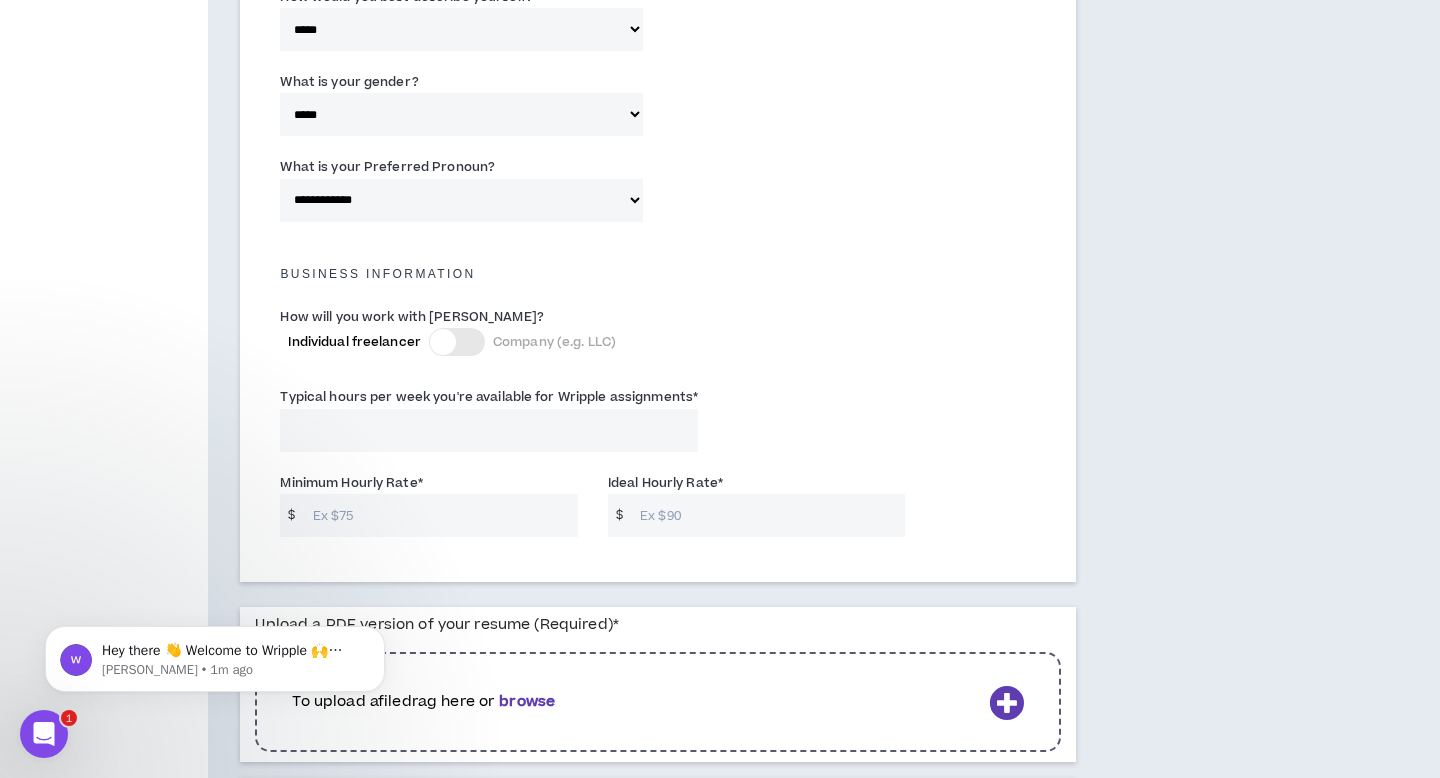 scroll, scrollTop: 1210, scrollLeft: 0, axis: vertical 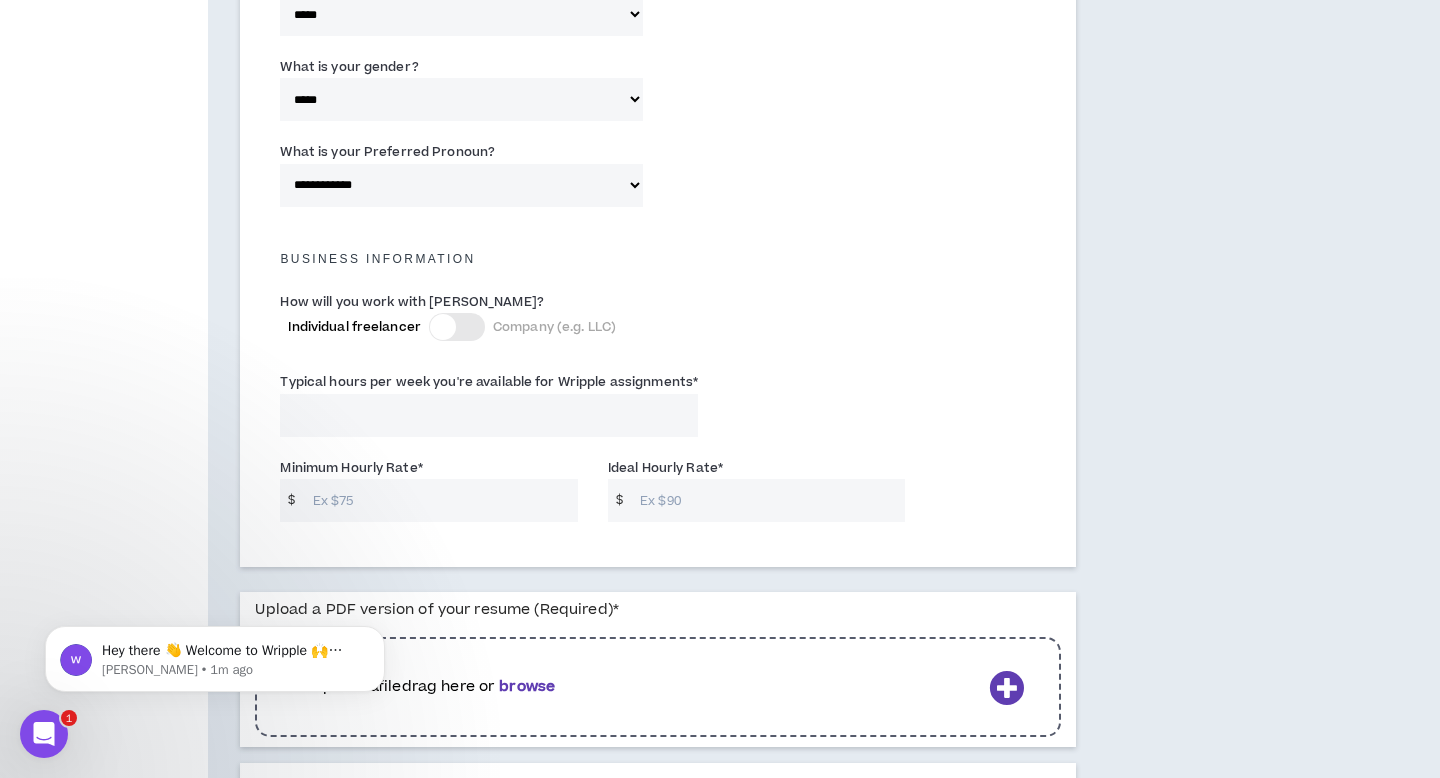 click on "Typical hours per week you're available for Wripple assignments  *" at bounding box center (489, 415) 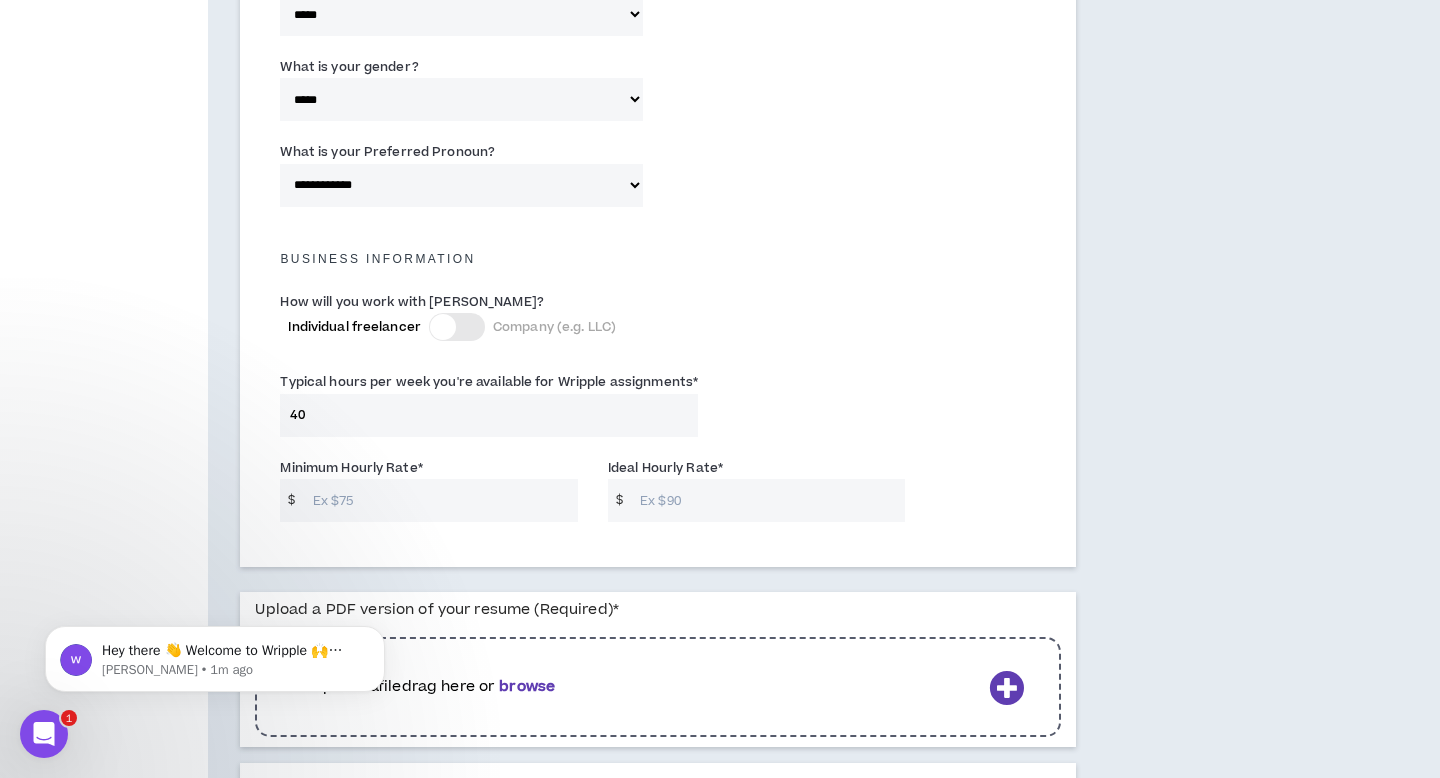 type on "40" 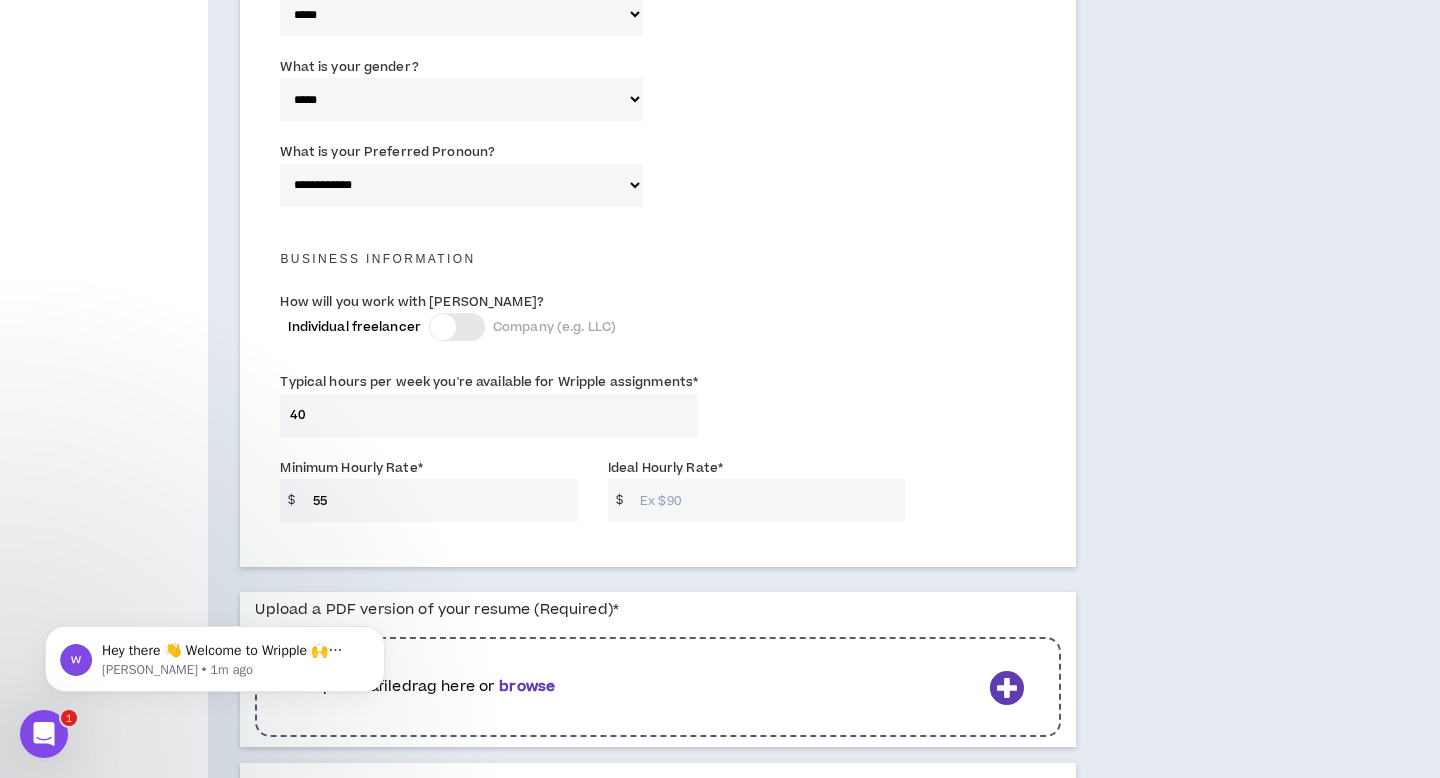 type on "55" 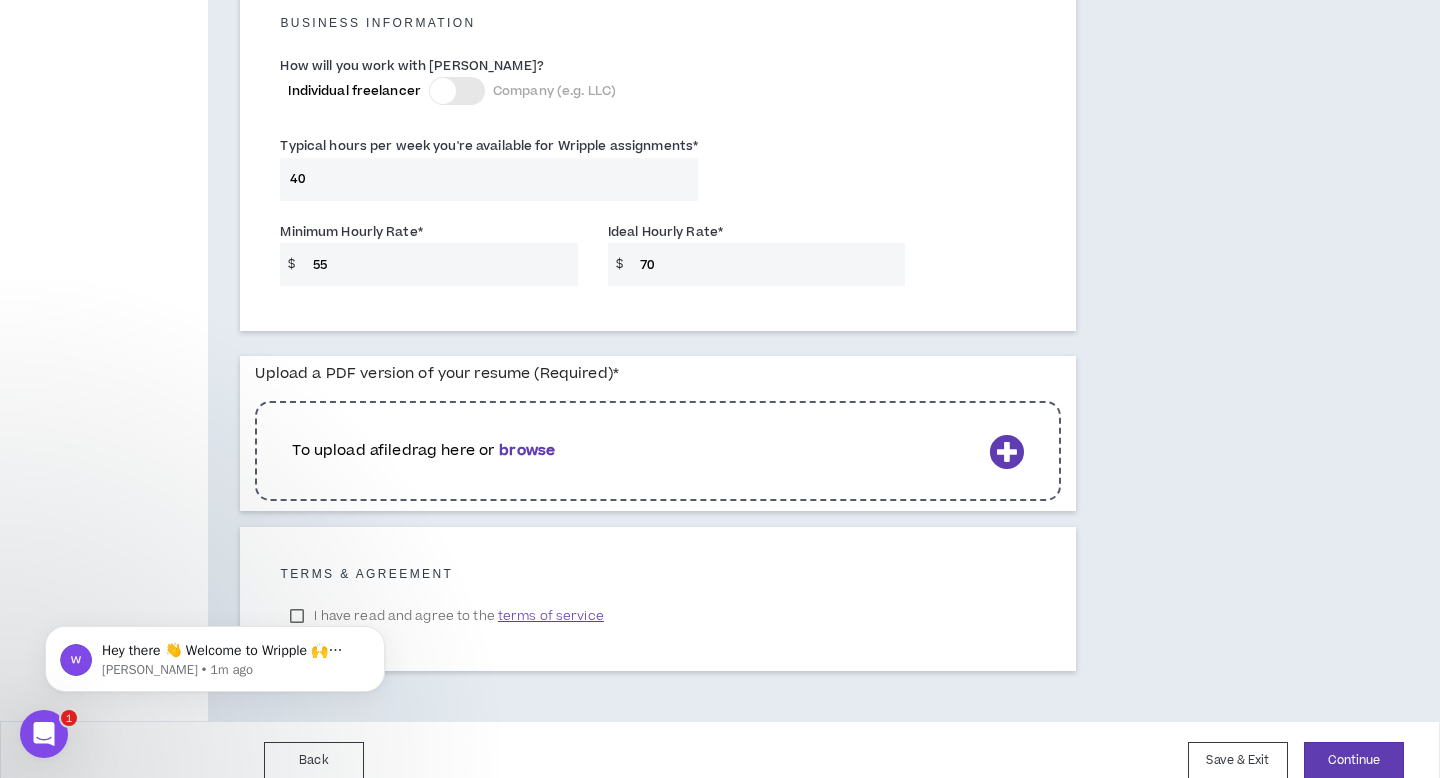 scroll, scrollTop: 1468, scrollLeft: 0, axis: vertical 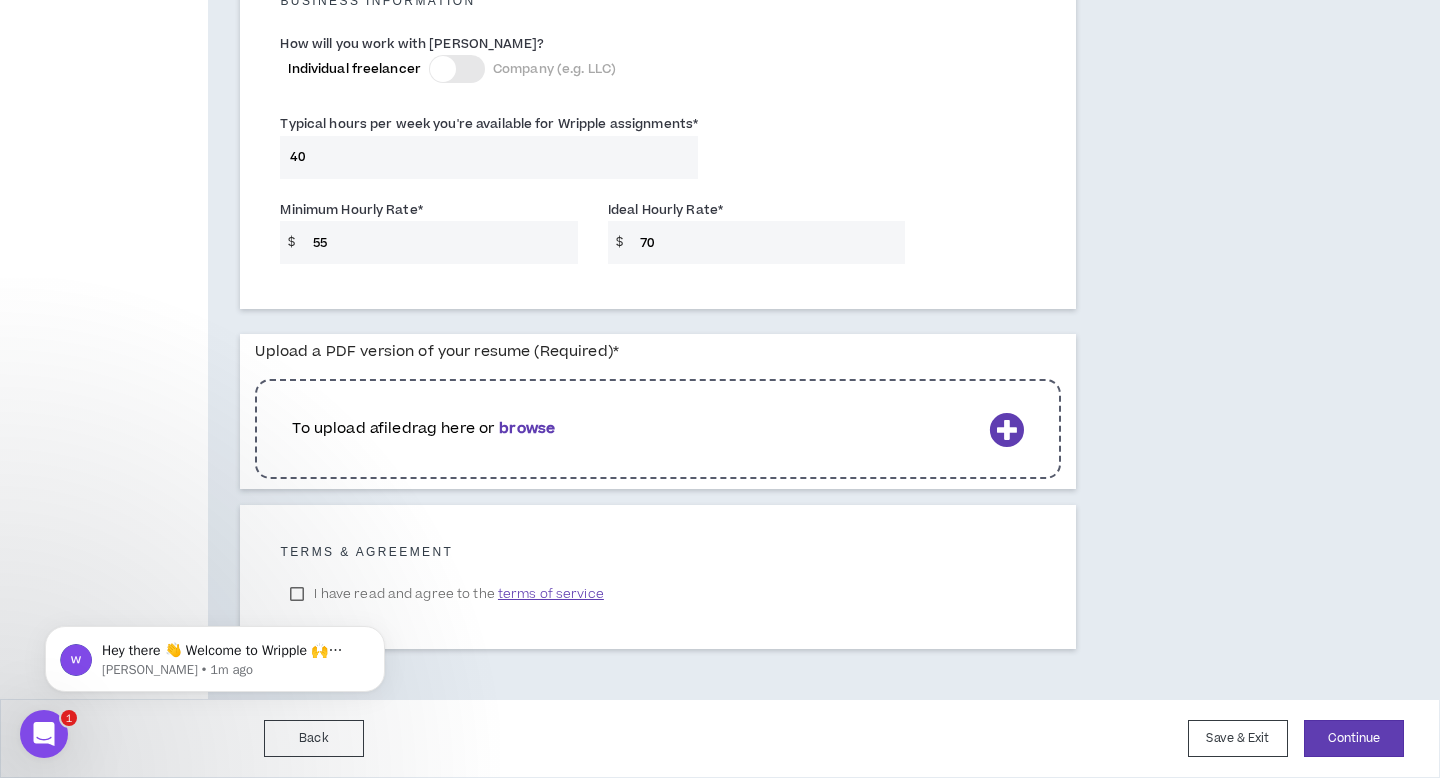 type on "70" 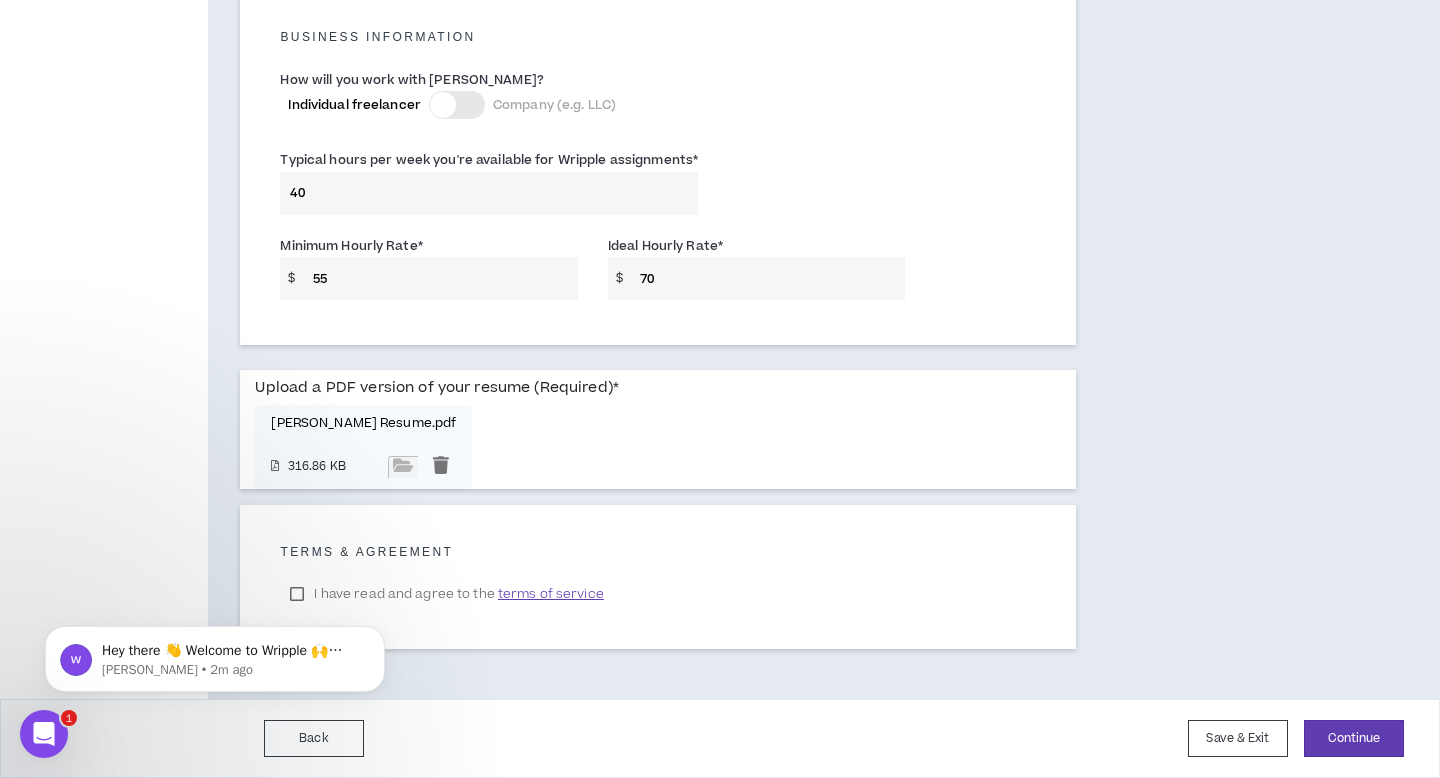 scroll, scrollTop: 1432, scrollLeft: 0, axis: vertical 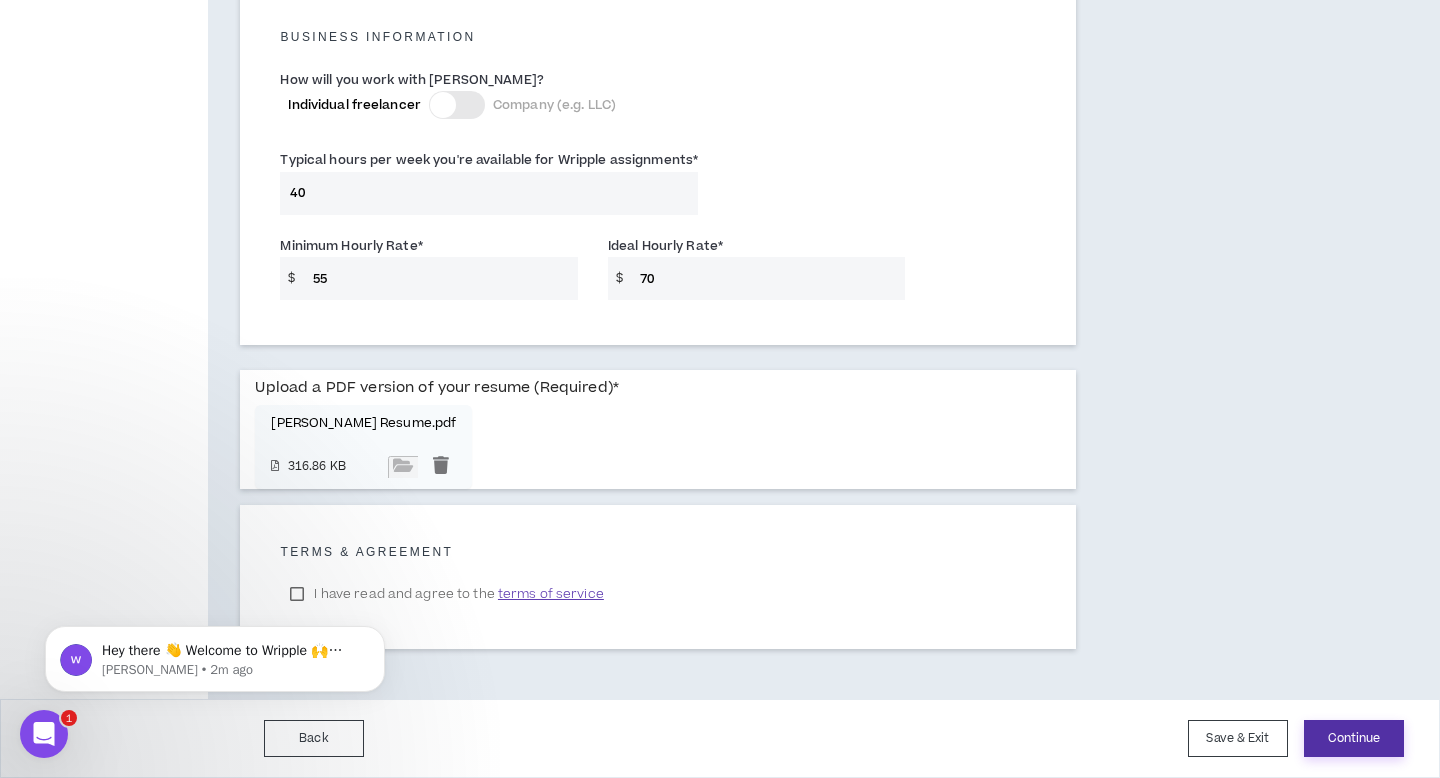click on "Continue" at bounding box center [1354, 738] 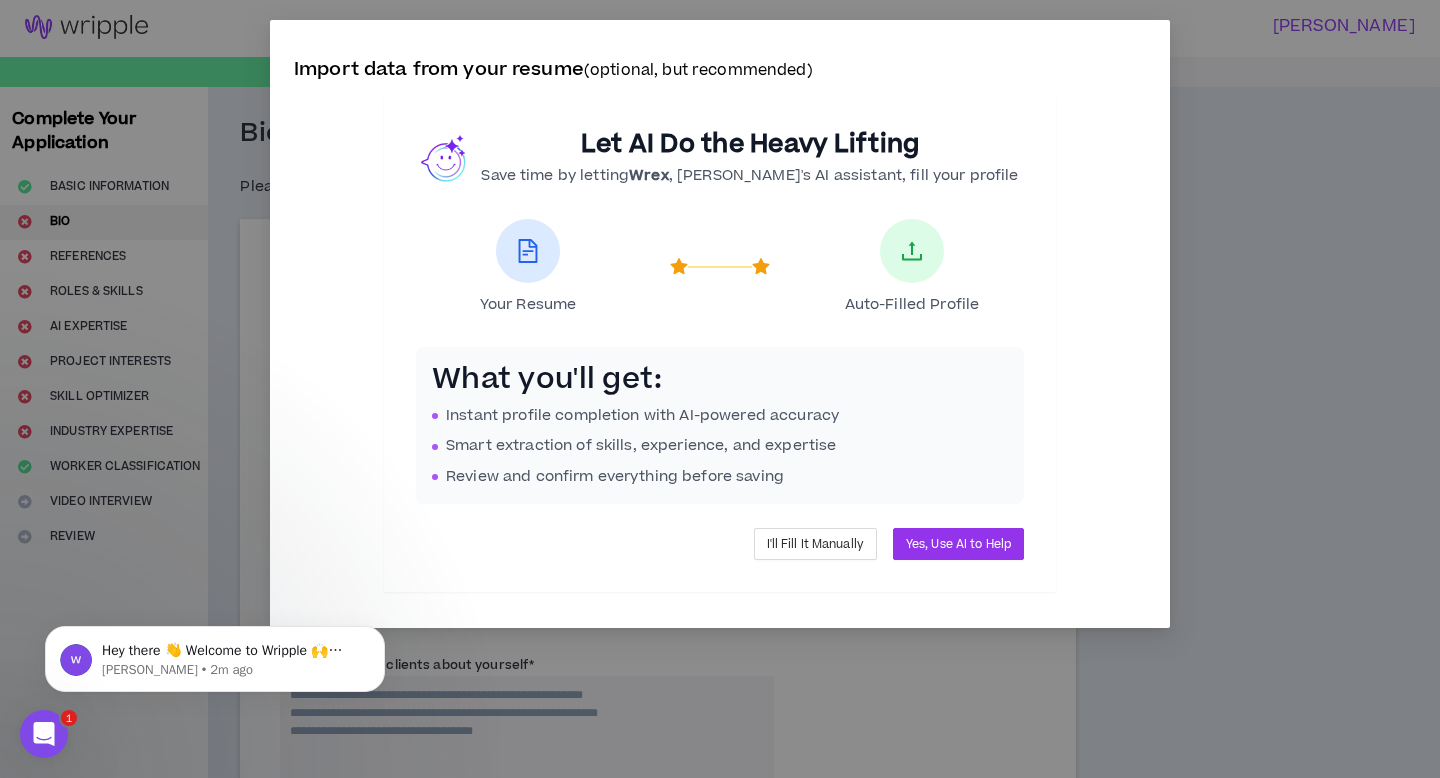 scroll, scrollTop: 0, scrollLeft: 0, axis: both 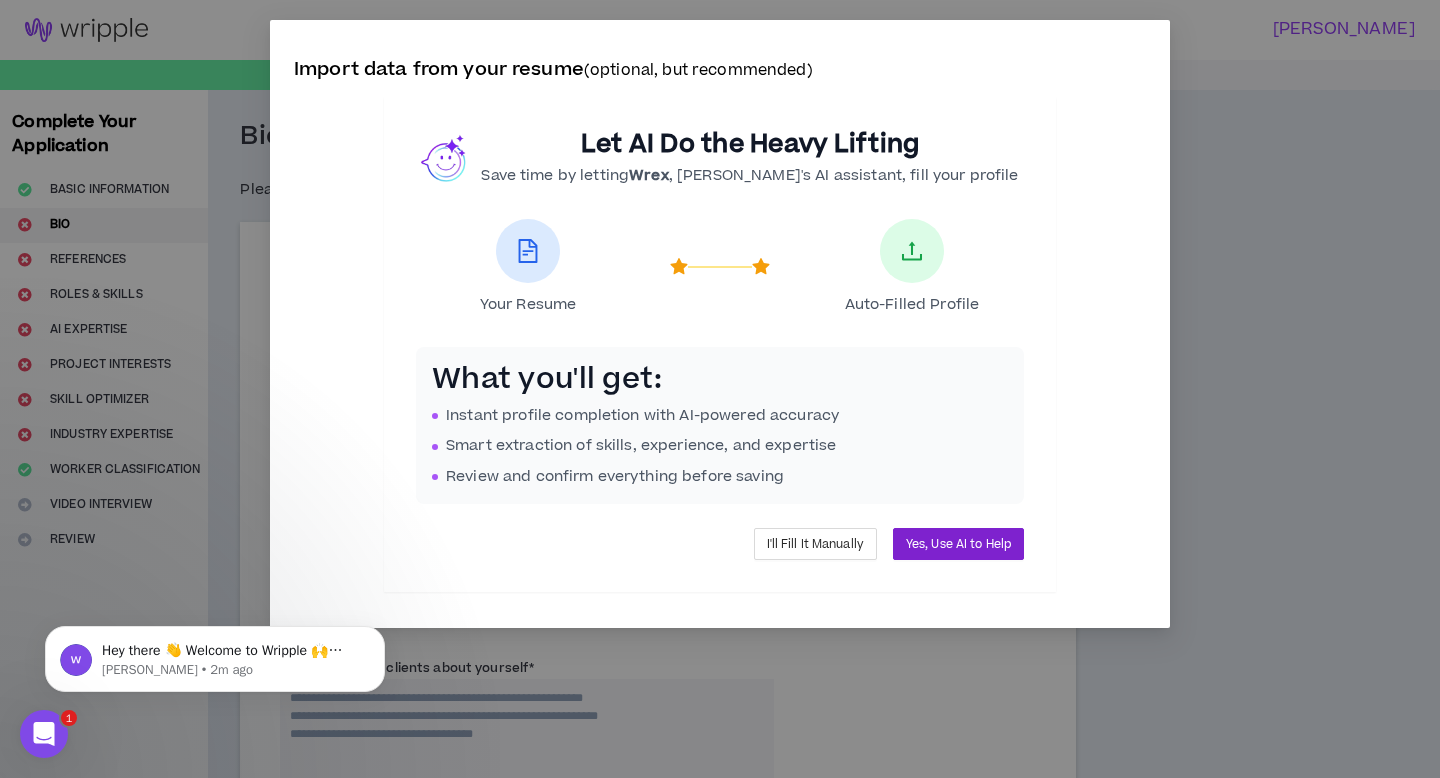 click on "Yes, Use AI to Help" at bounding box center [958, 544] 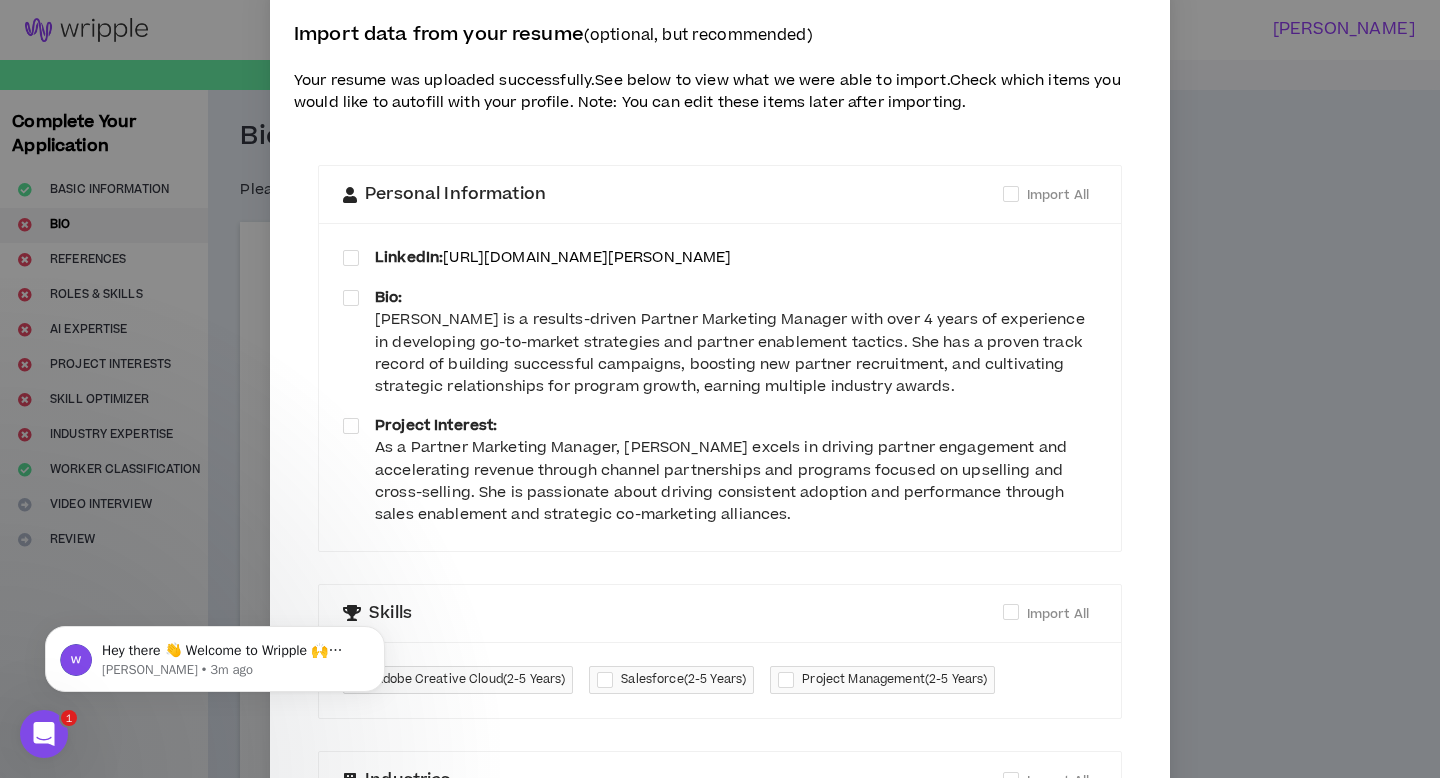 scroll, scrollTop: 45, scrollLeft: 0, axis: vertical 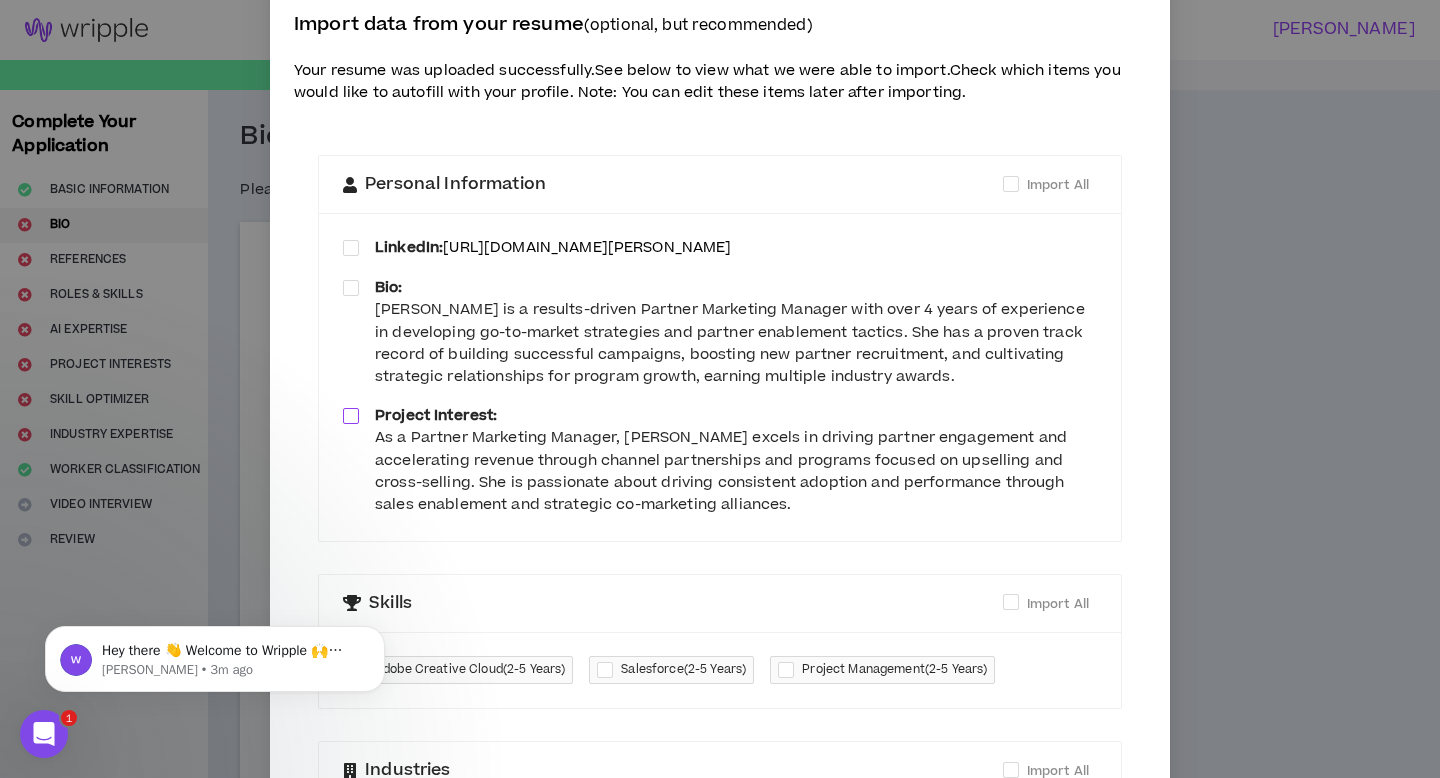 click at bounding box center [351, 416] 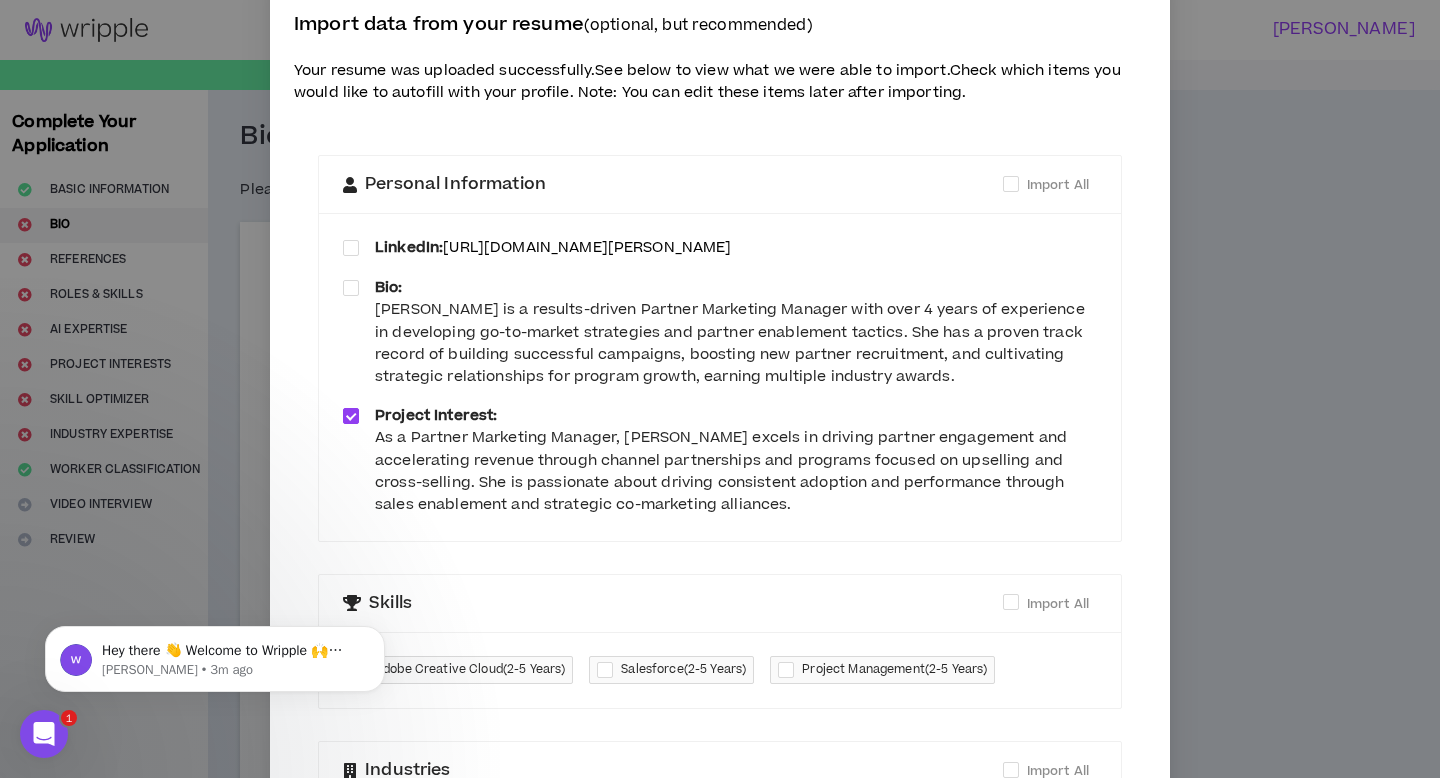 click at bounding box center (351, 416) 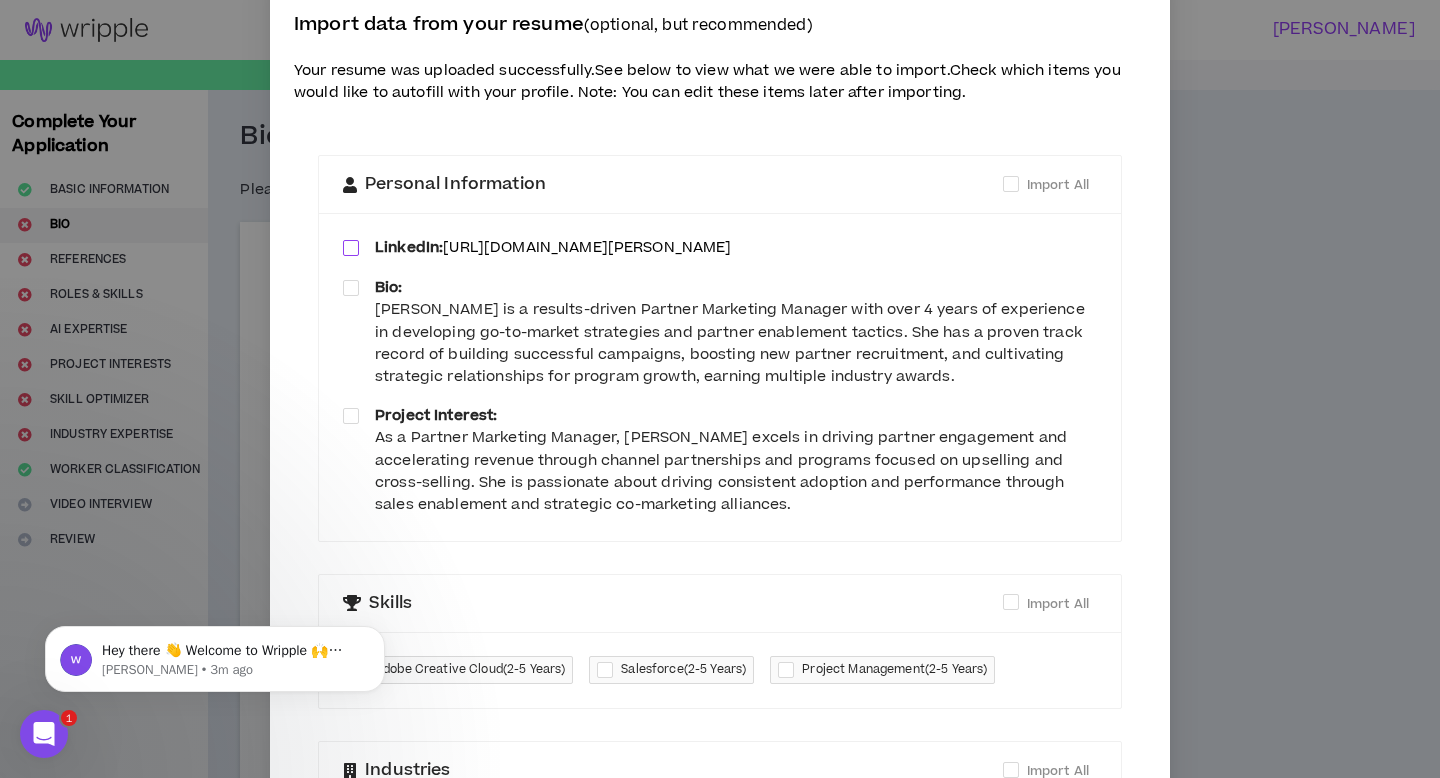 click at bounding box center (351, 248) 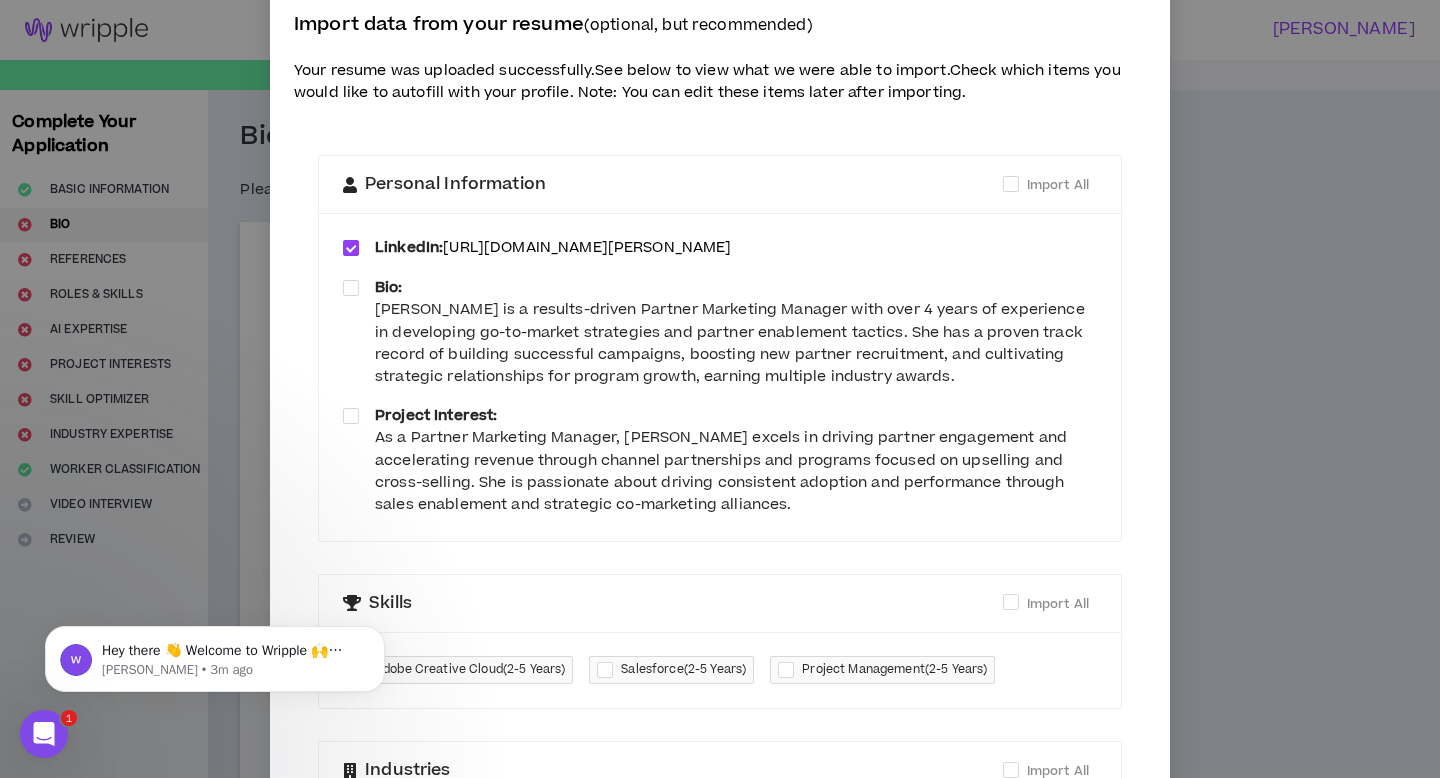 click on "Bio:  [PERSON_NAME] is a results-driven Partner Marketing Manager with over 4 years of experience in developing go-to-market strategies and partner enablement tactics. She has a proven track record of building successful campaigns, boosting new partner recruitment, and cultivating strategic relationships for program growth, earning multiple industry awards." at bounding box center [720, 333] 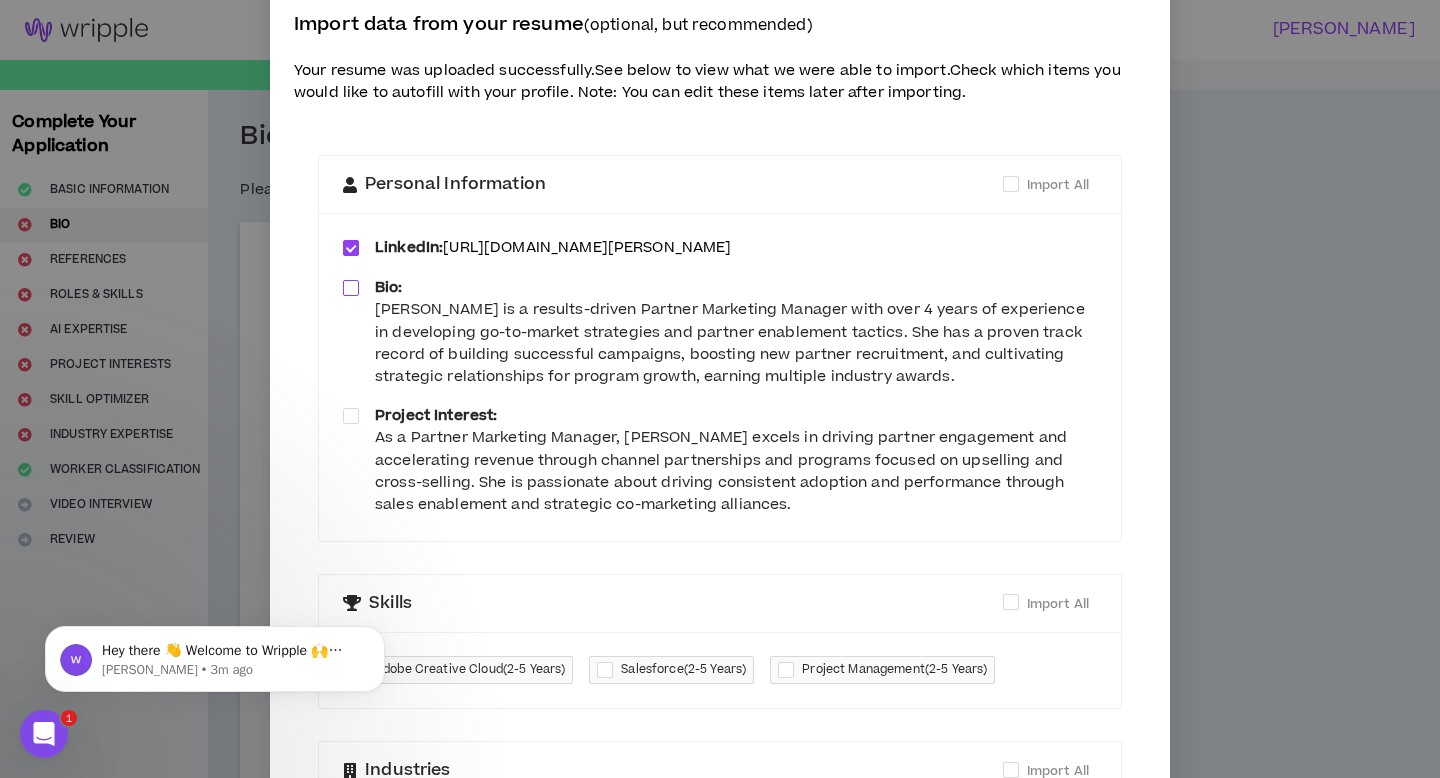 click at bounding box center [351, 288] 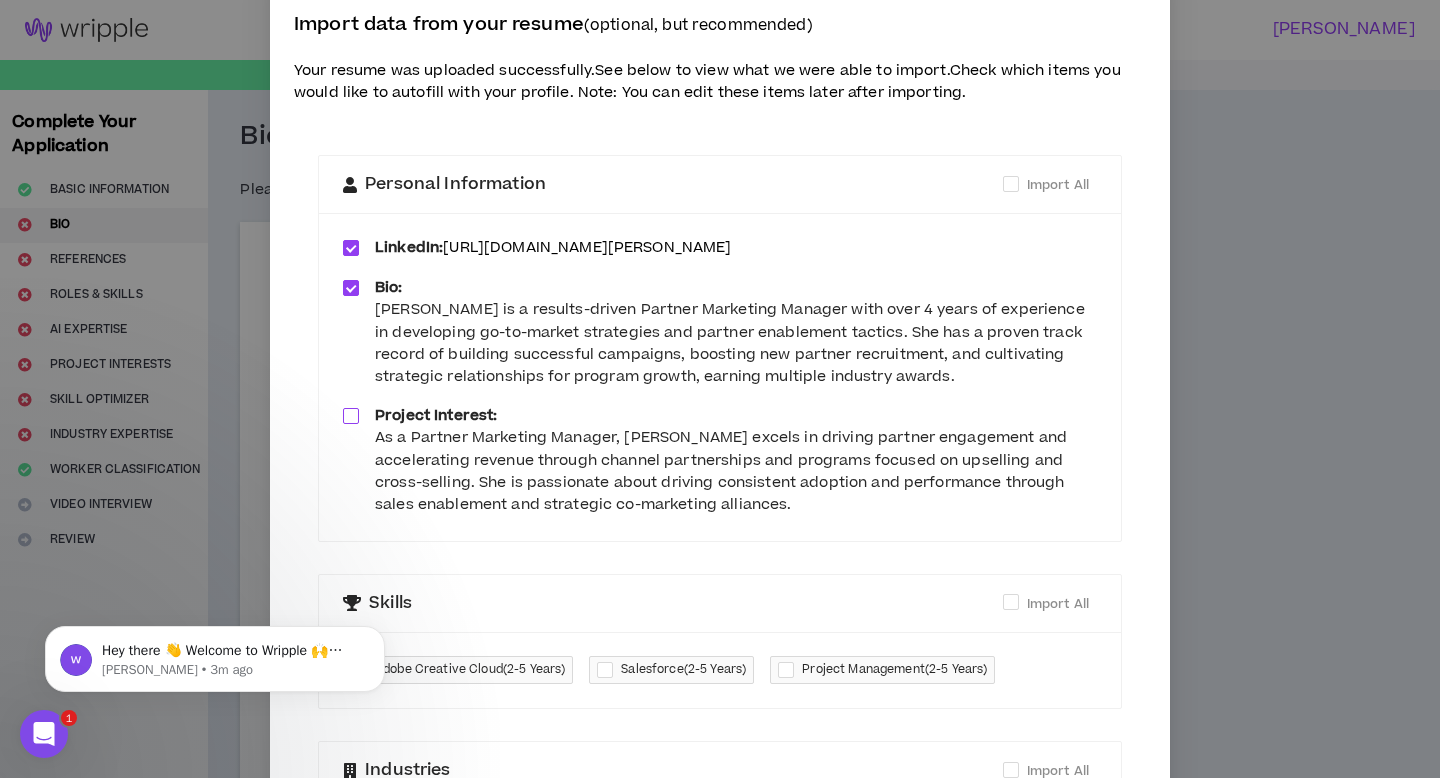 click at bounding box center (351, 416) 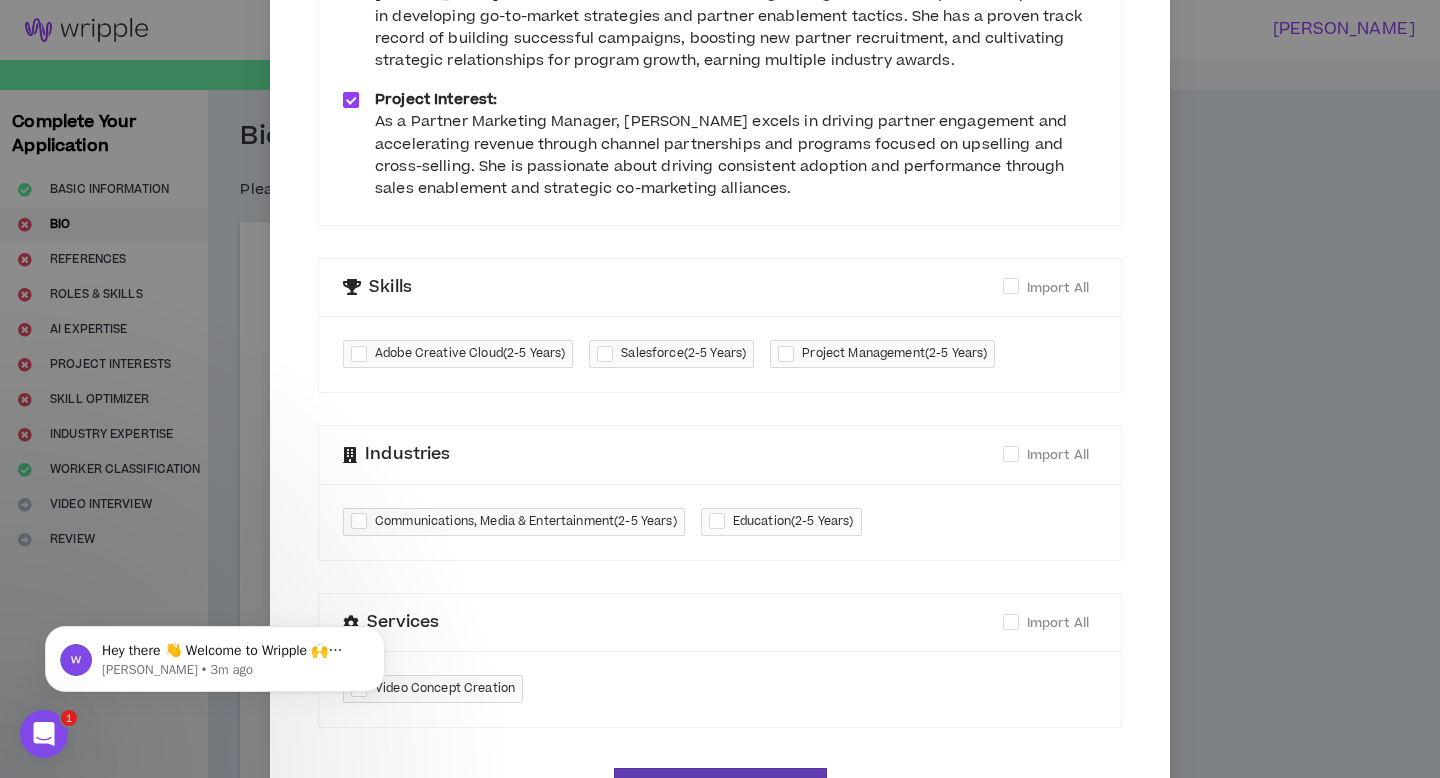 scroll, scrollTop: 361, scrollLeft: 0, axis: vertical 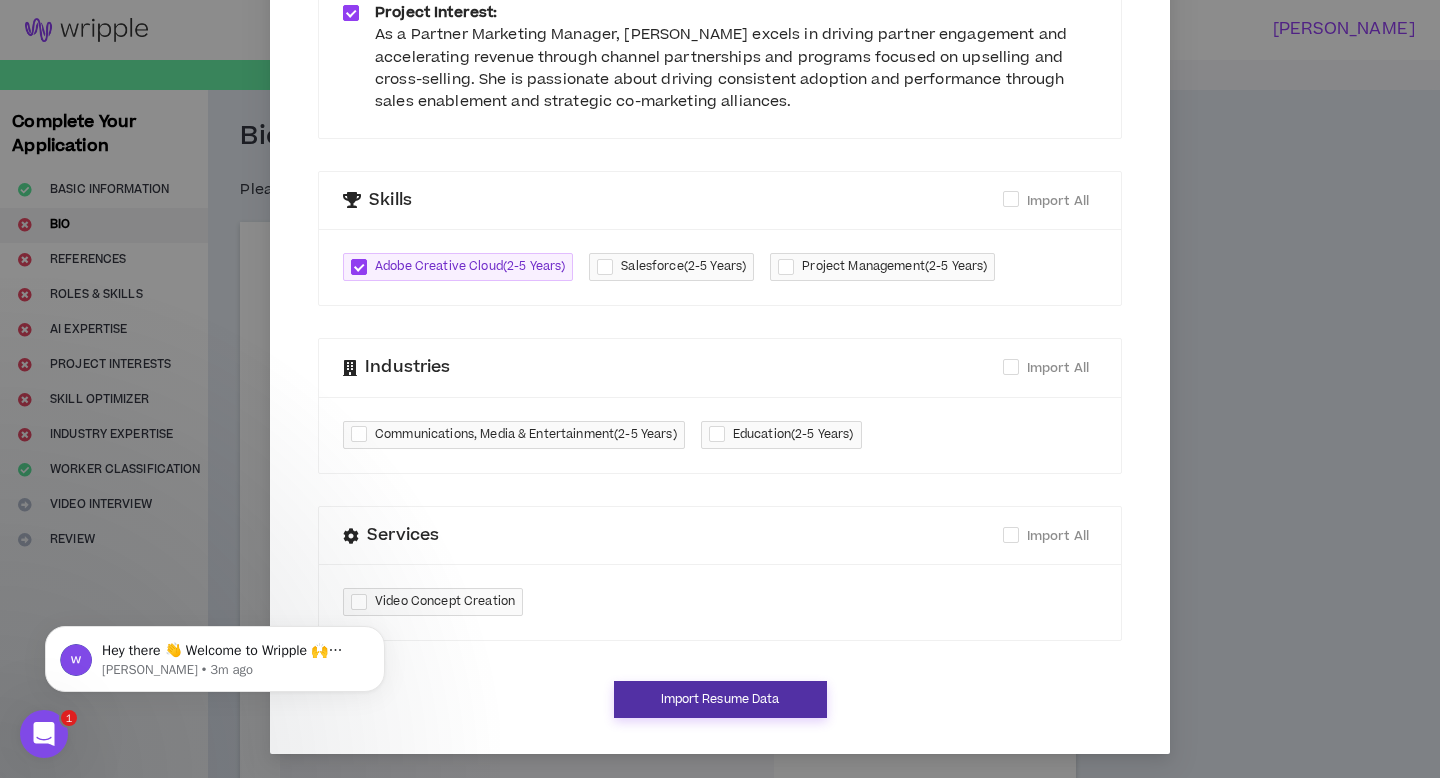 click on "Import Resume Data" at bounding box center (720, 699) 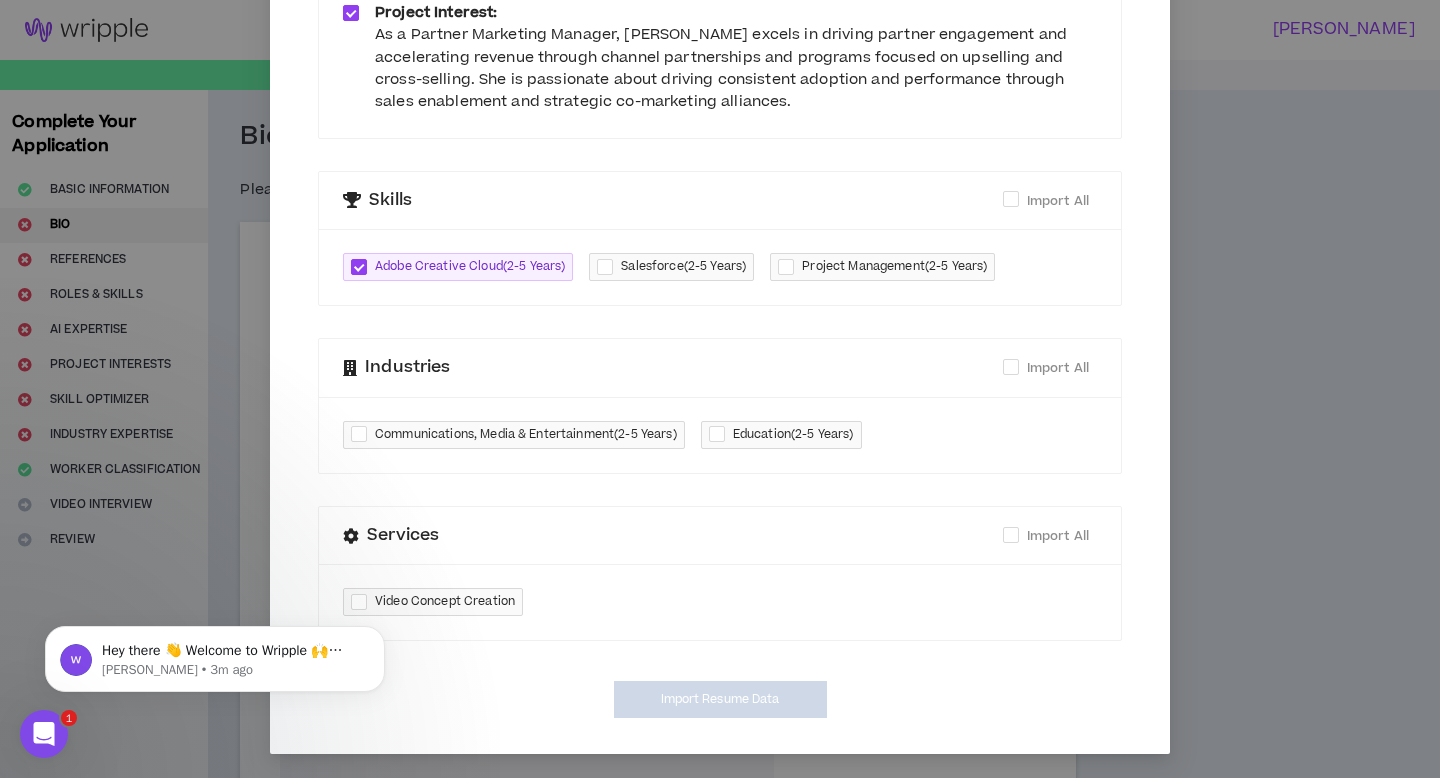 type on "[URL][DOMAIN_NAME][PERSON_NAME]" 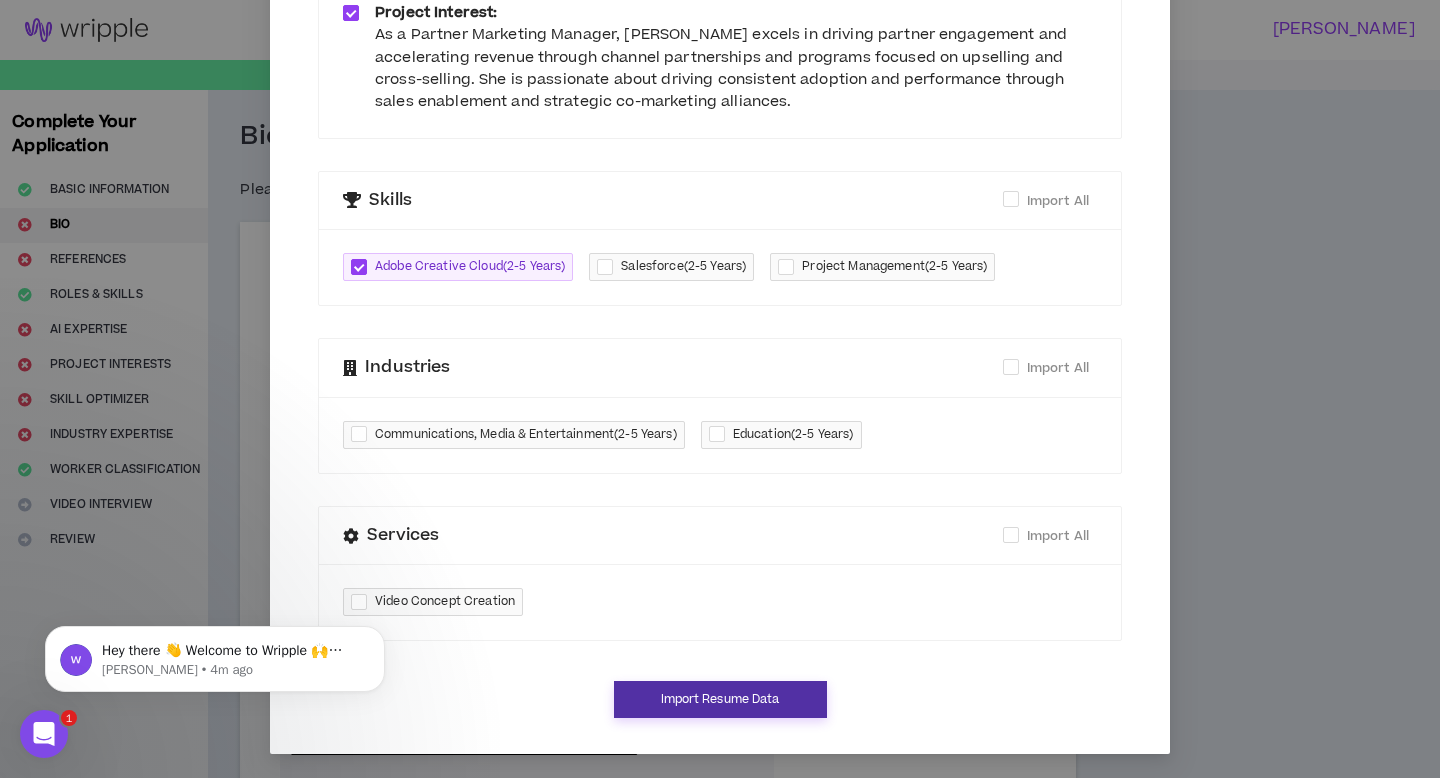 scroll, scrollTop: 428, scrollLeft: 0, axis: vertical 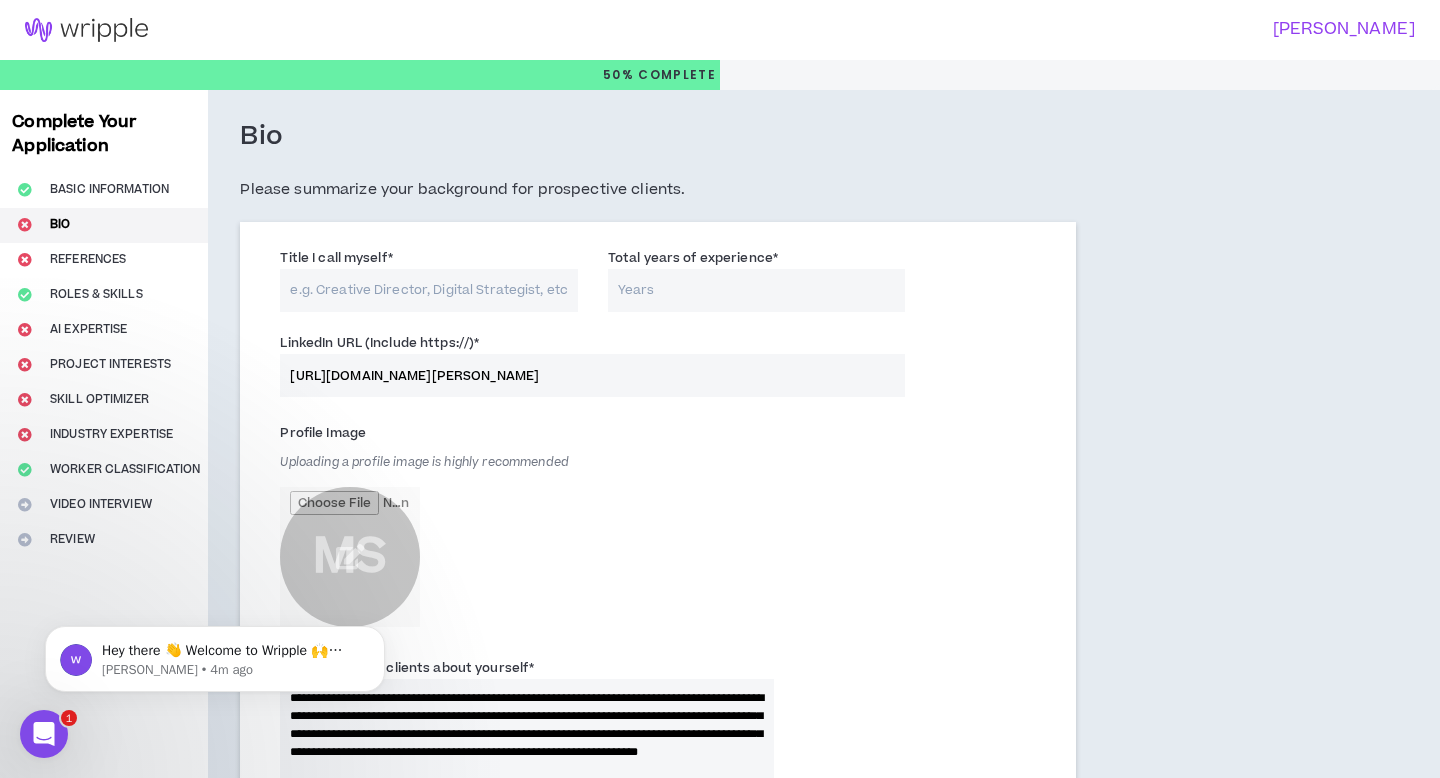 click on "Title I call myself  *" at bounding box center [429, 290] 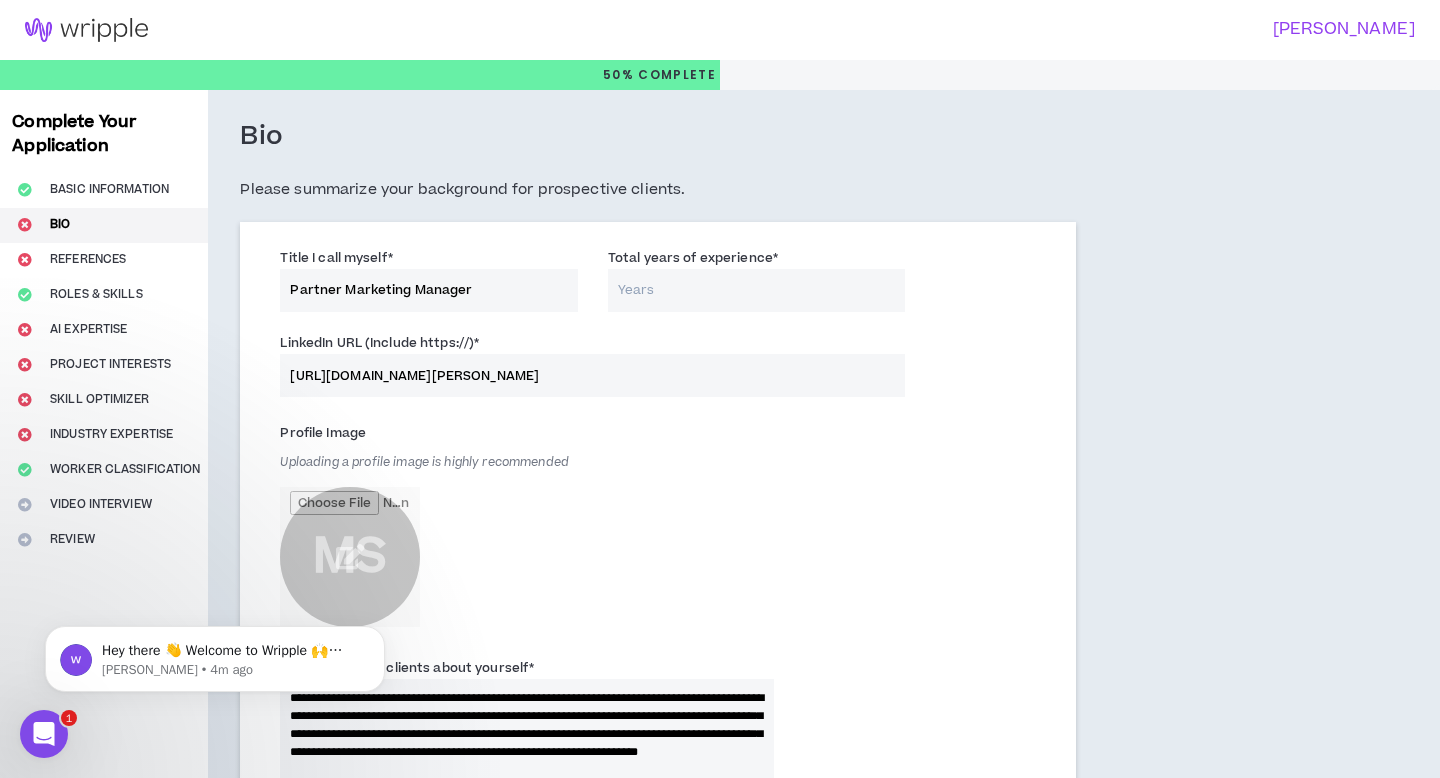 type on "Partner Marketing Manager" 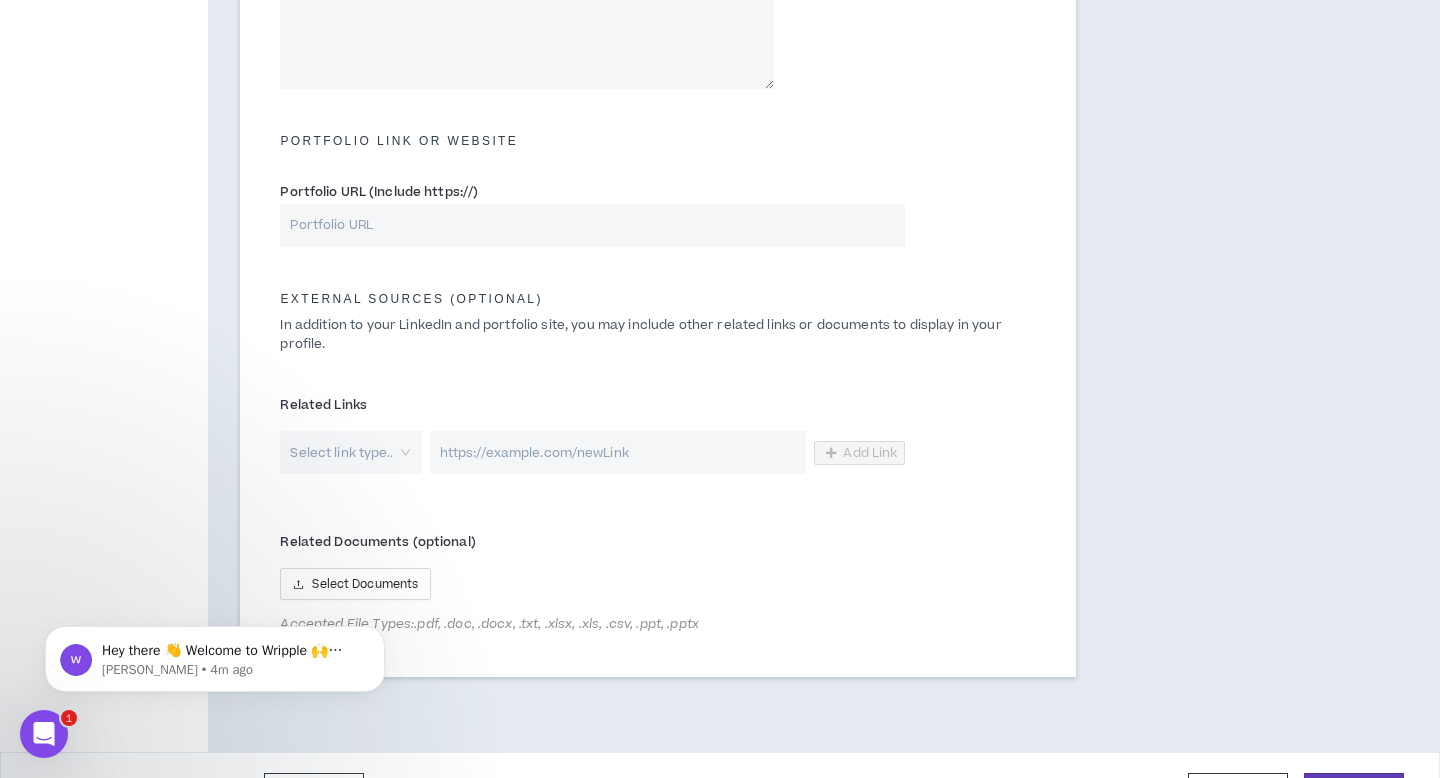 scroll, scrollTop: 827, scrollLeft: 0, axis: vertical 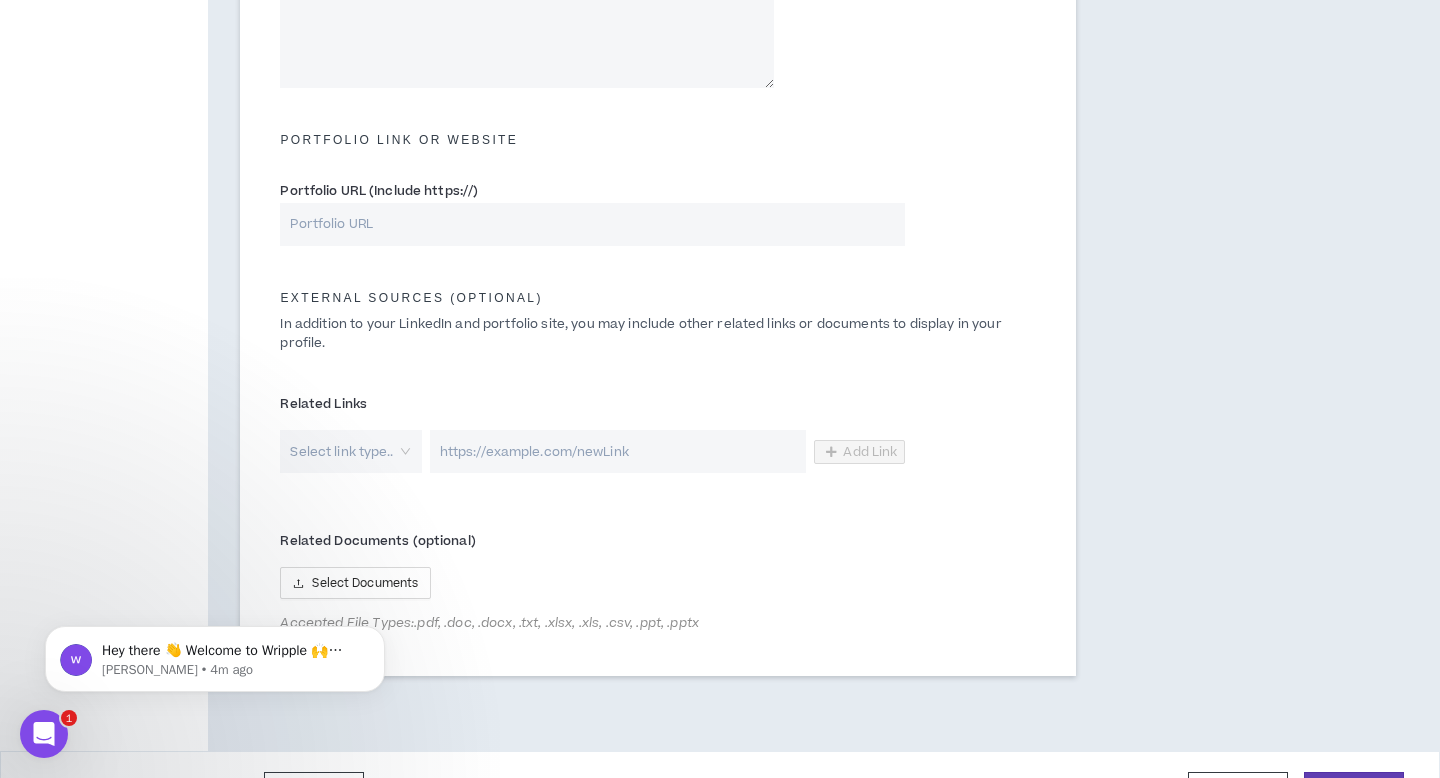 type on "5" 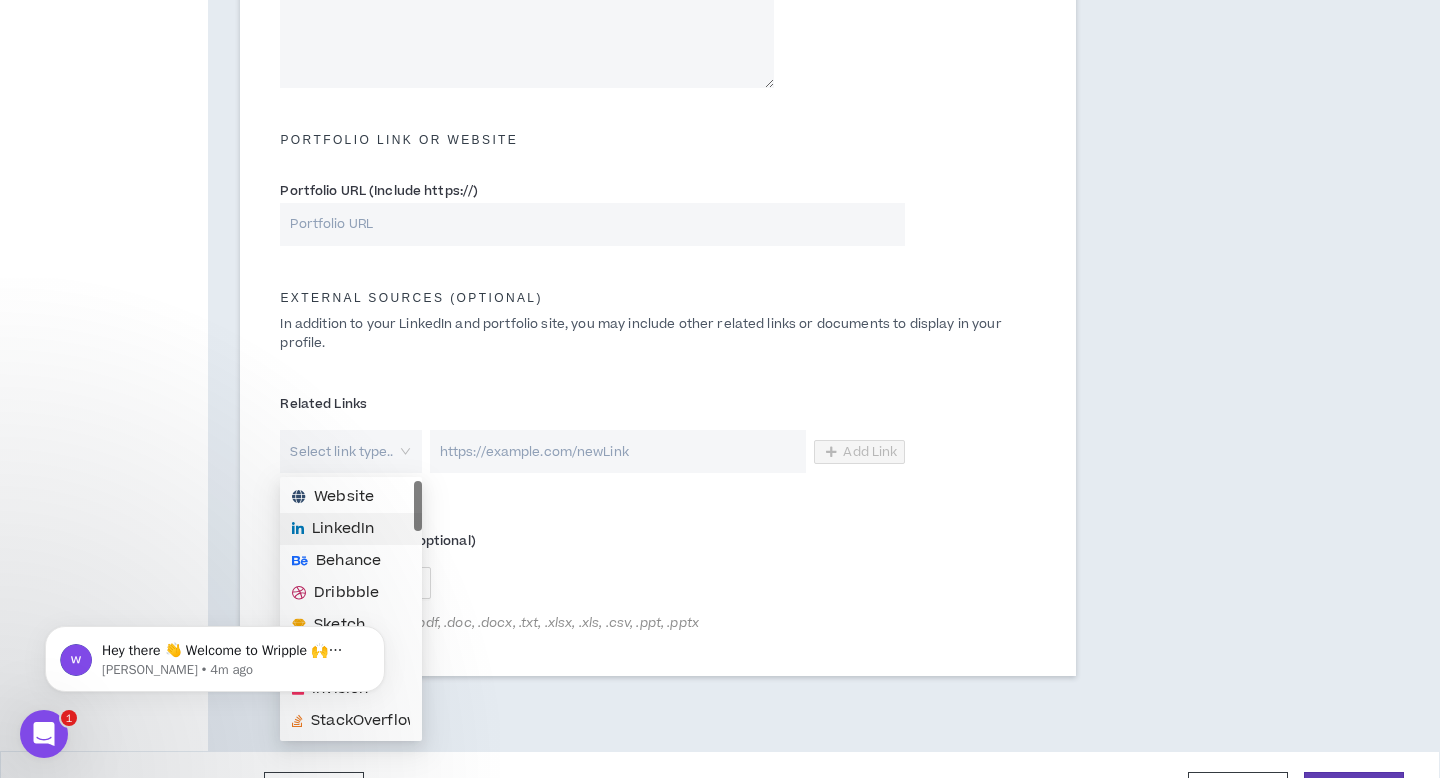 click on "LinkedIn" at bounding box center (343, 529) 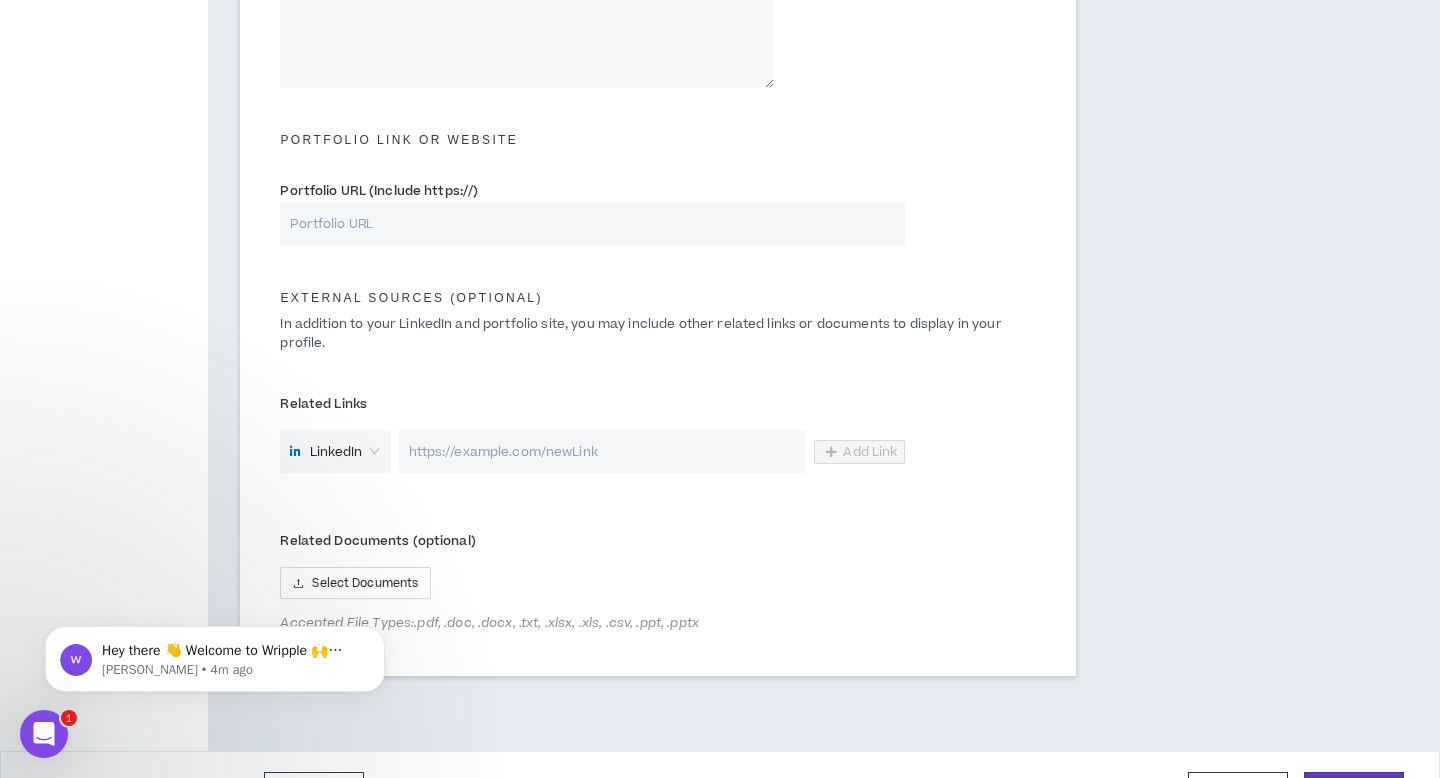 click at bounding box center (603, 451) 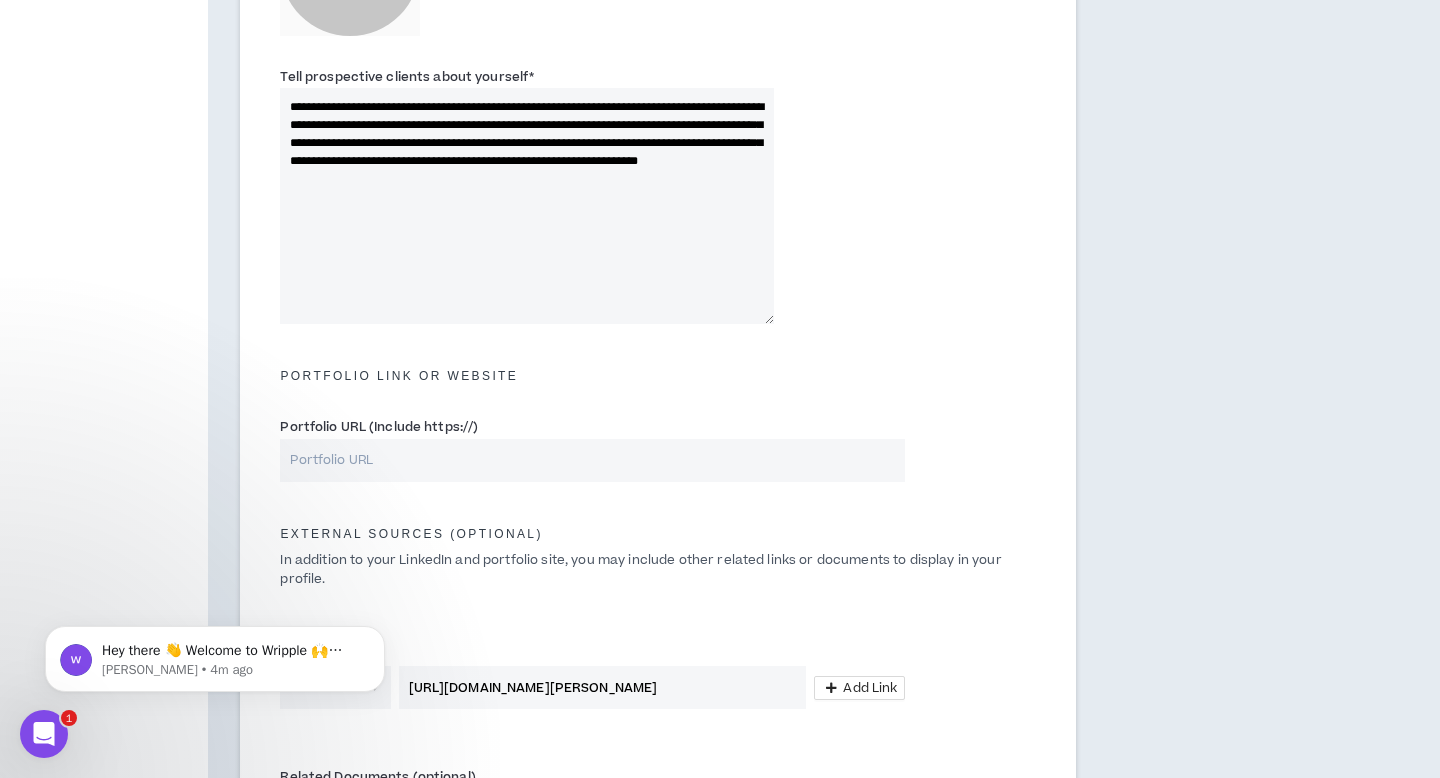 scroll, scrollTop: 879, scrollLeft: 0, axis: vertical 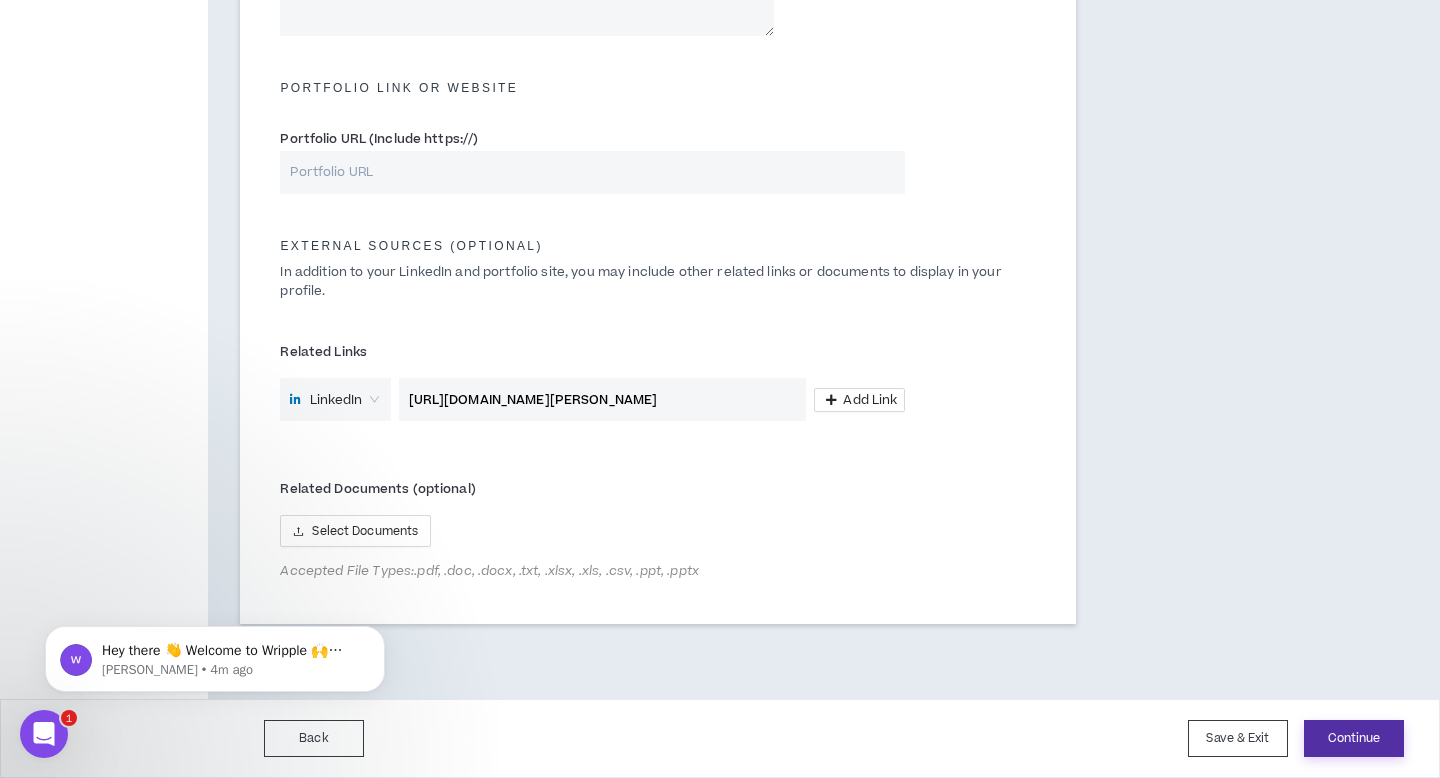 type on "[URL][DOMAIN_NAME][PERSON_NAME]" 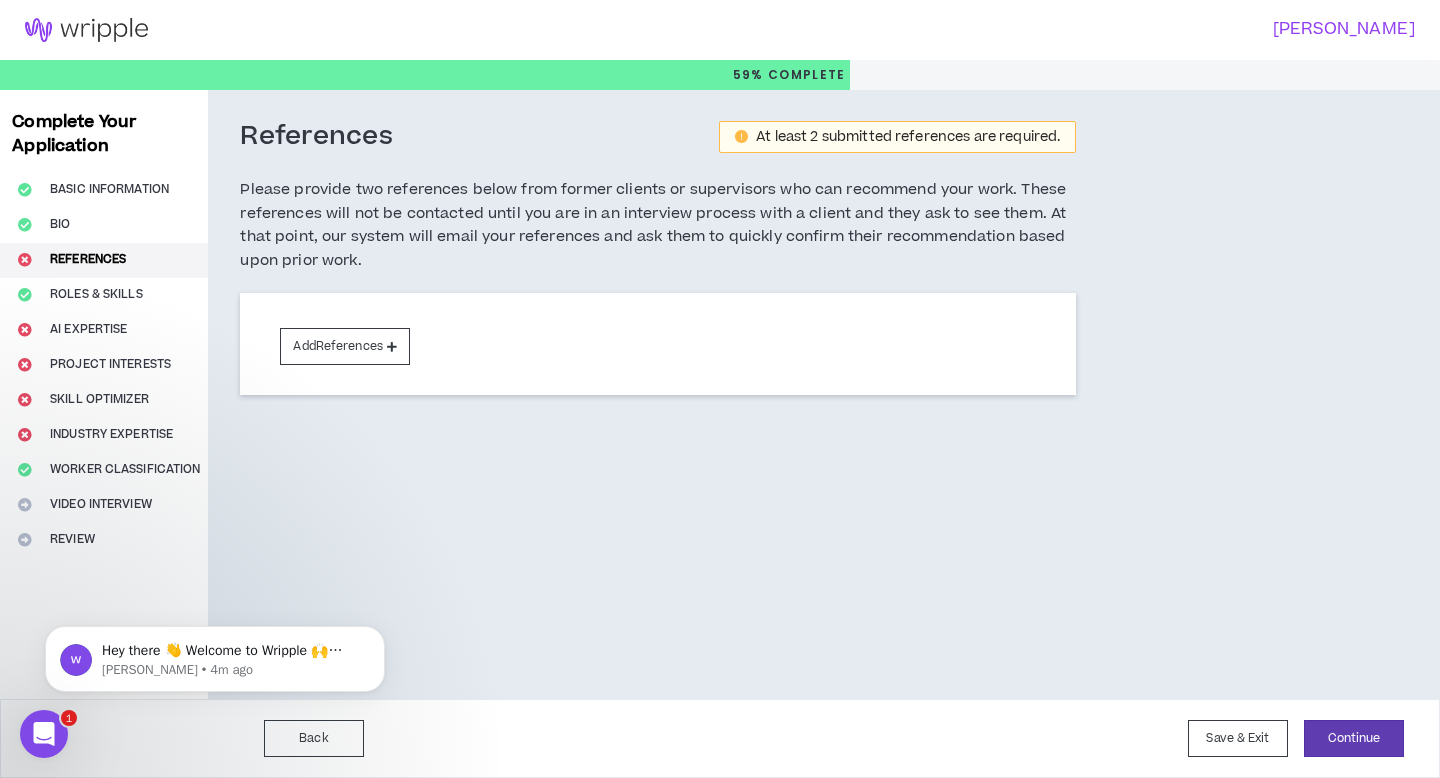 scroll, scrollTop: 0, scrollLeft: 0, axis: both 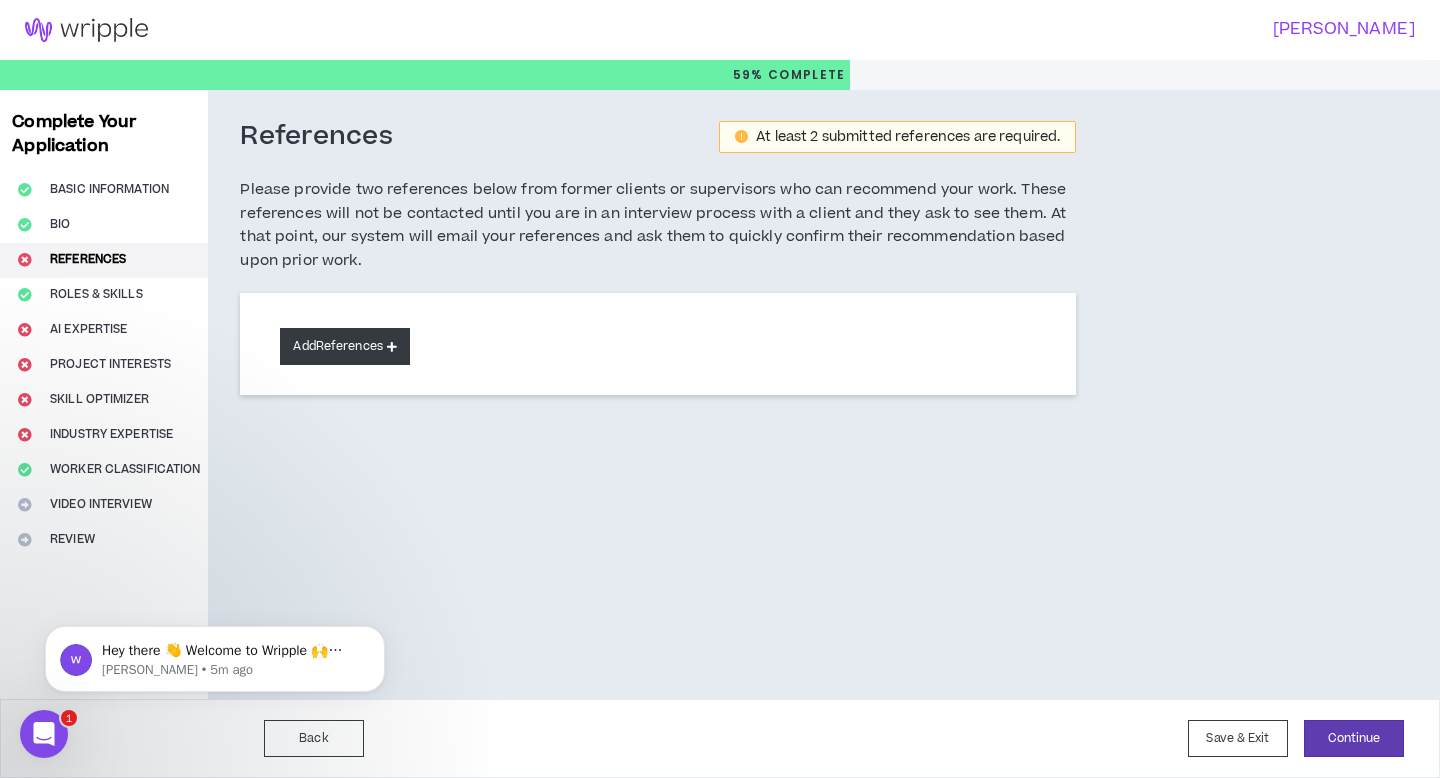 click at bounding box center (392, 346) 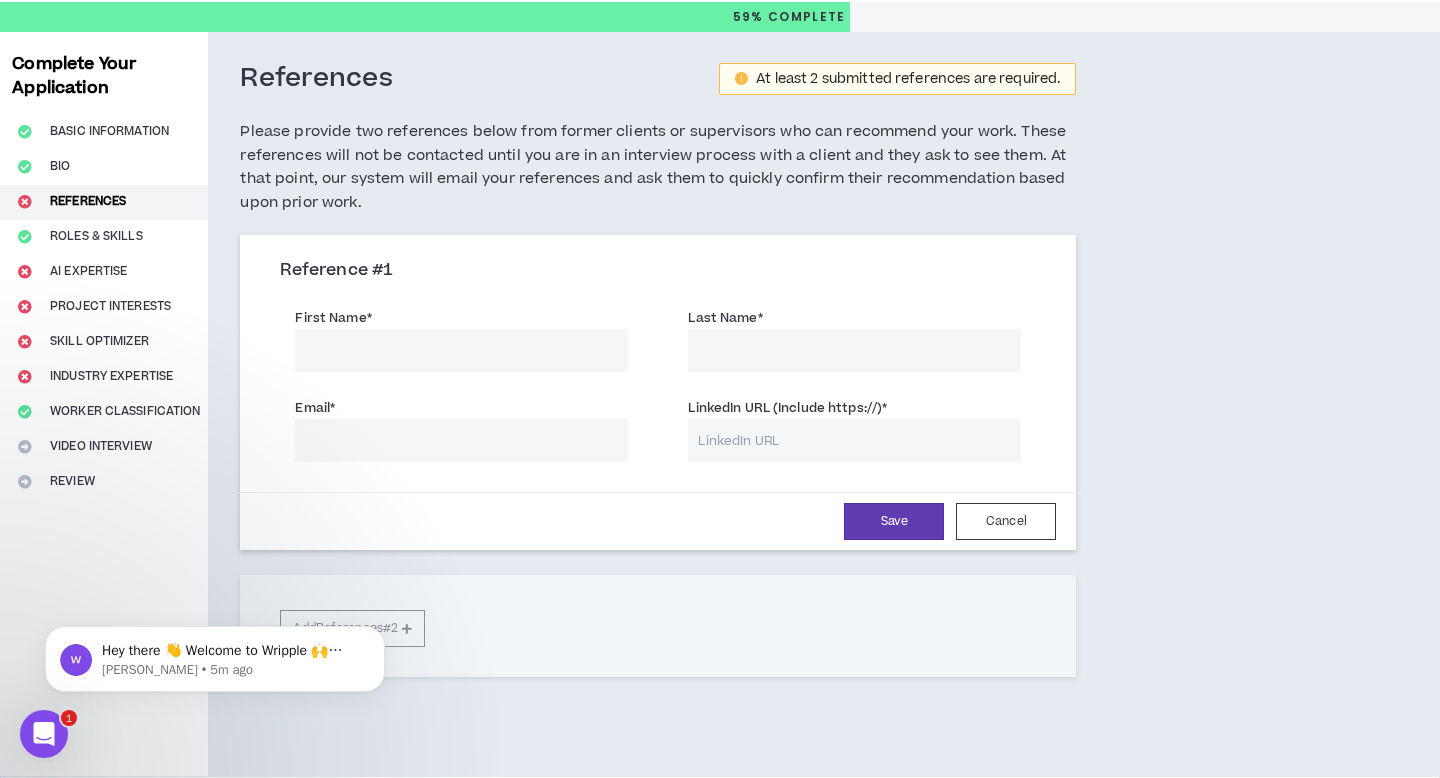 scroll, scrollTop: 61, scrollLeft: 0, axis: vertical 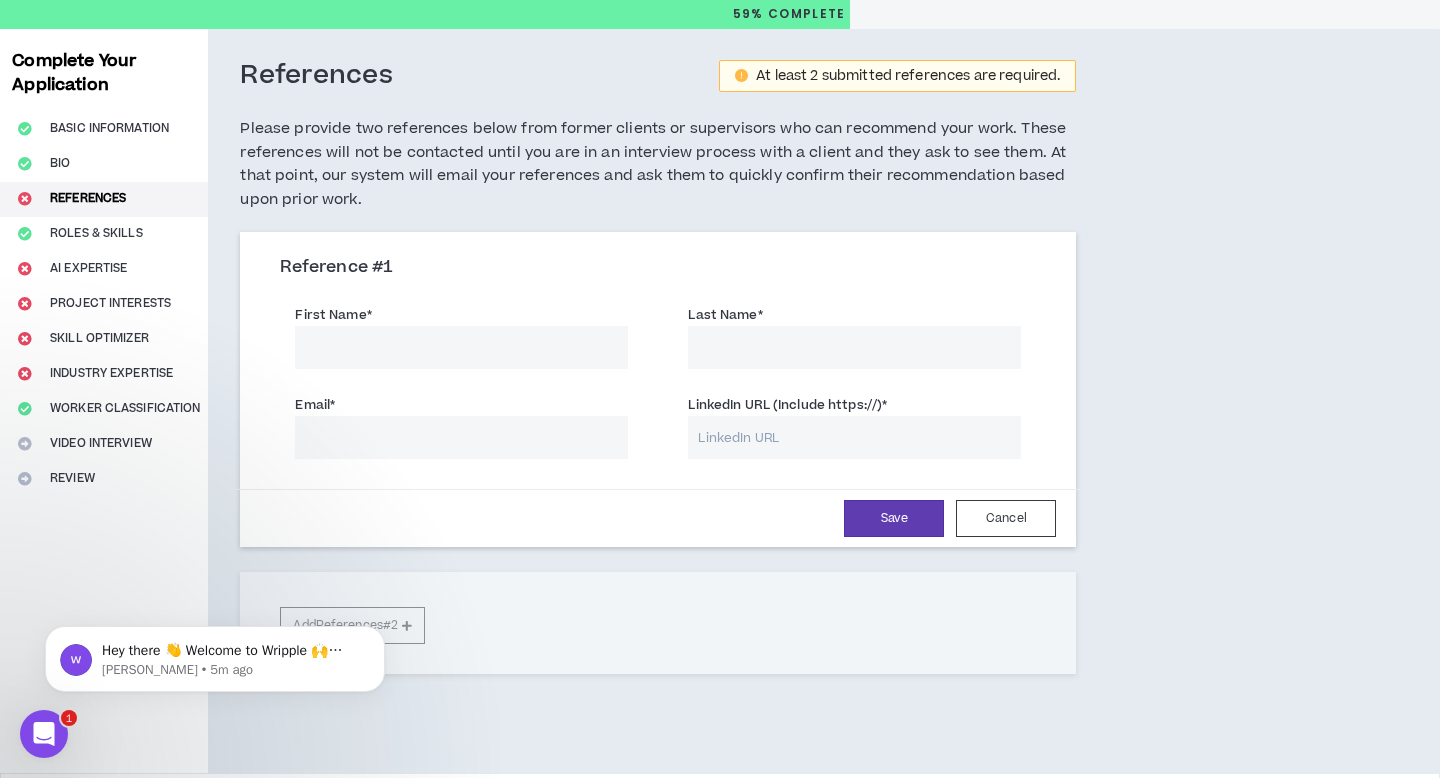 click on "First Name  *" at bounding box center (461, 347) 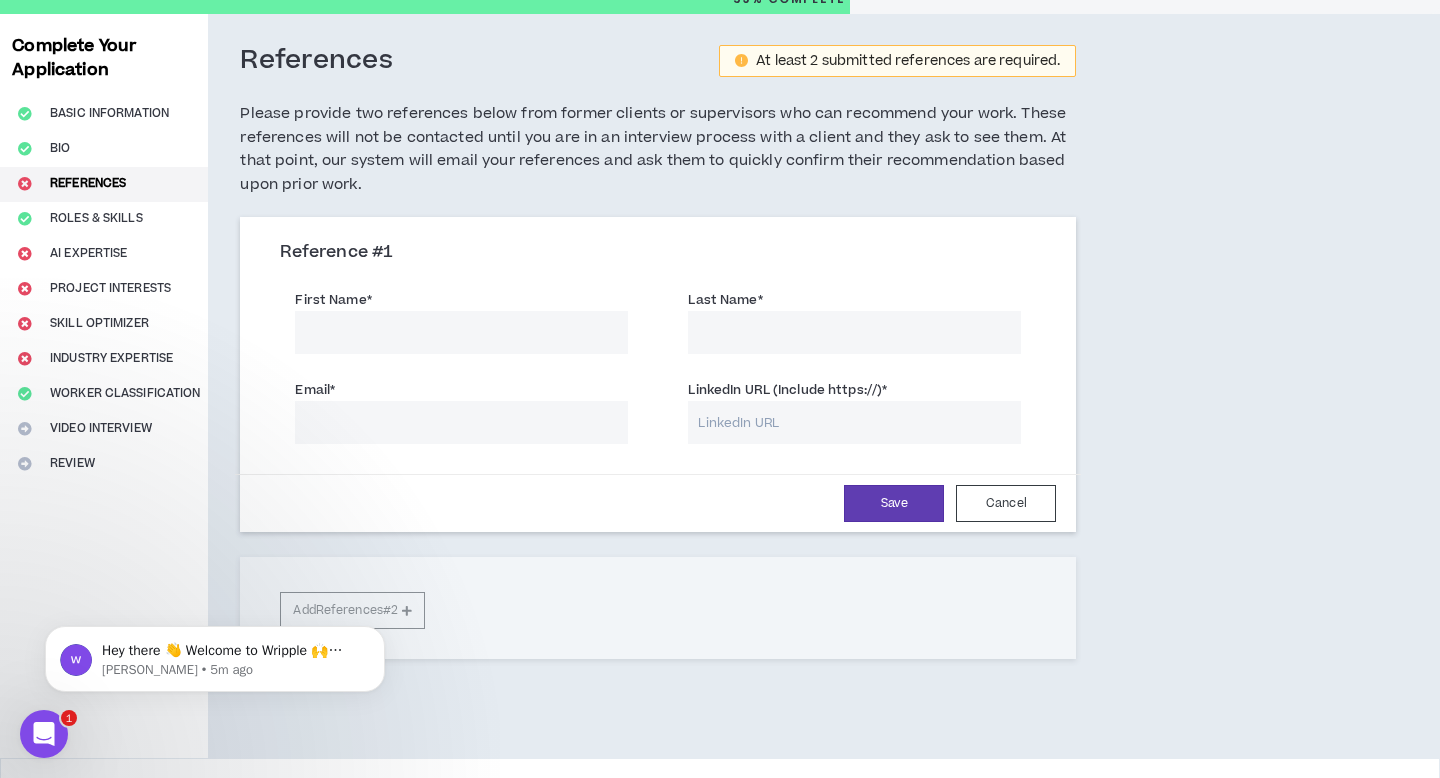 scroll, scrollTop: 80, scrollLeft: 0, axis: vertical 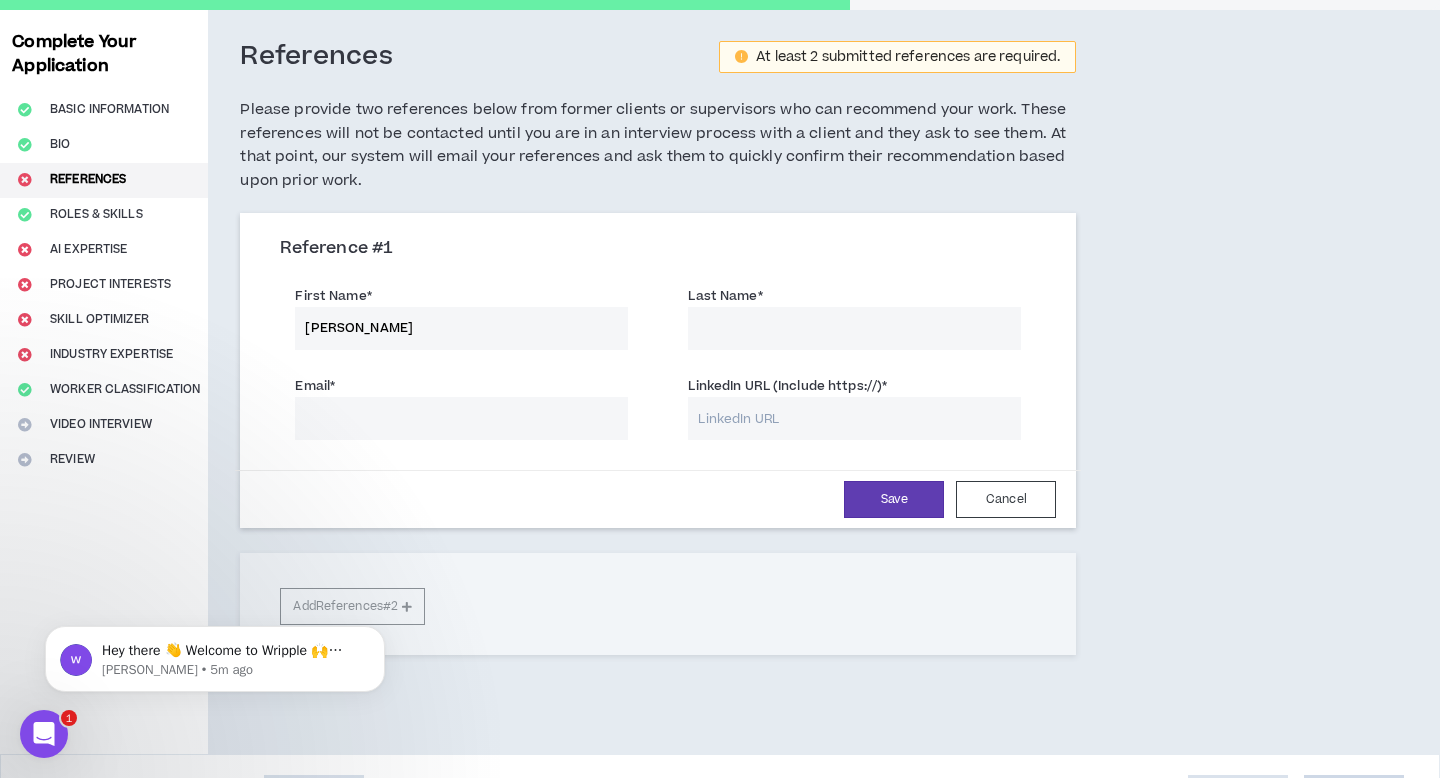 type on "[PERSON_NAME]" 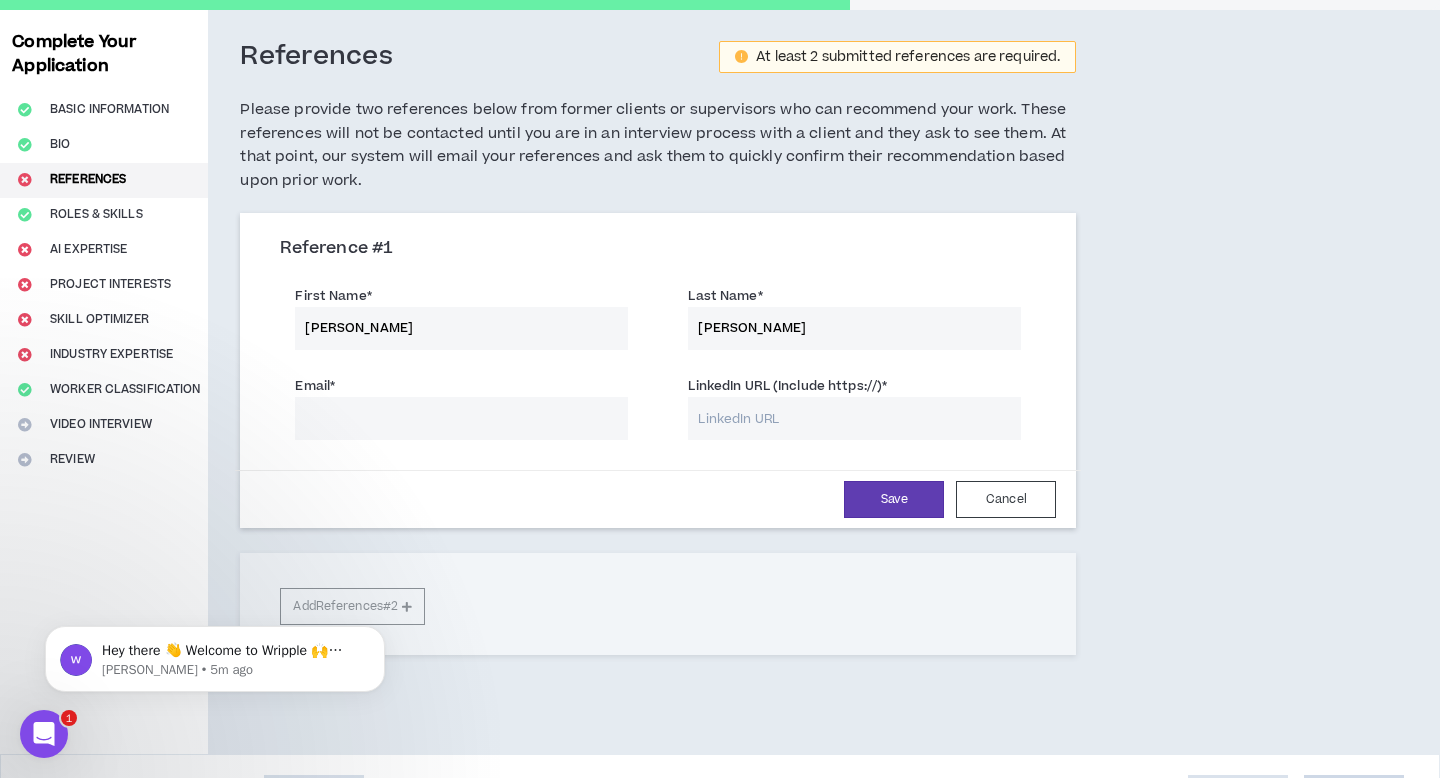 type on "[PERSON_NAME]" 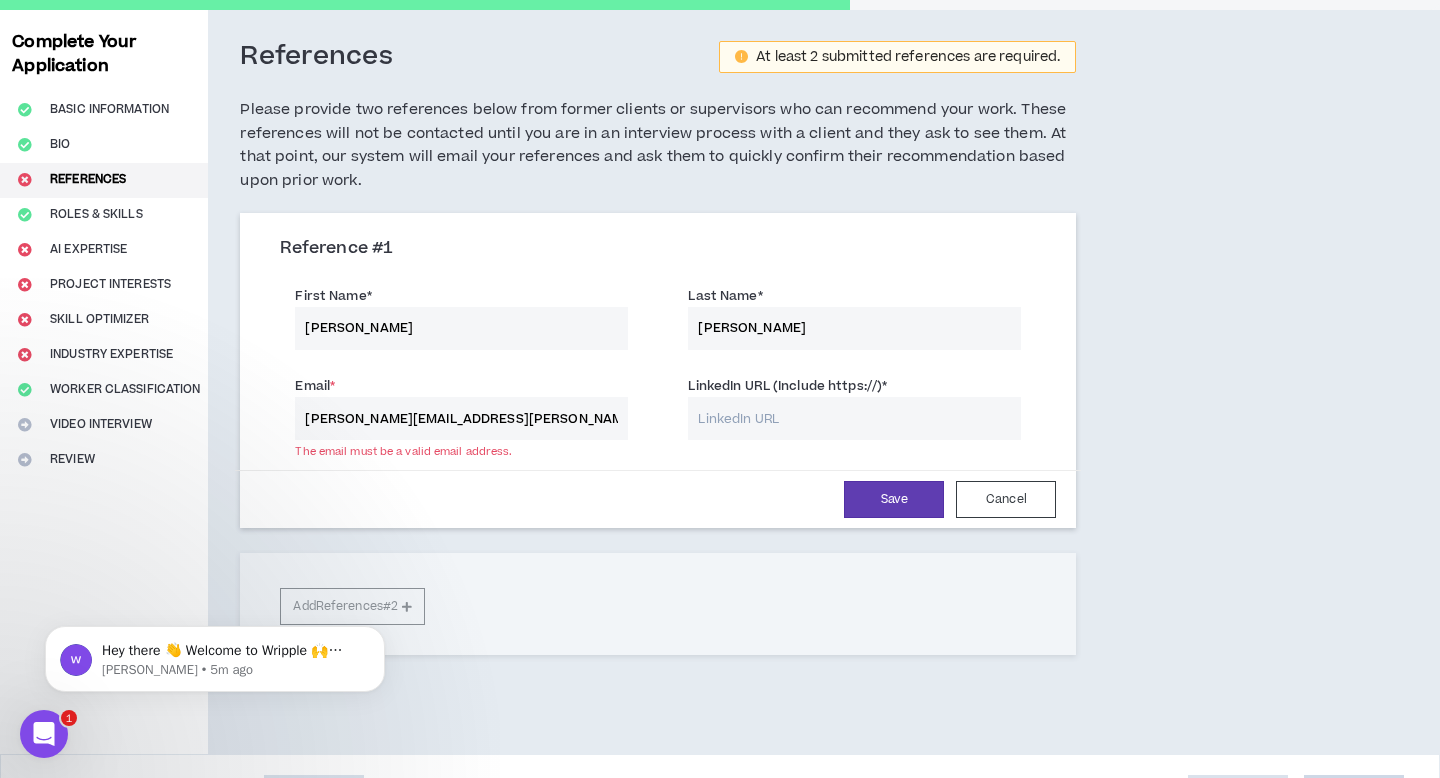 type on "[PERSON_NAME][EMAIL_ADDRESS][PERSON_NAME][DOMAIN_NAME]" 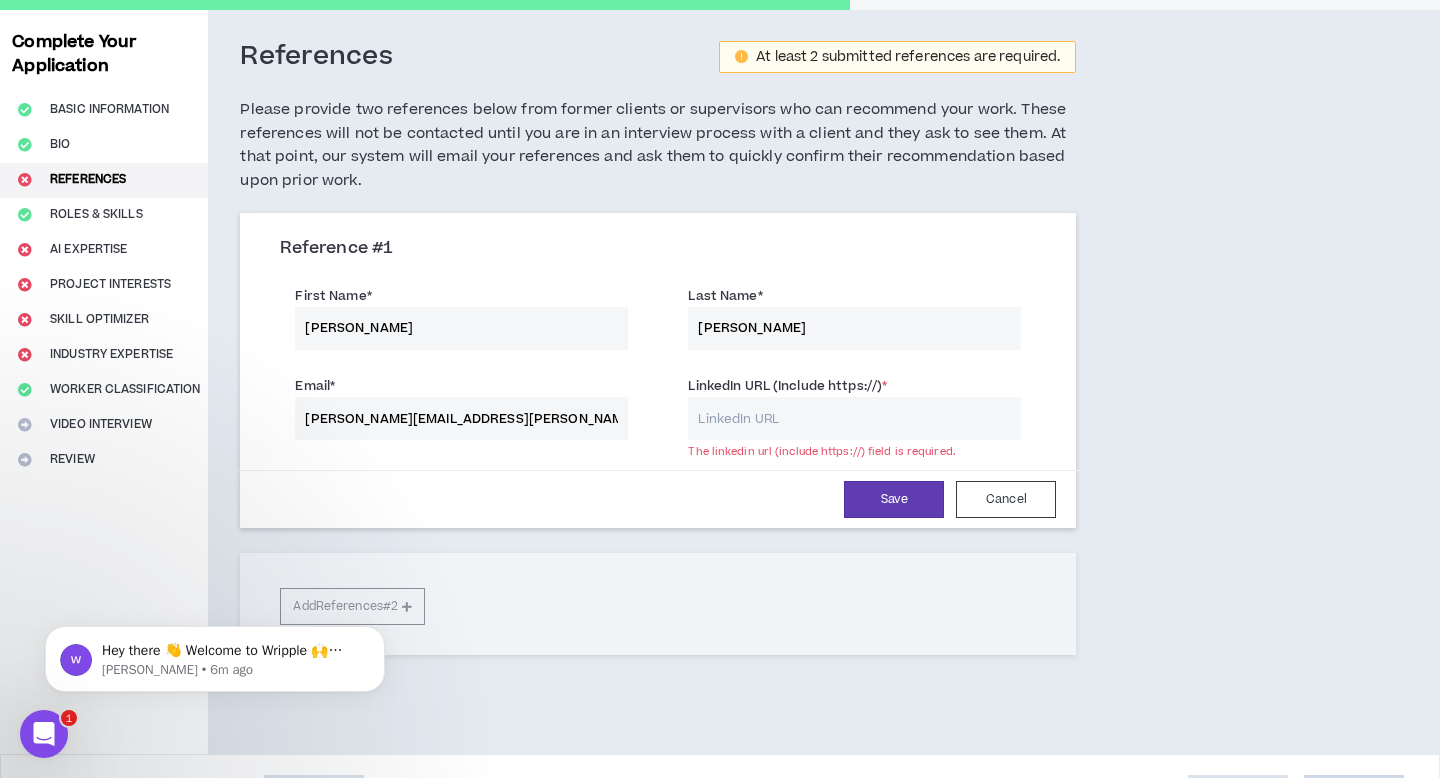 paste on "[URL][DOMAIN_NAME]" 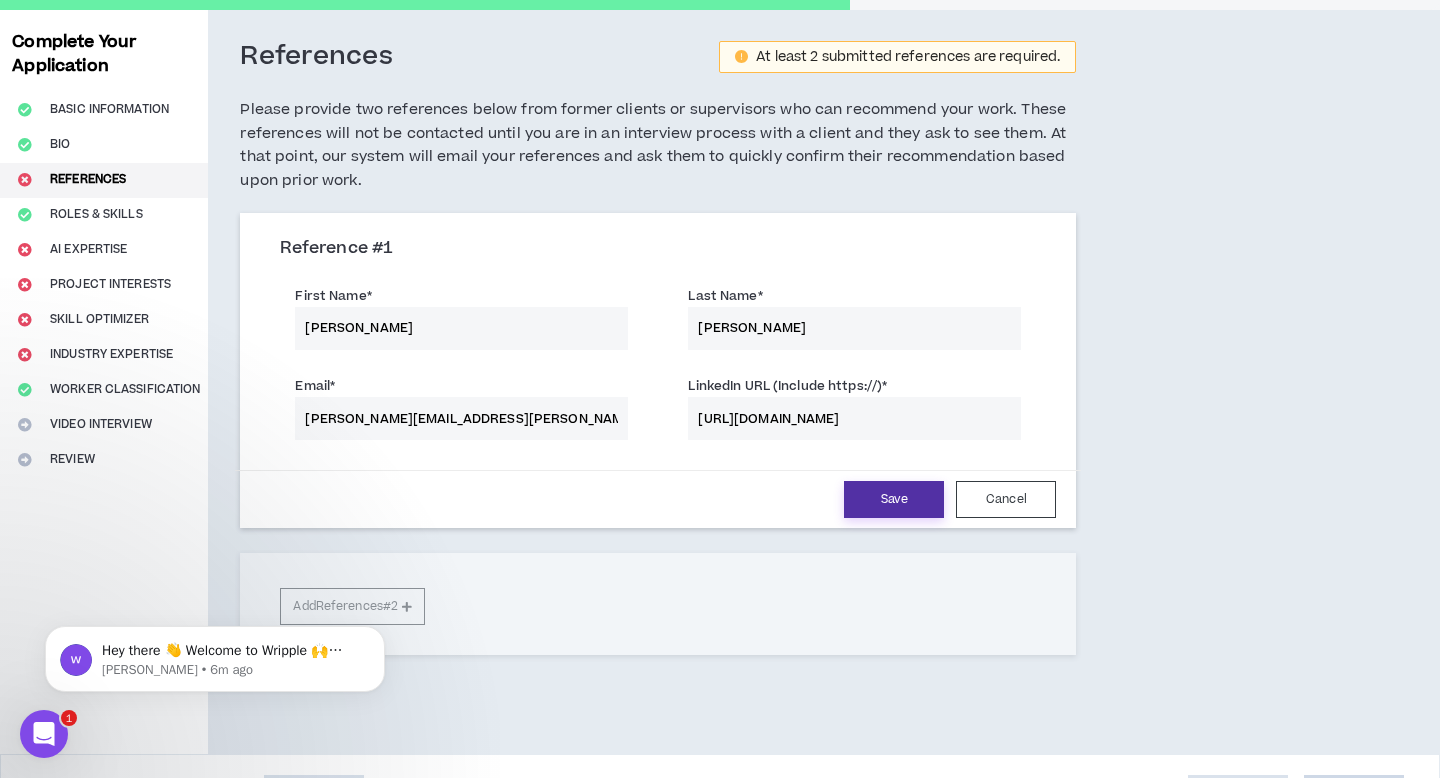 type on "[URL][DOMAIN_NAME]" 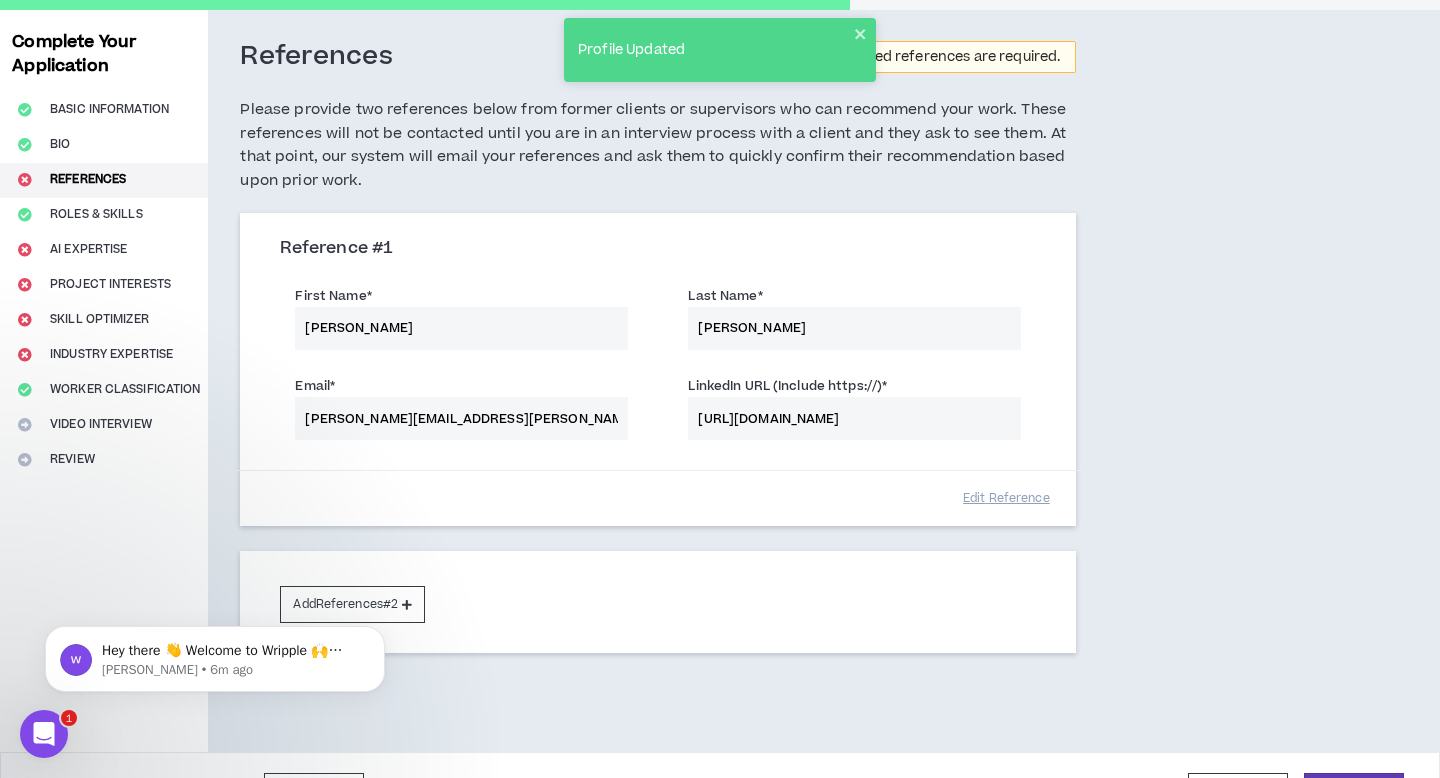 scroll, scrollTop: 133, scrollLeft: 0, axis: vertical 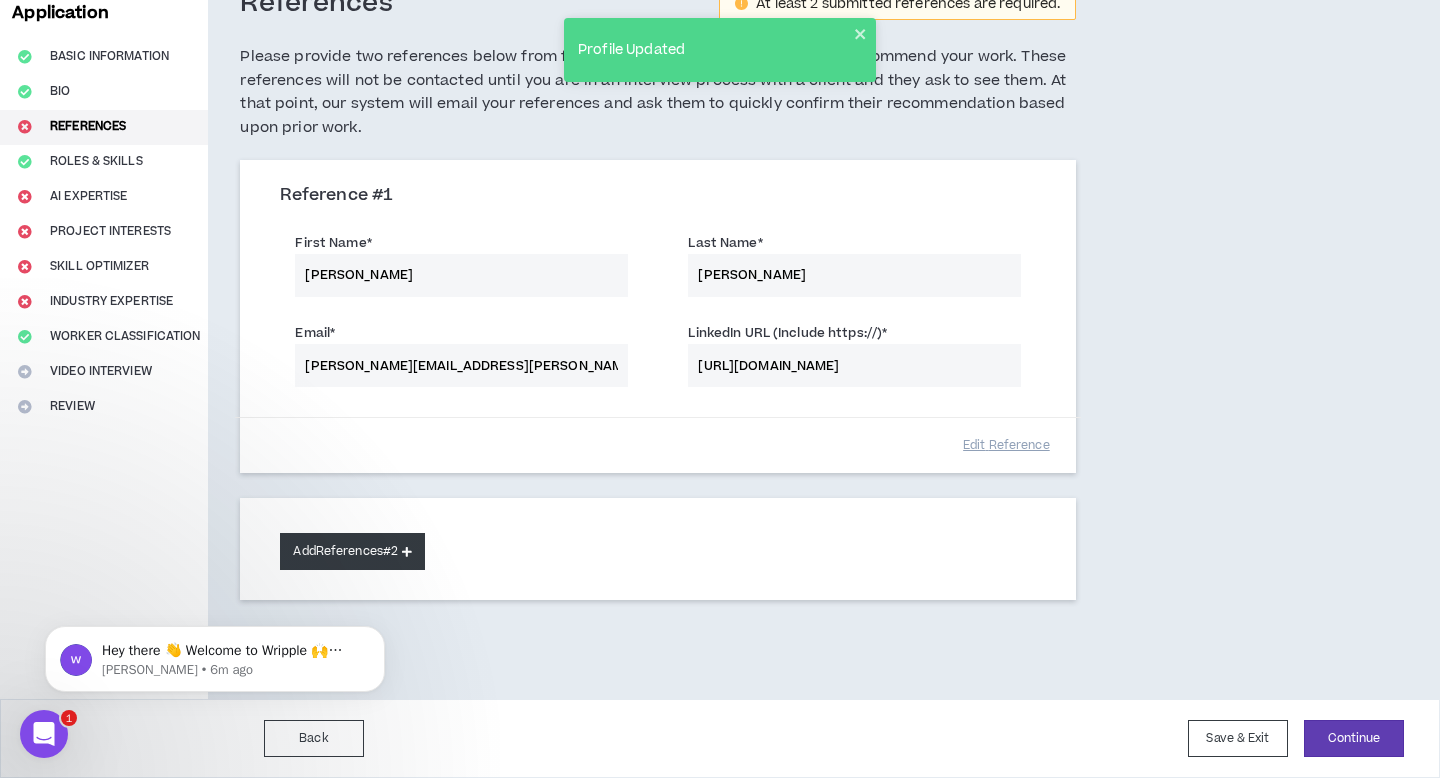 click on "Add  References  #2" at bounding box center (352, 551) 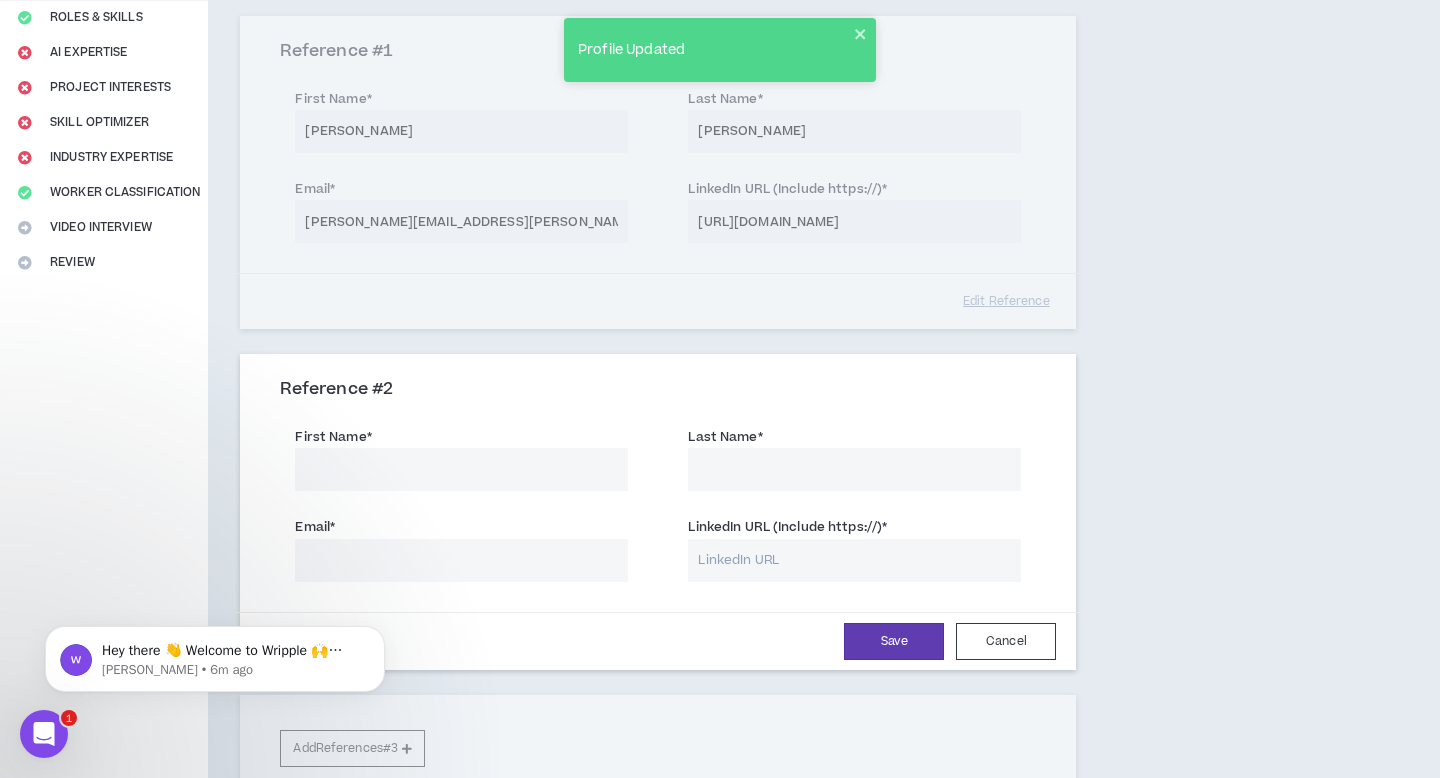 scroll, scrollTop: 307, scrollLeft: 0, axis: vertical 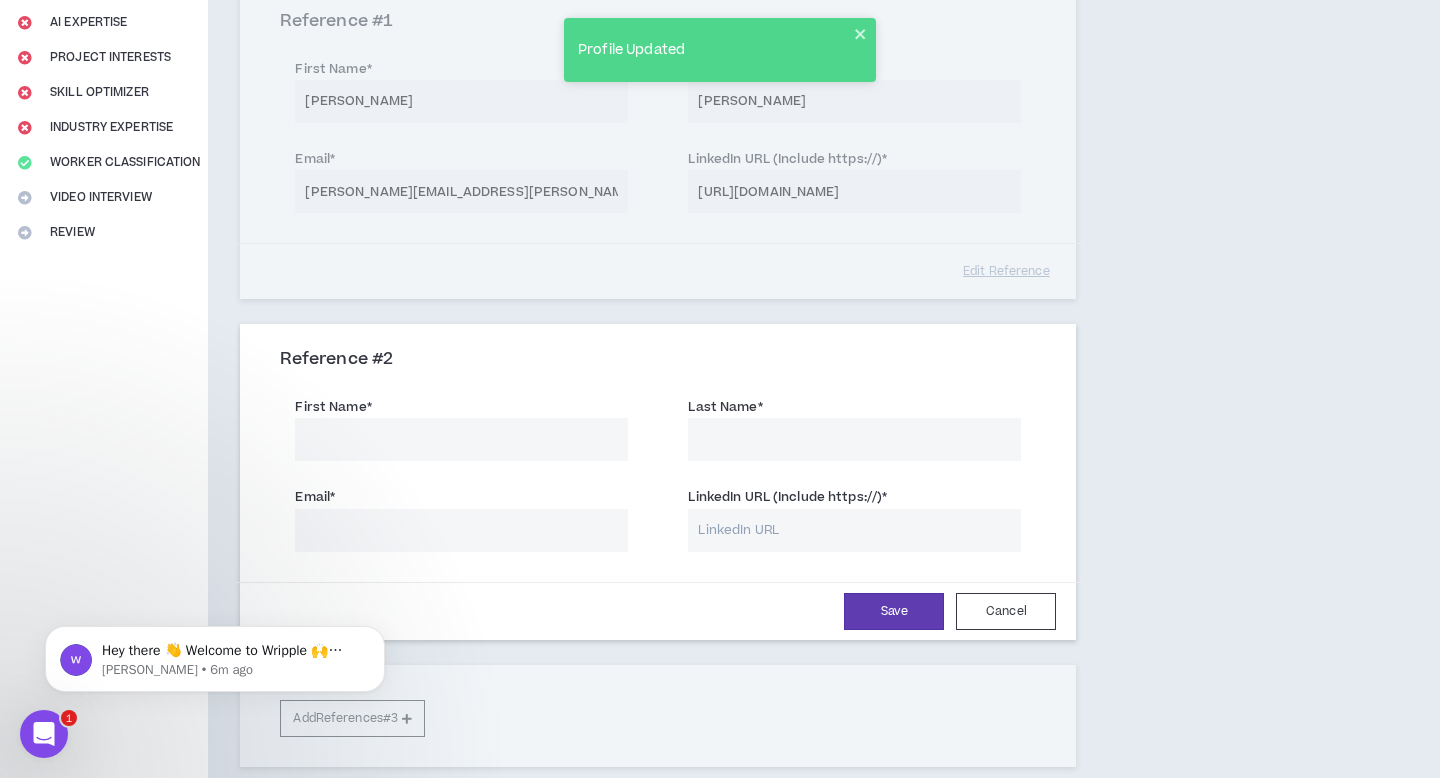click on "First Name  * Last Name  *" at bounding box center [658, 431] 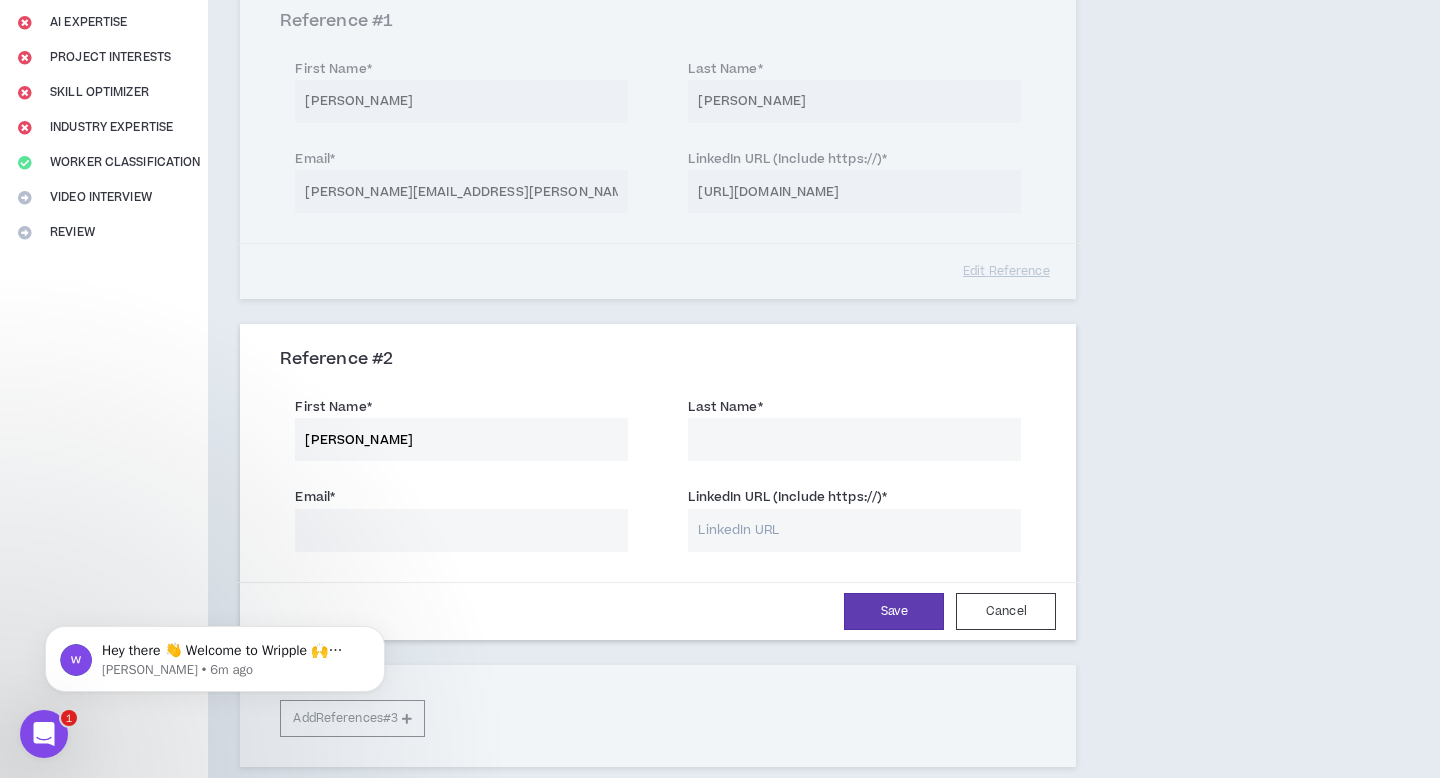 type on "[PERSON_NAME]" 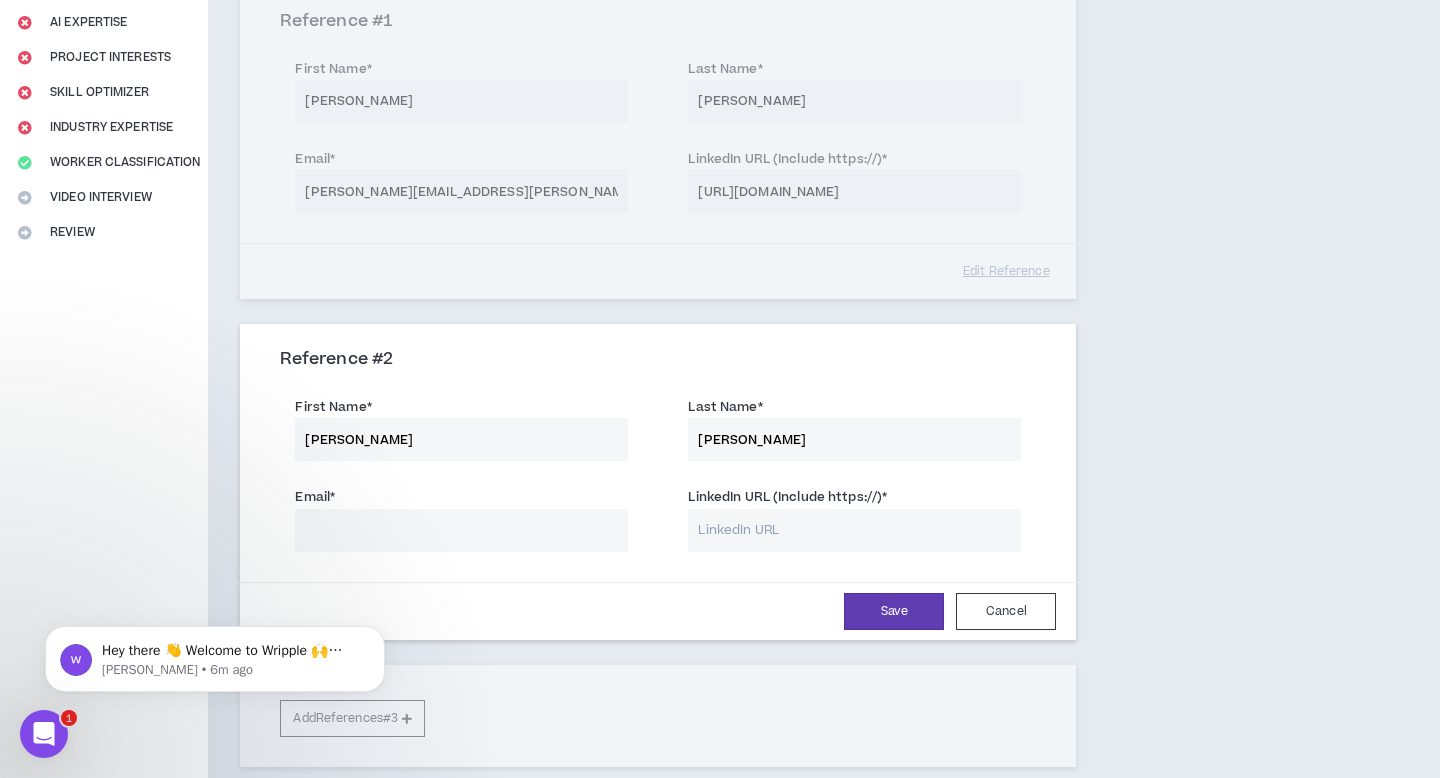 type on "[PERSON_NAME]" 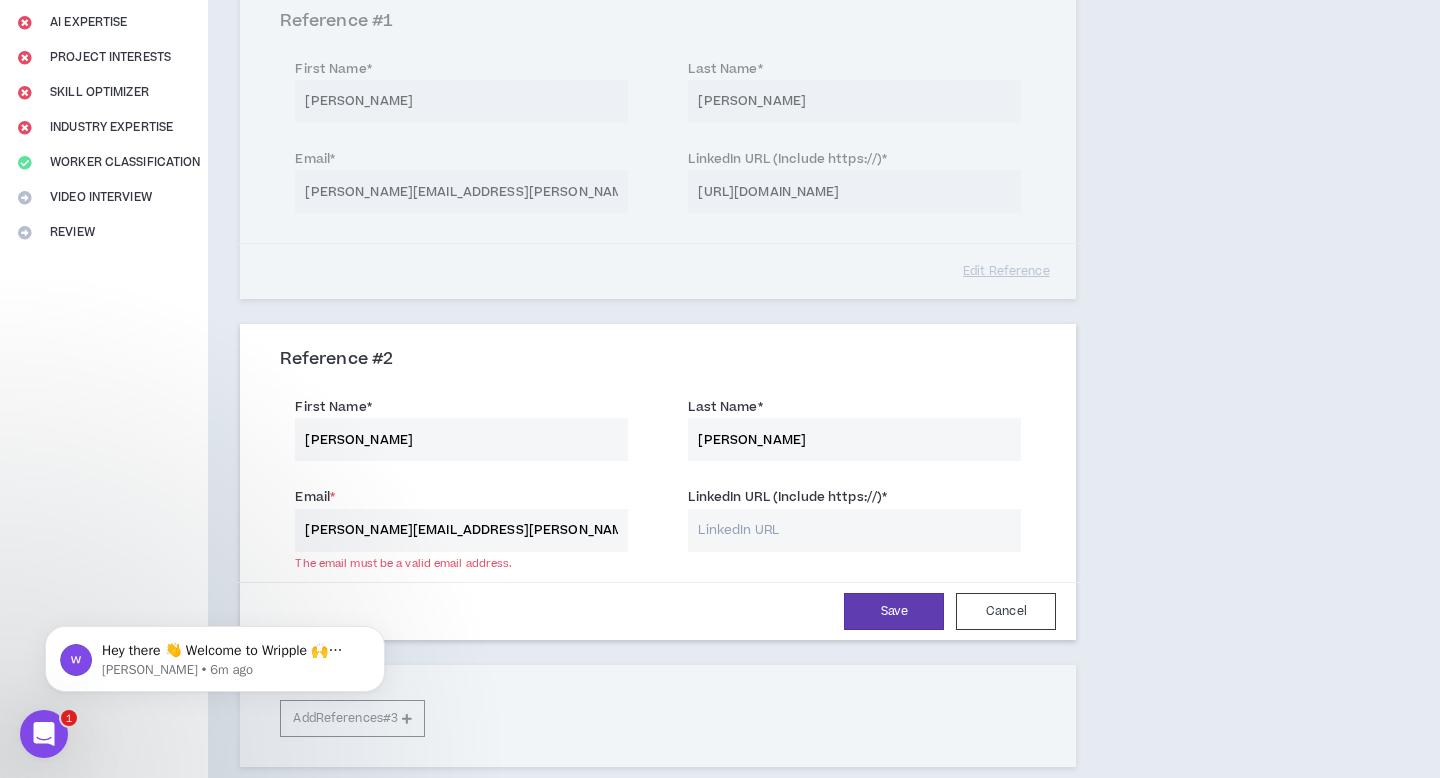 type on "[PERSON_NAME][EMAIL_ADDRESS][PERSON_NAME][DOMAIN_NAME]" 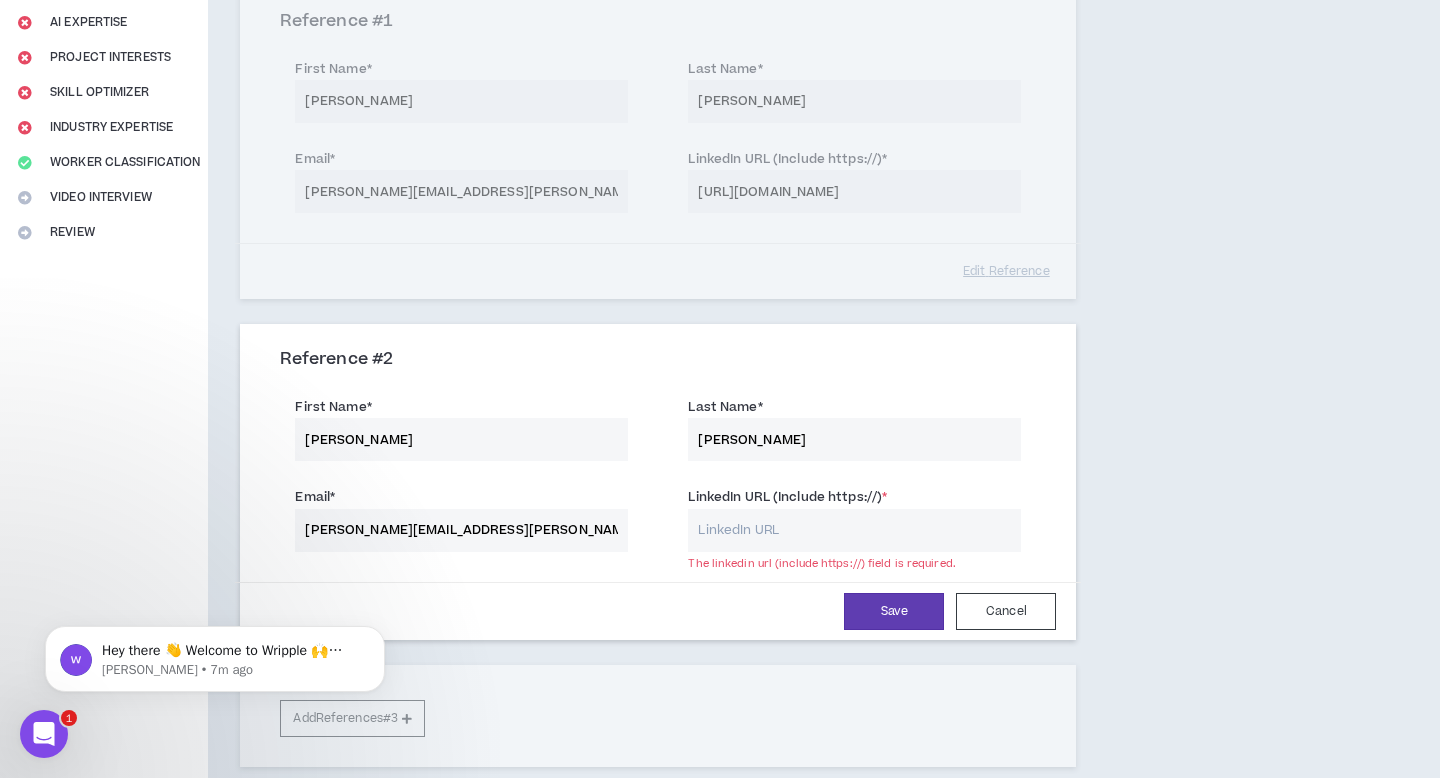 paste on "[URL][DOMAIN_NAME][PERSON_NAME]" 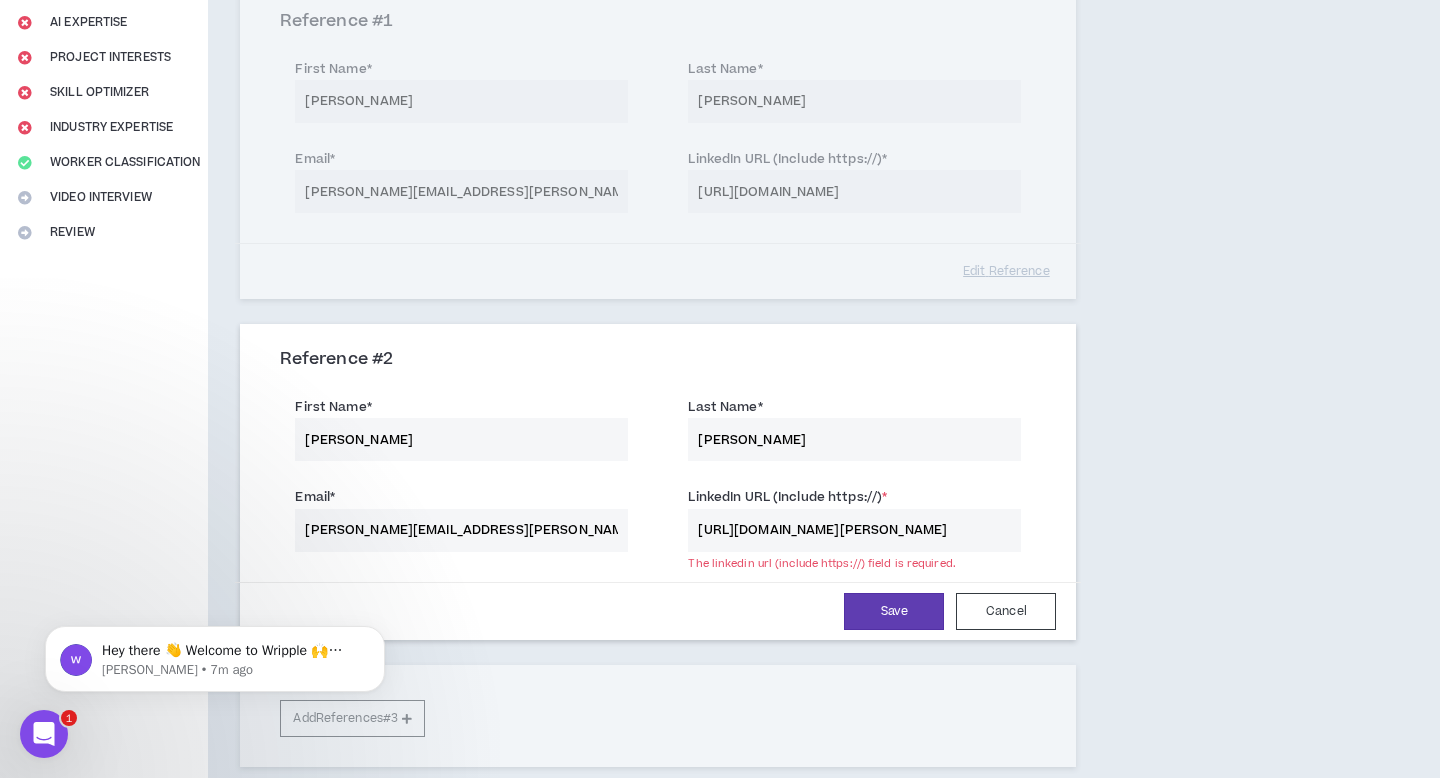 scroll, scrollTop: 0, scrollLeft: 59, axis: horizontal 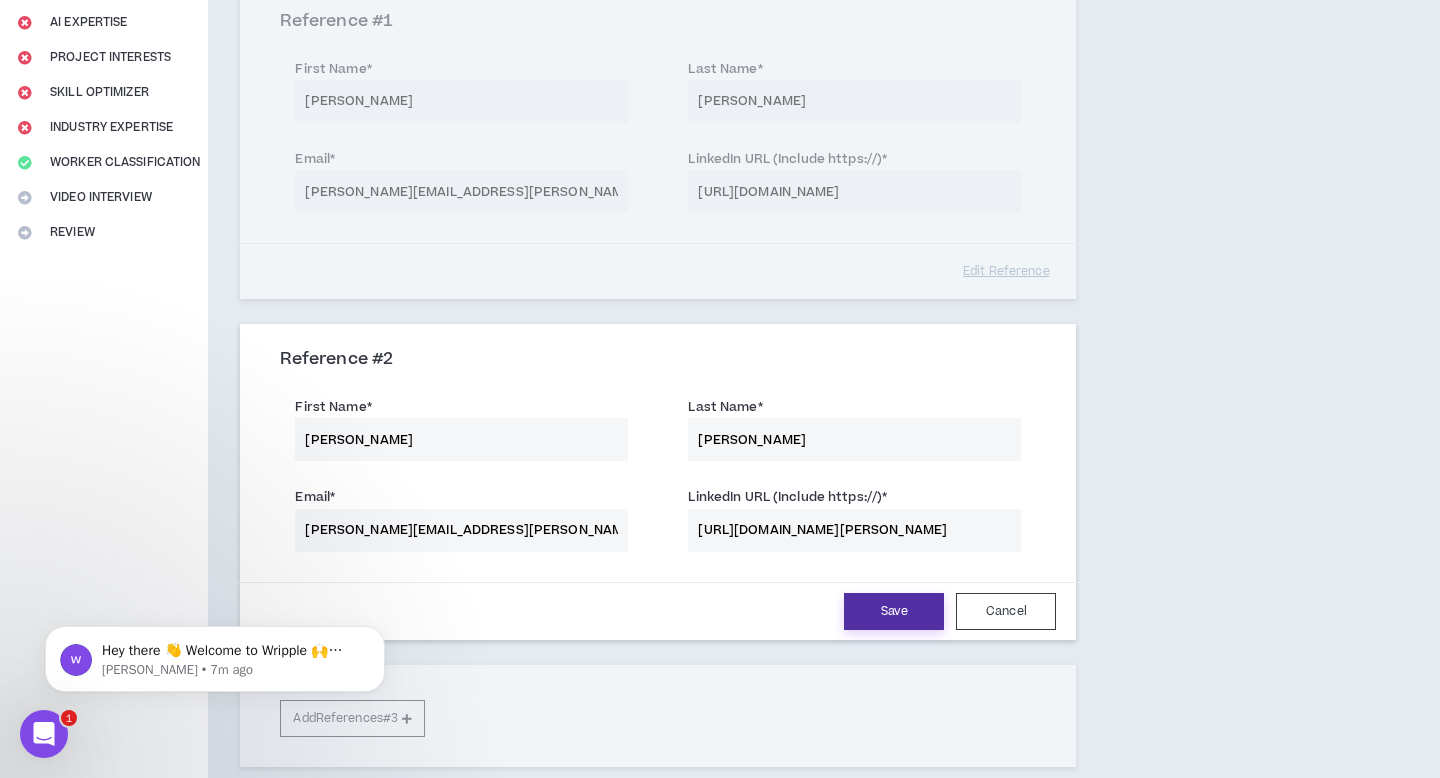 type on "[URL][DOMAIN_NAME][PERSON_NAME]" 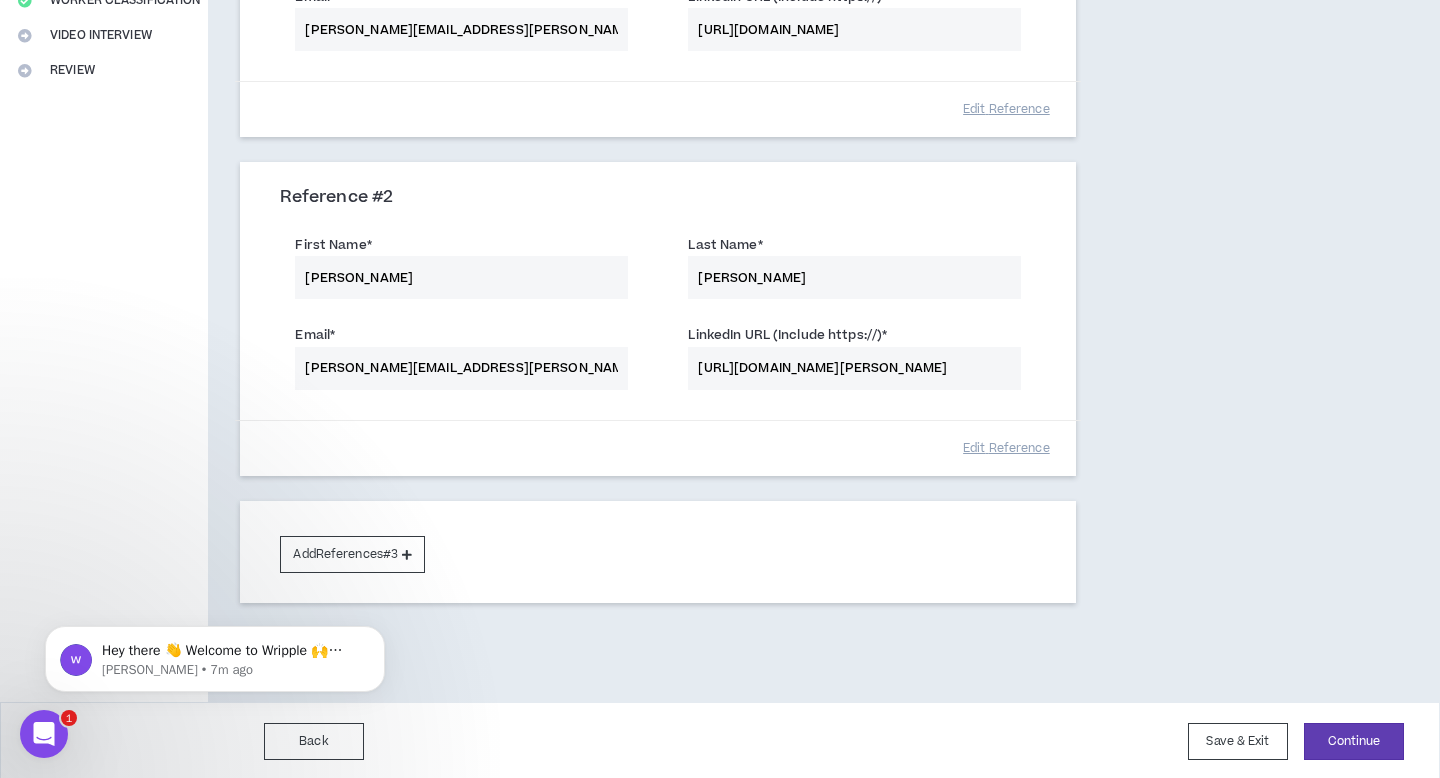 scroll, scrollTop: 471, scrollLeft: 0, axis: vertical 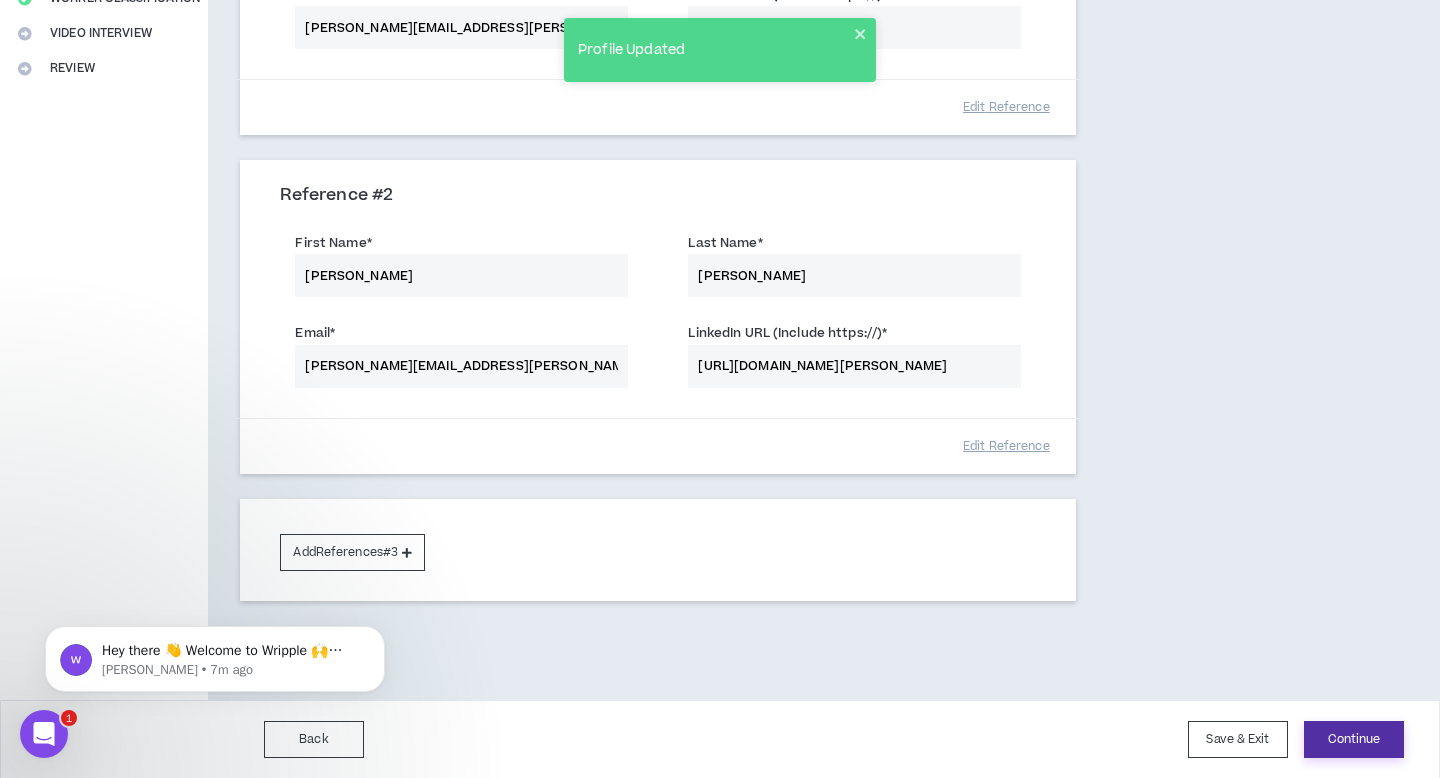 click on "Continue" at bounding box center [1354, 739] 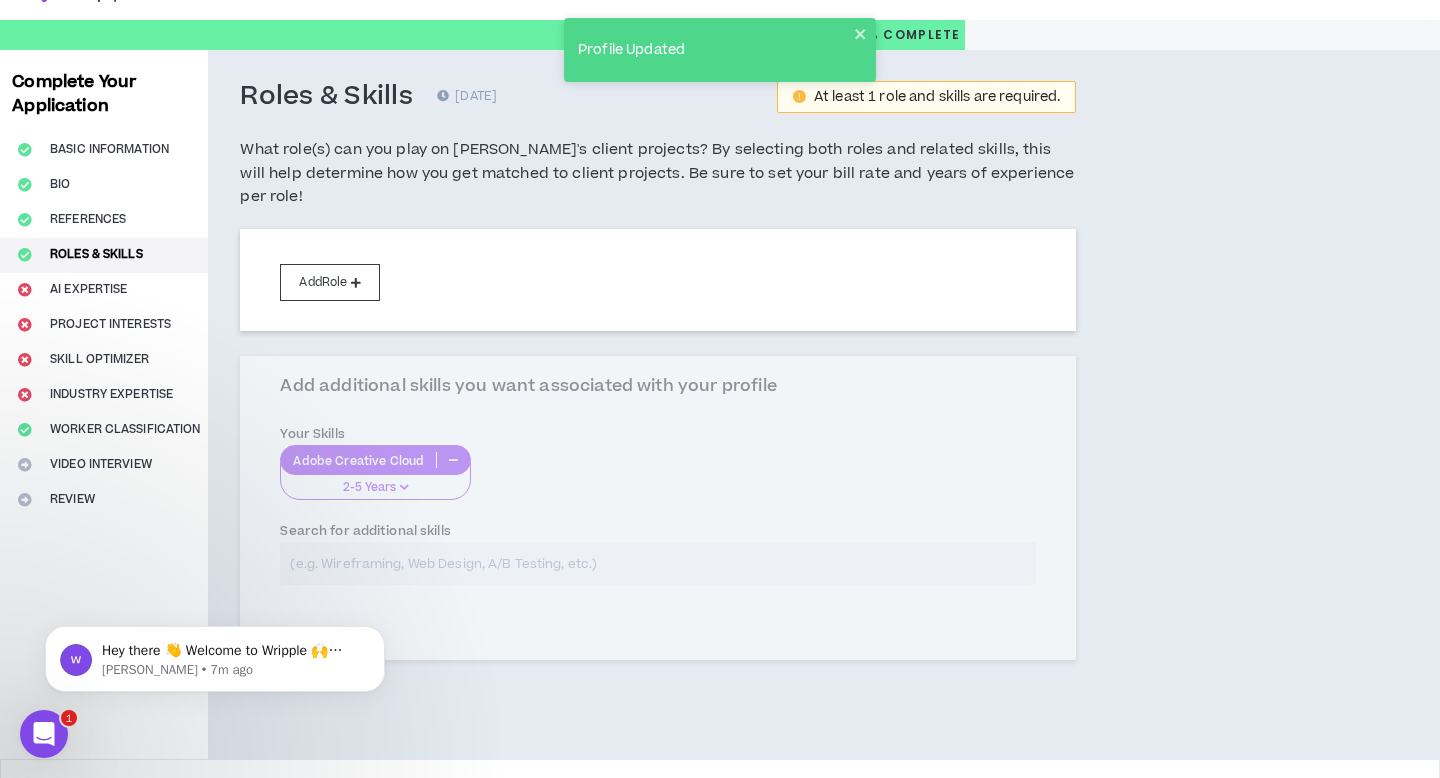 scroll, scrollTop: 0, scrollLeft: 0, axis: both 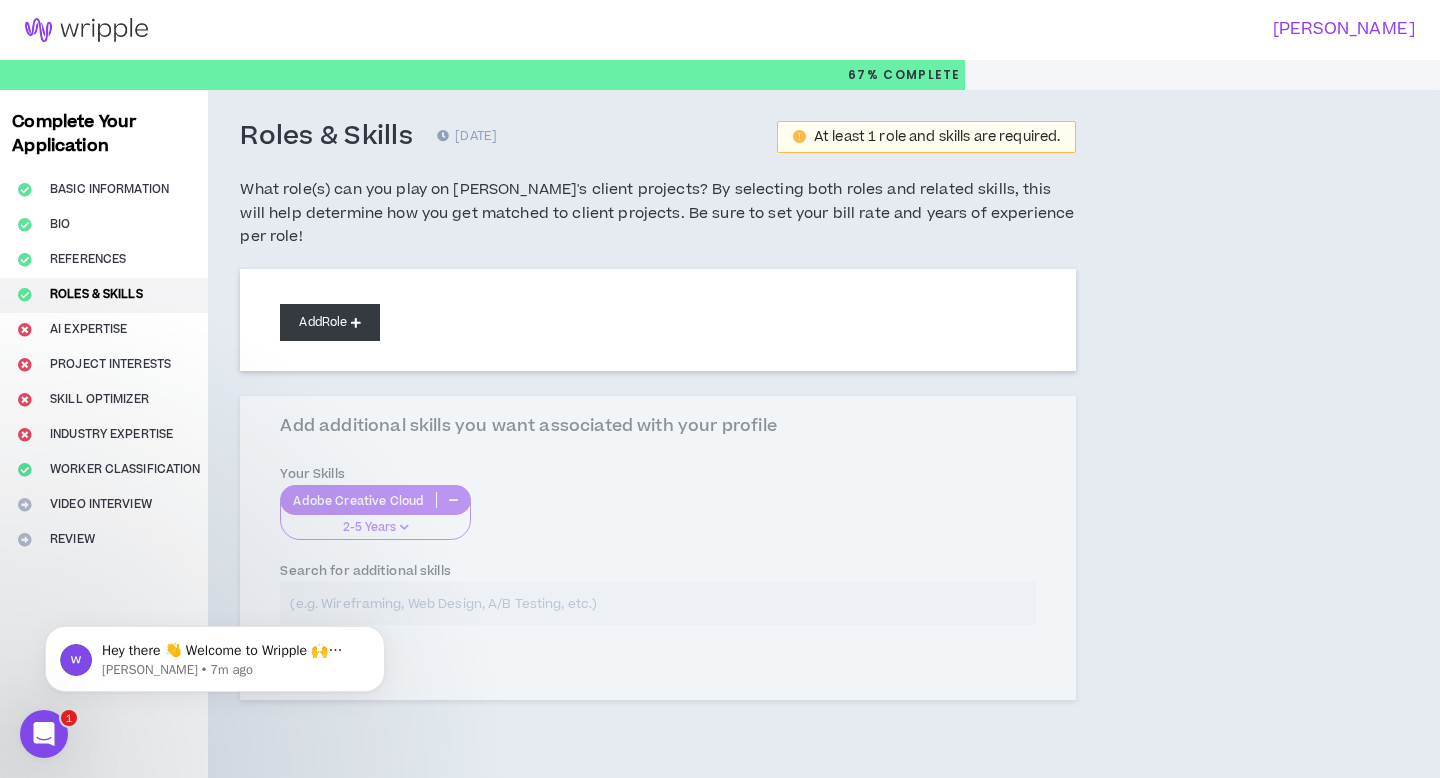 click on "Add  Role" at bounding box center (330, 322) 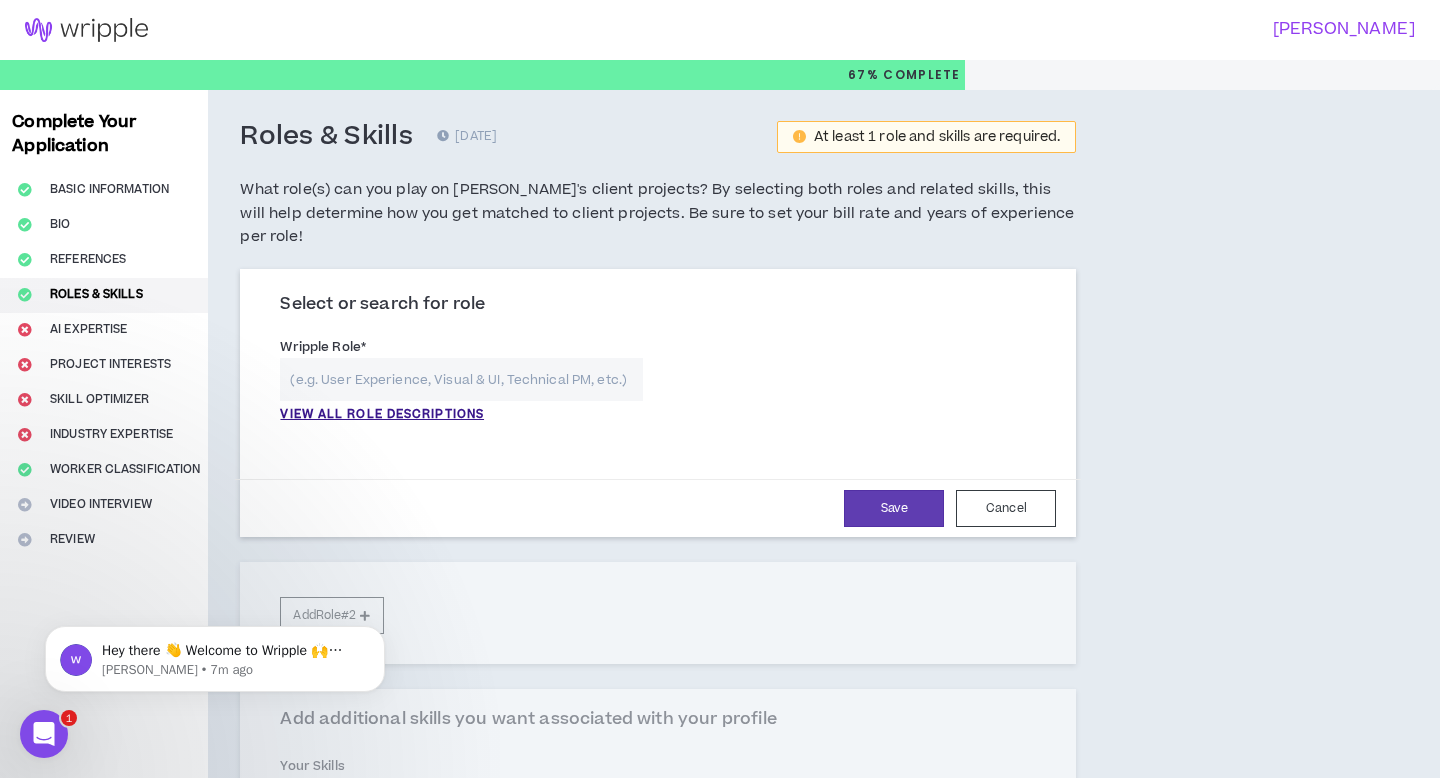 click at bounding box center (461, 379) 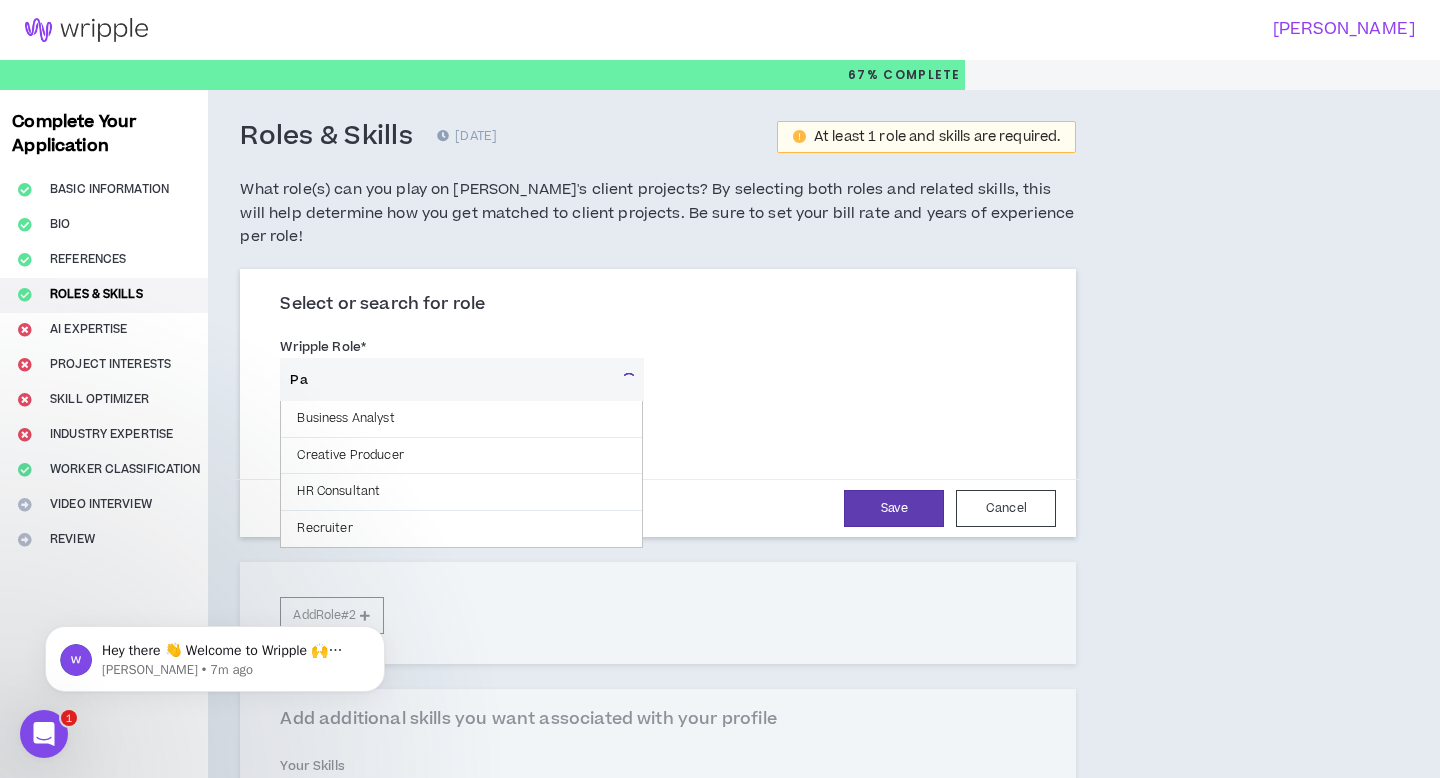type on "P" 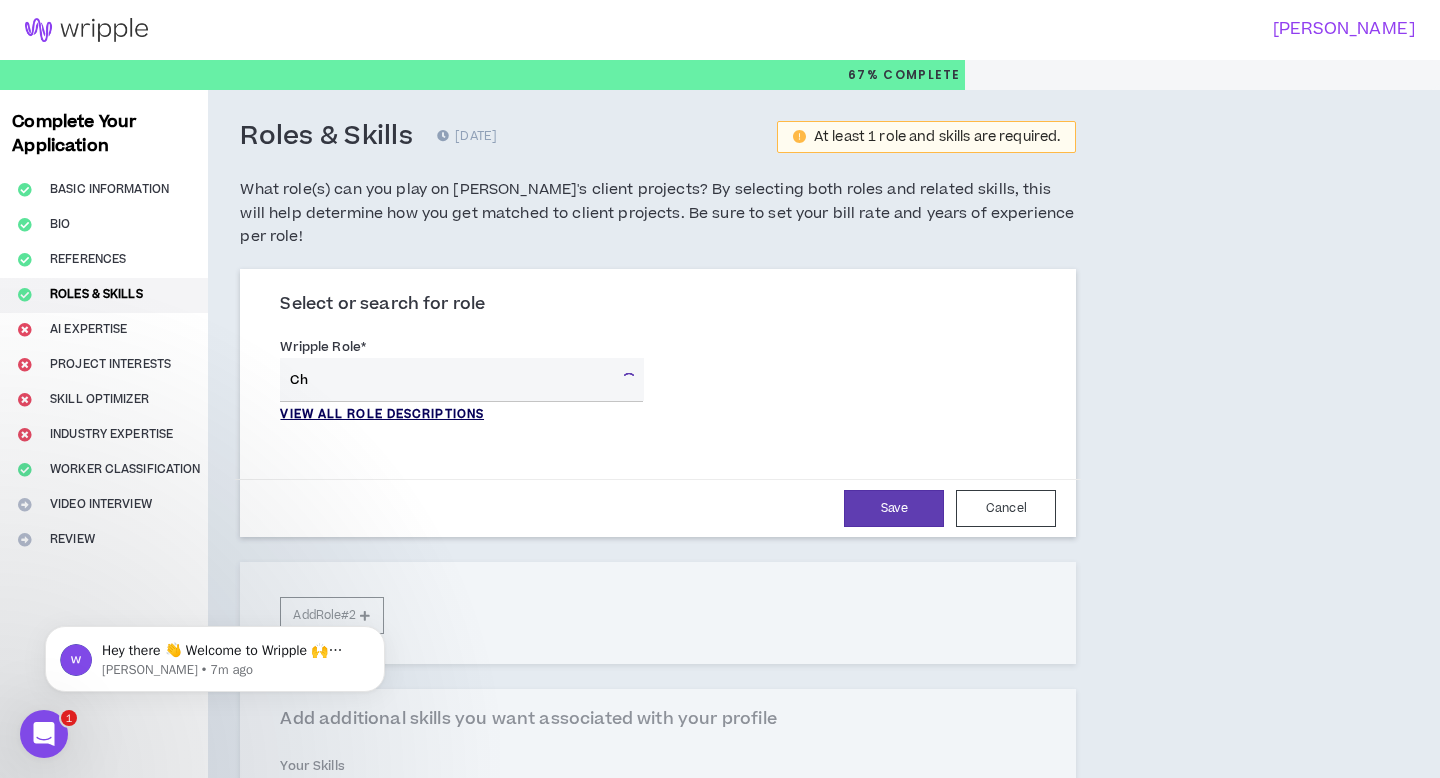 type on "C" 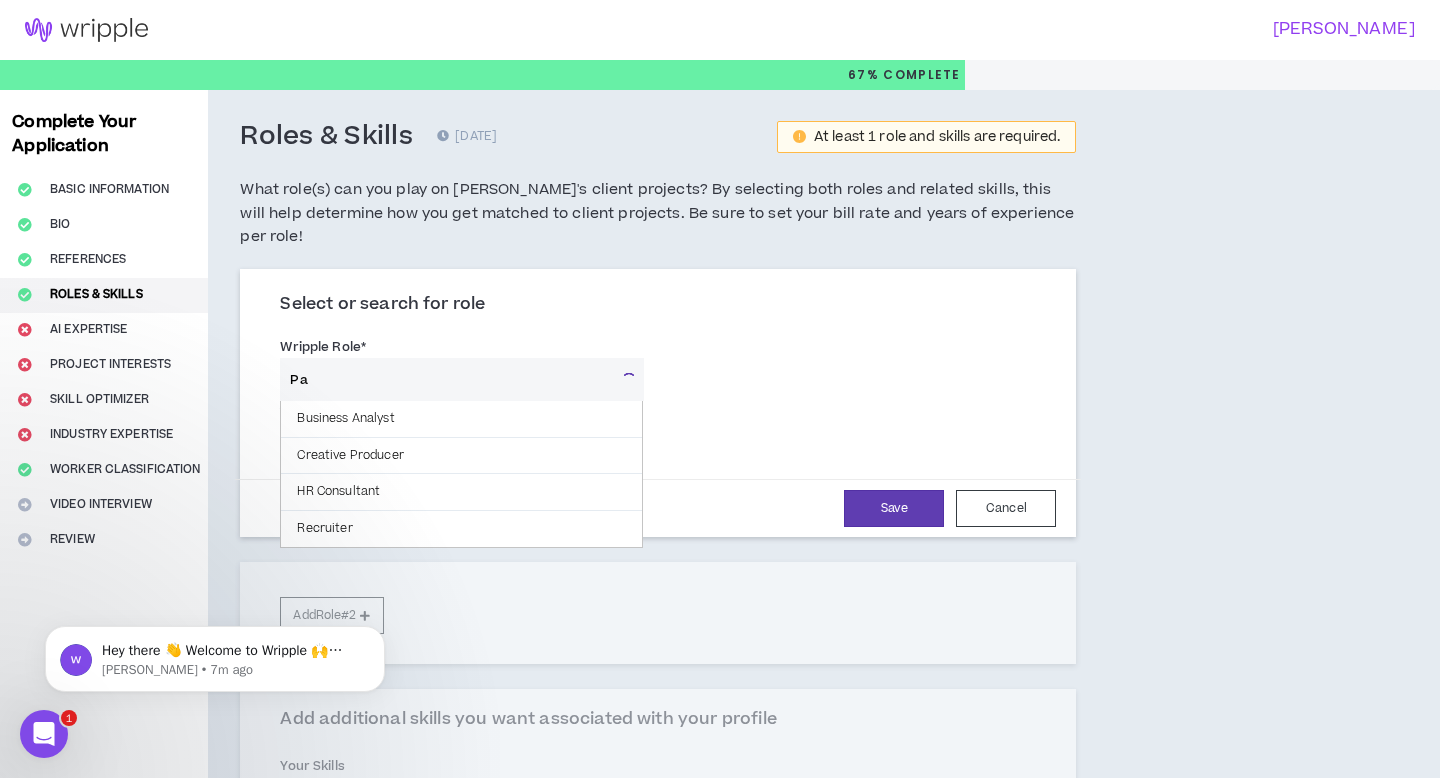 type on "P" 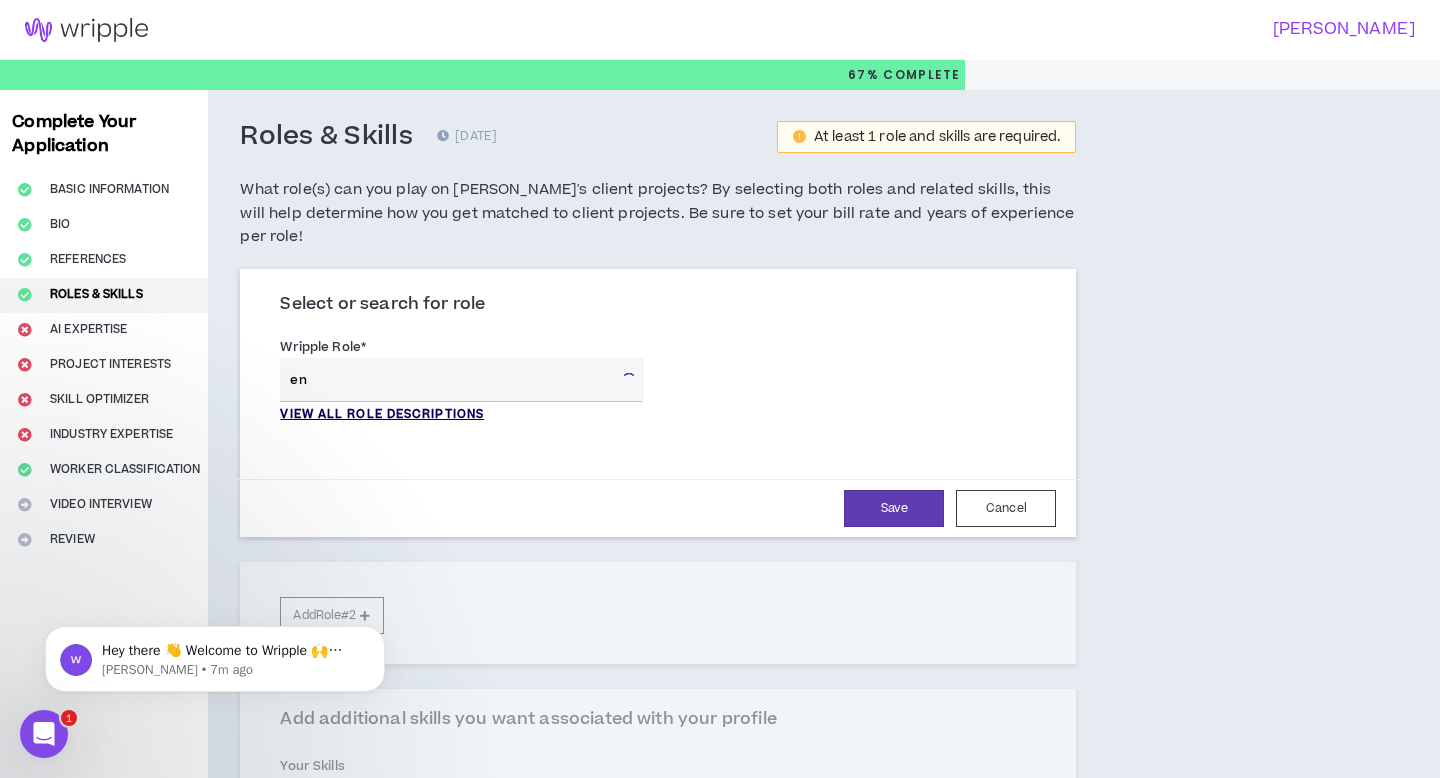 type on "e" 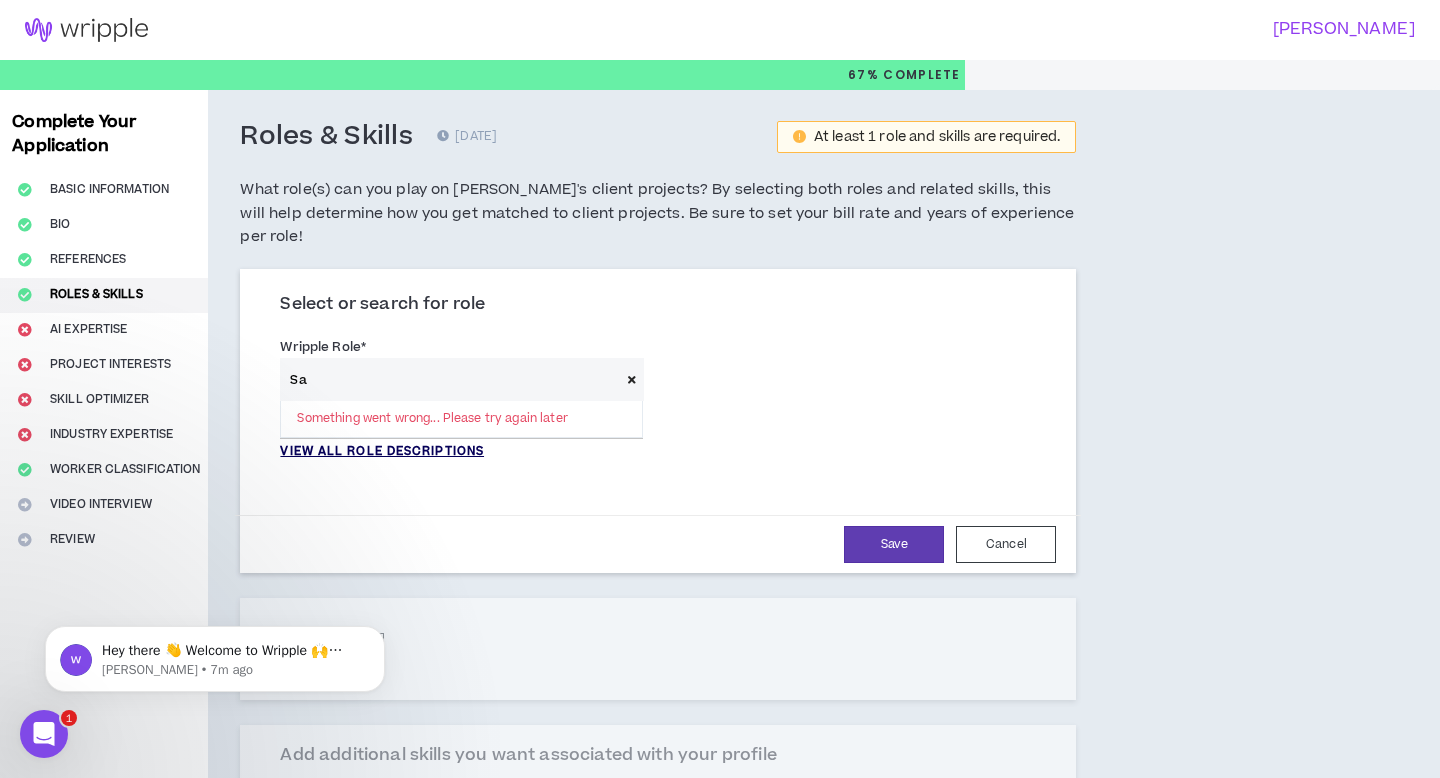 type on "S" 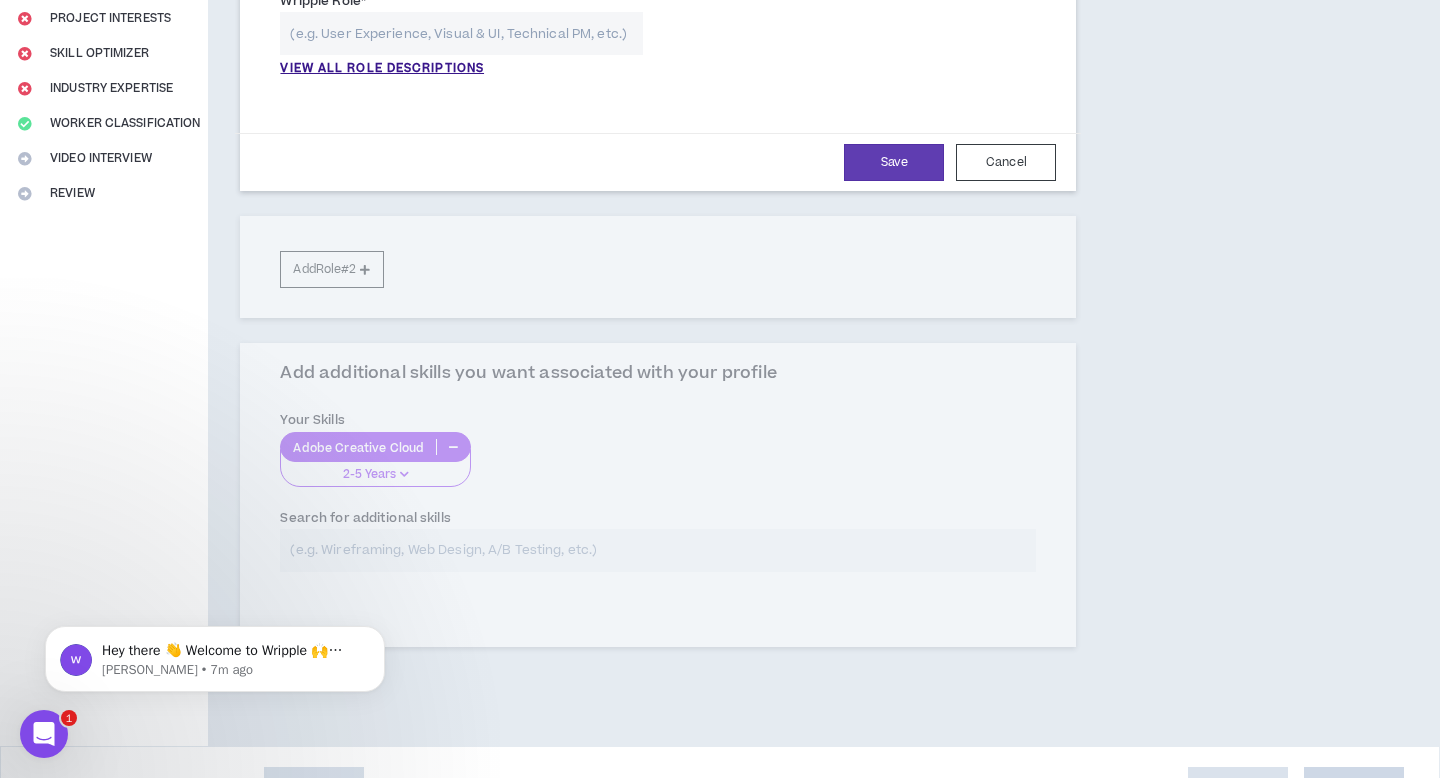 scroll, scrollTop: 369, scrollLeft: 0, axis: vertical 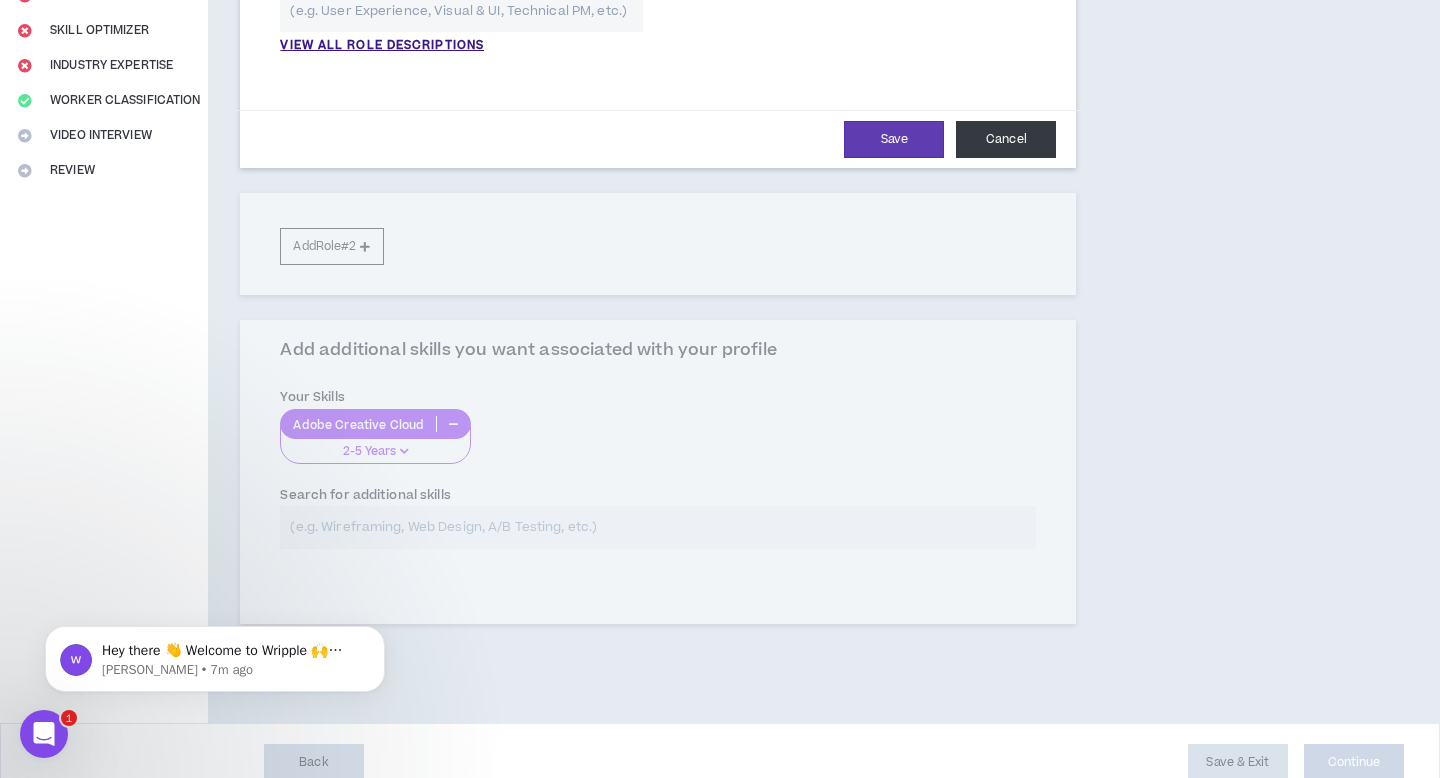 type 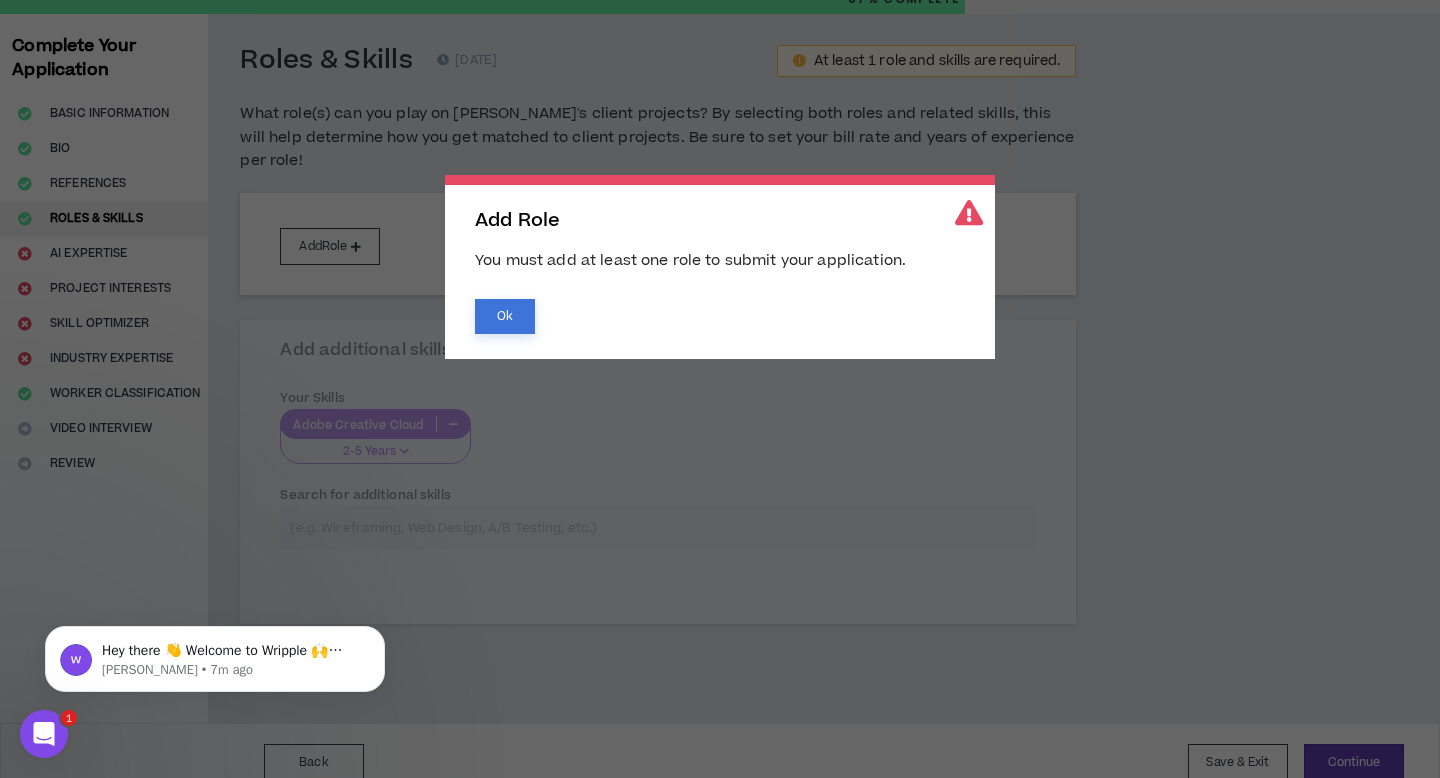 click on "Ok" at bounding box center (505, 316) 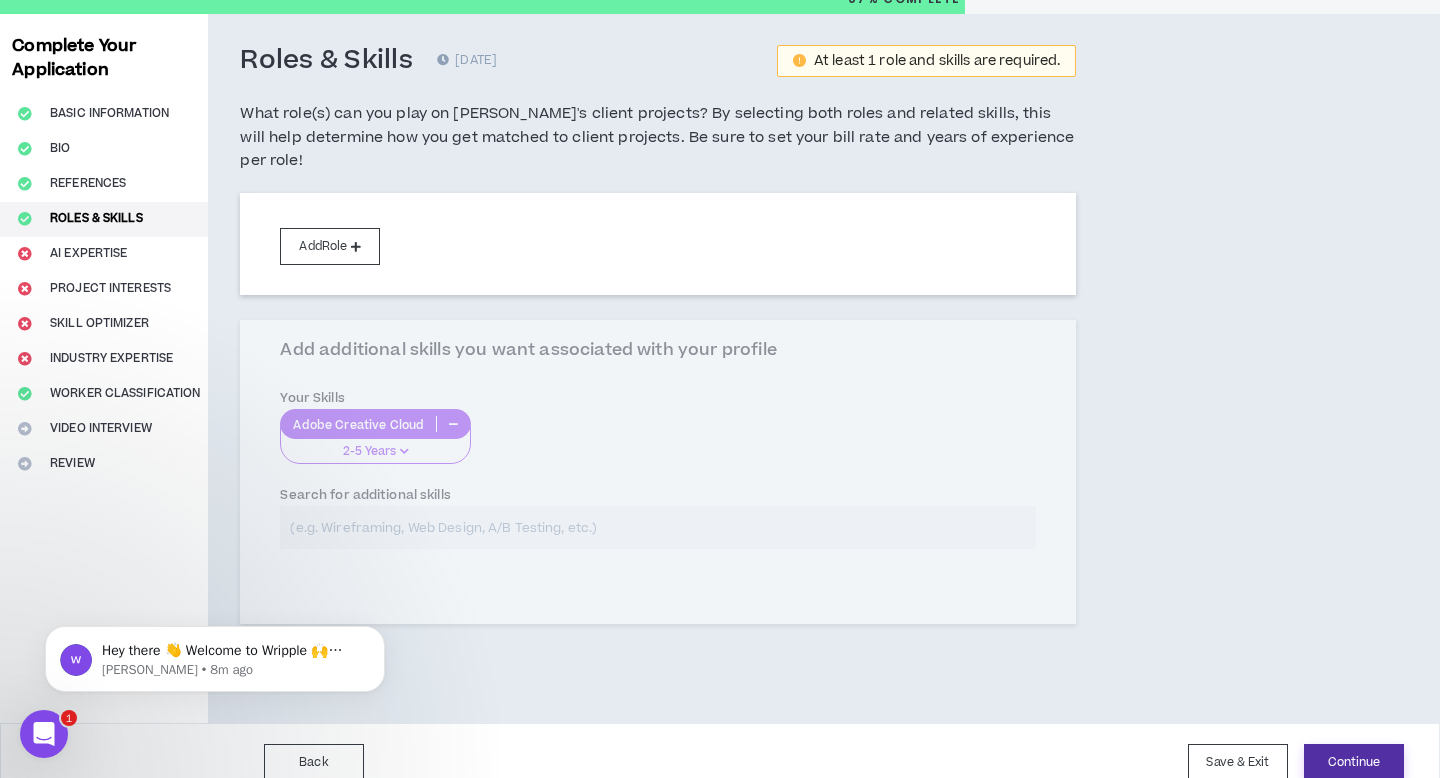 click on "Continue" at bounding box center (1354, 762) 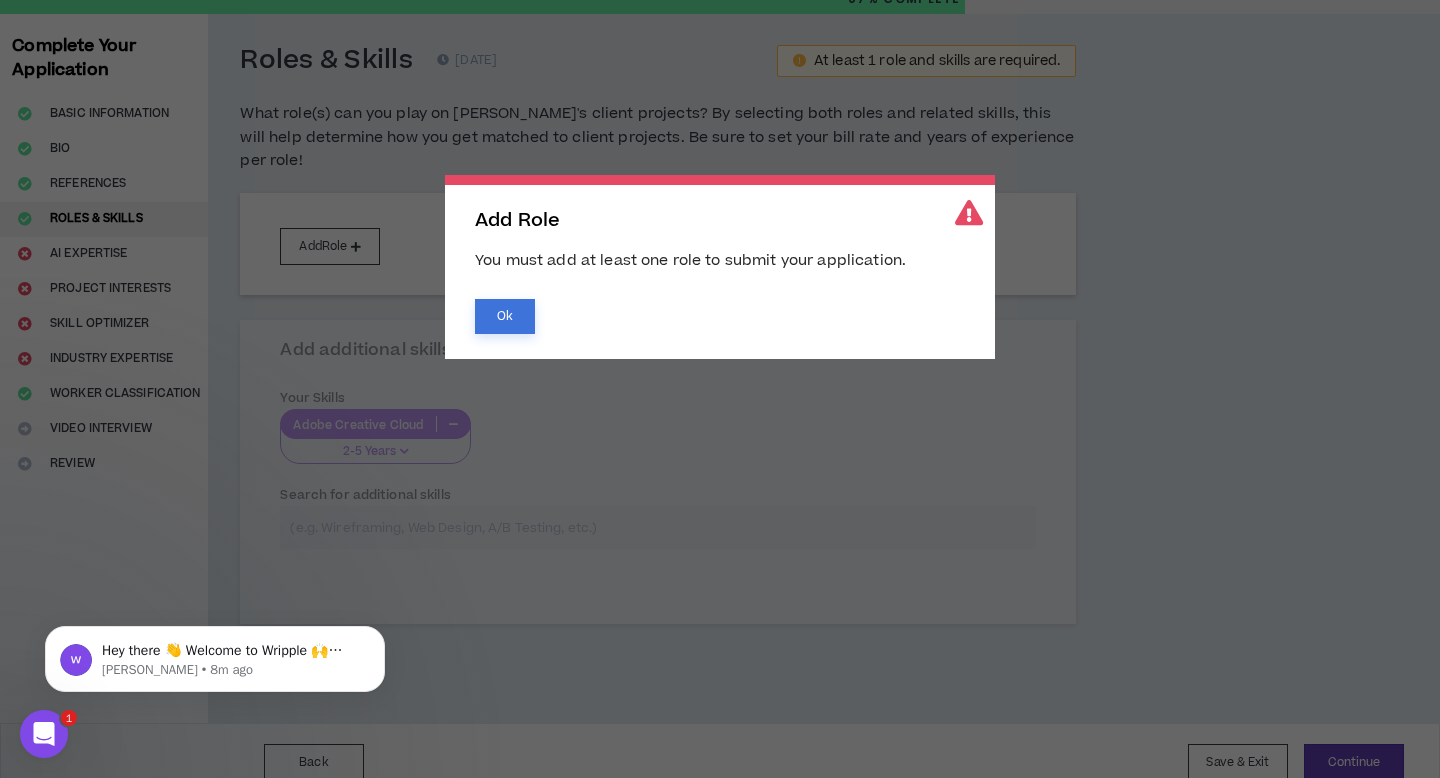 click on "Ok" at bounding box center [505, 316] 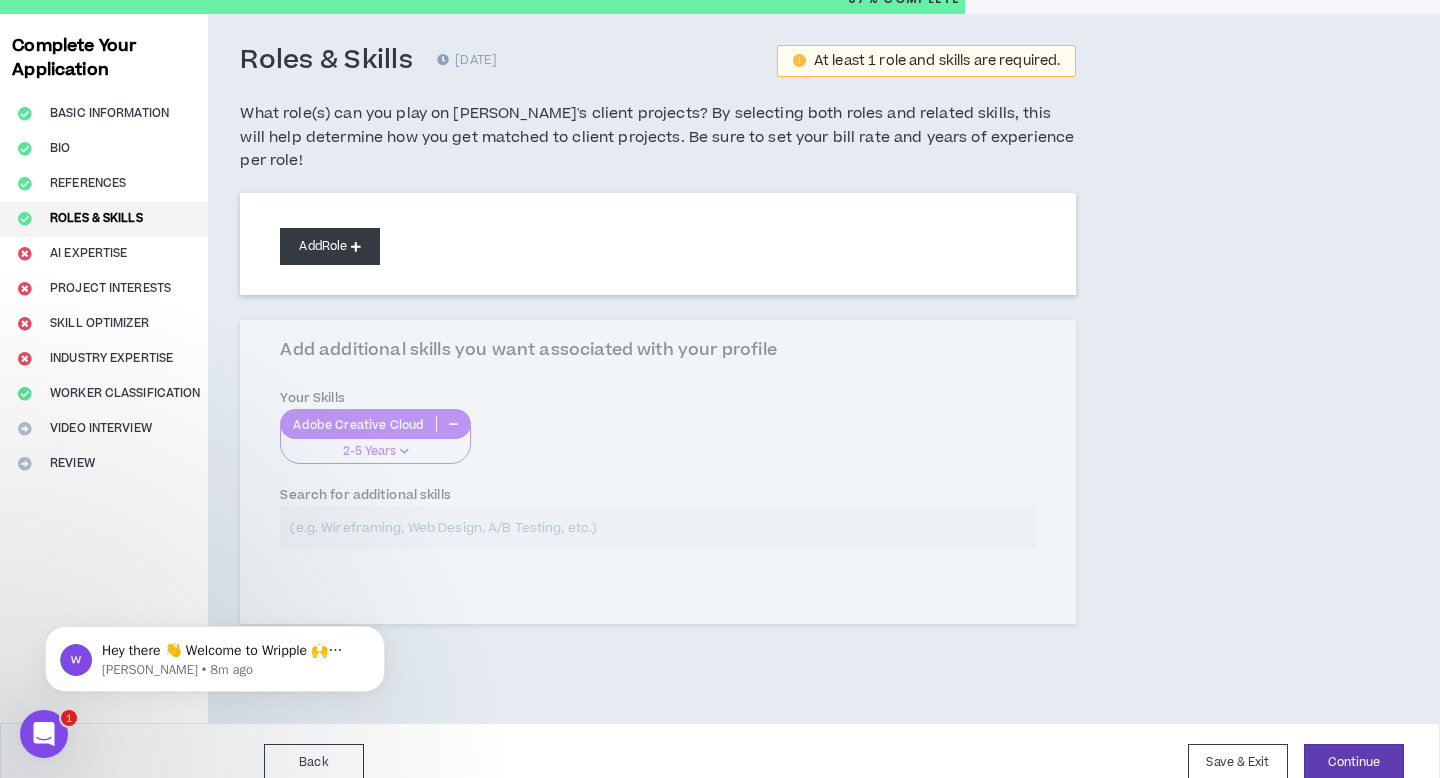 click on "Add  Role" at bounding box center [330, 246] 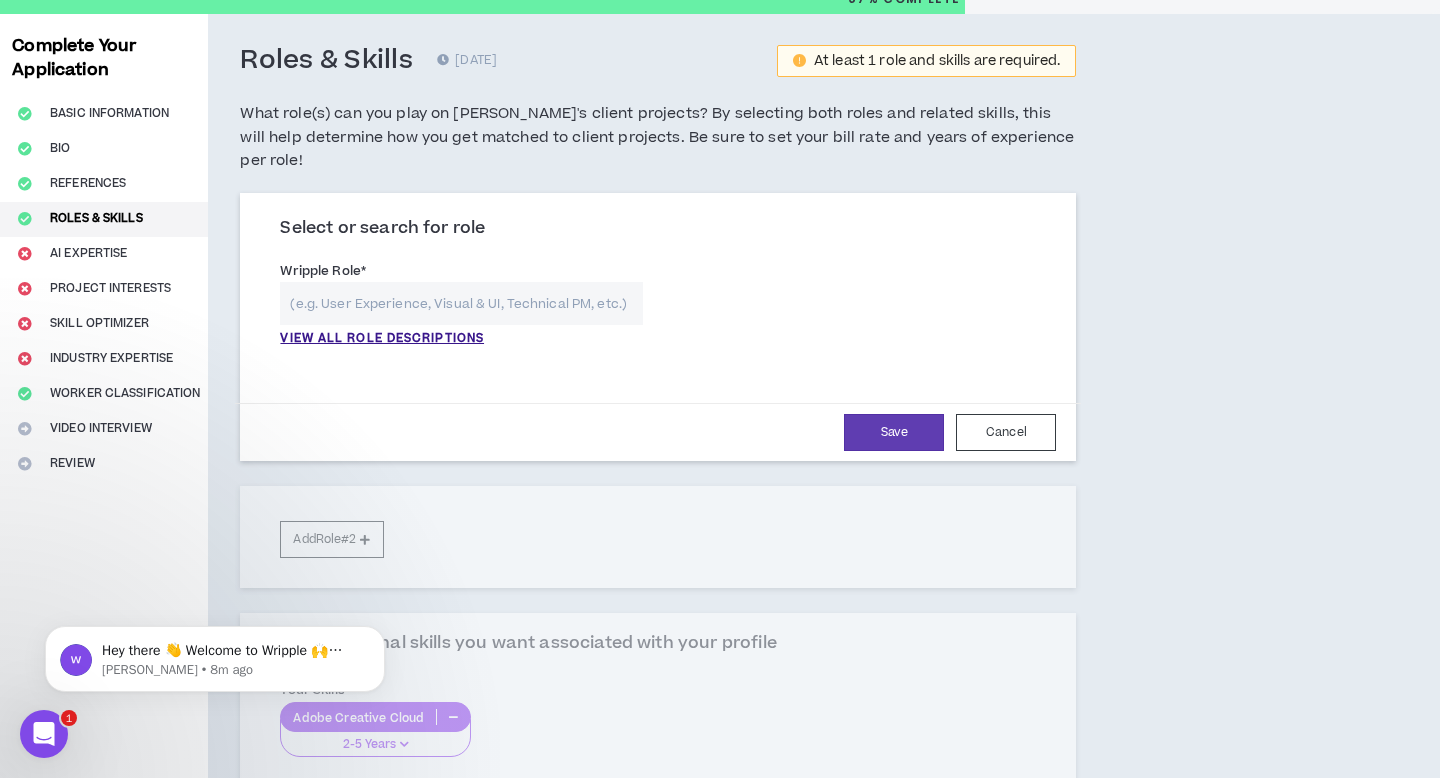 click at bounding box center [461, 303] 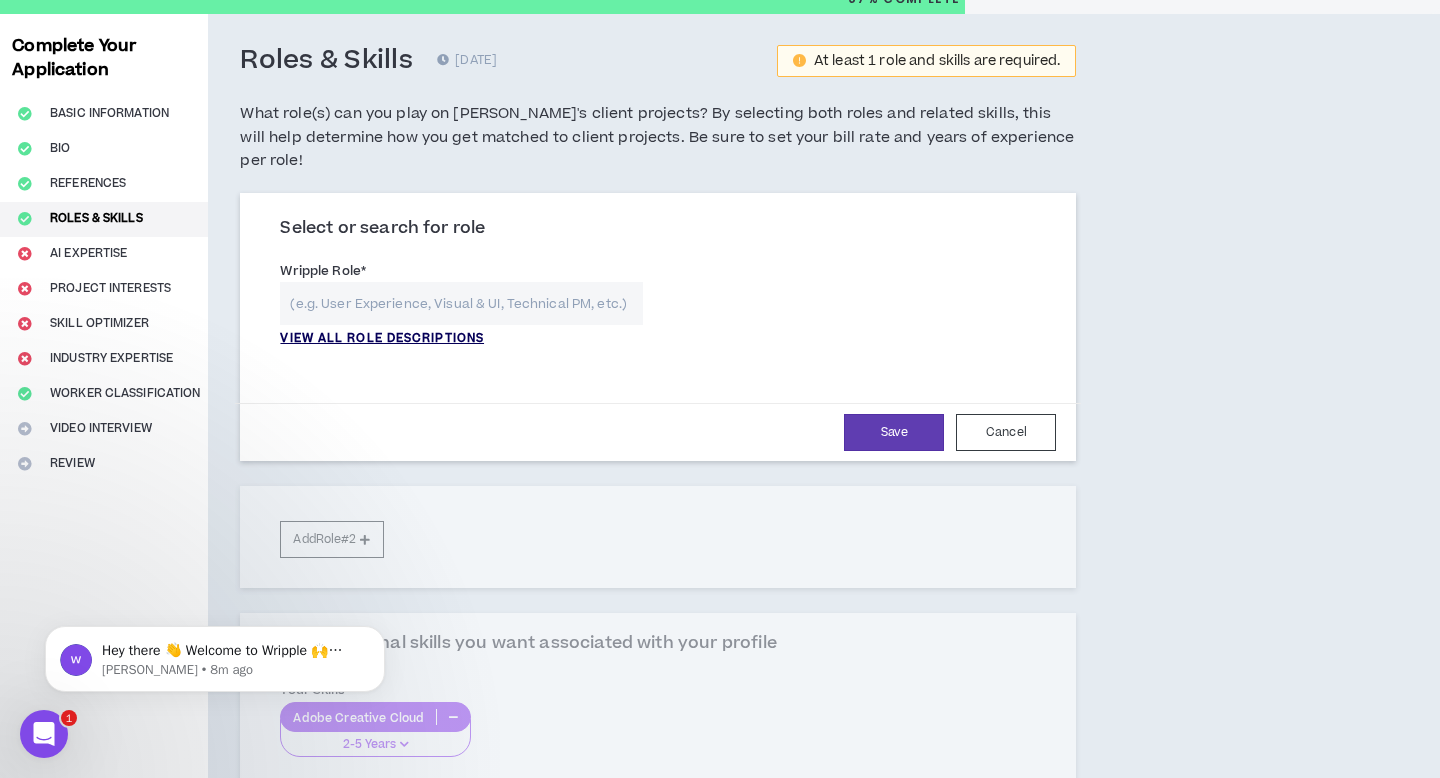 click on "VIEW ALL ROLE DESCRIPTIONS" at bounding box center [382, 339] 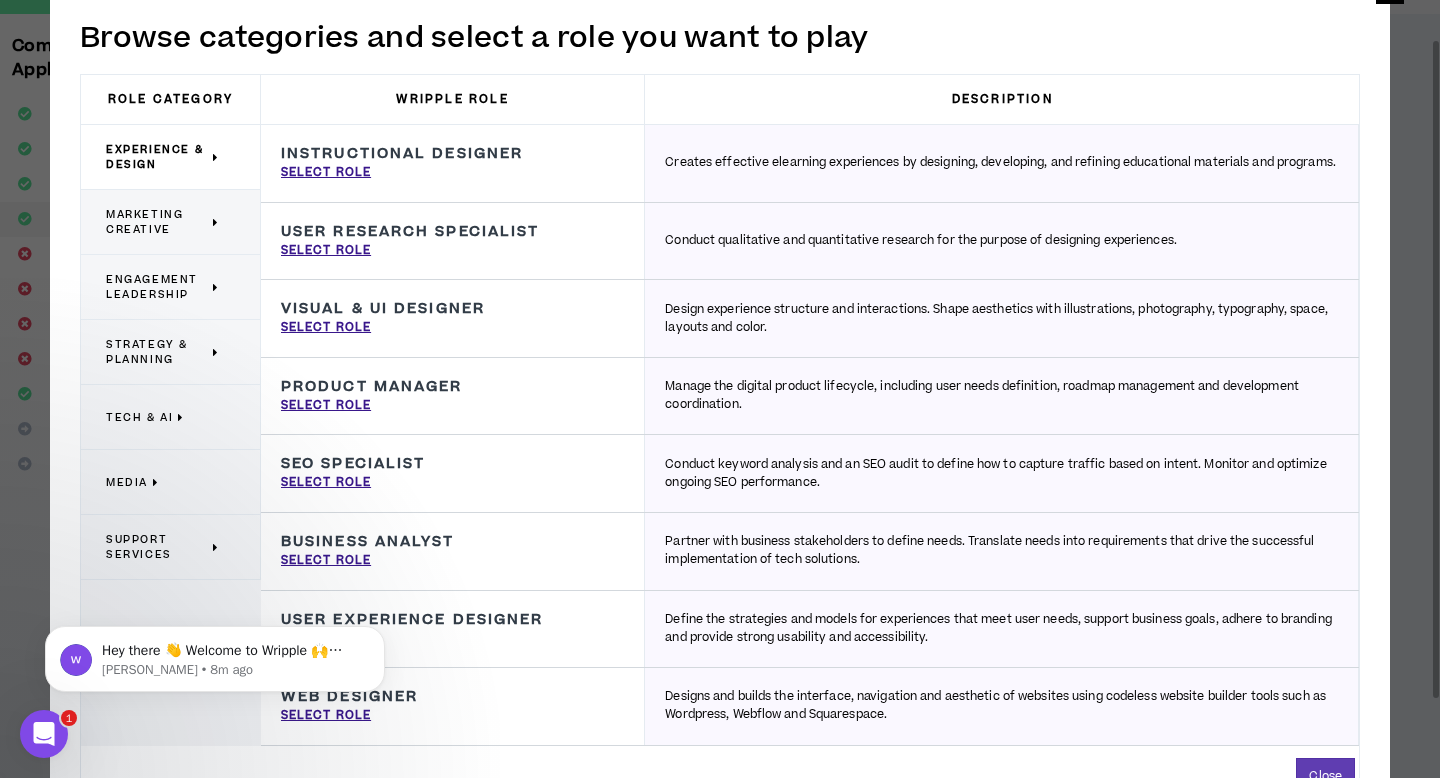click on "Strategy & Planning" at bounding box center [157, 352] 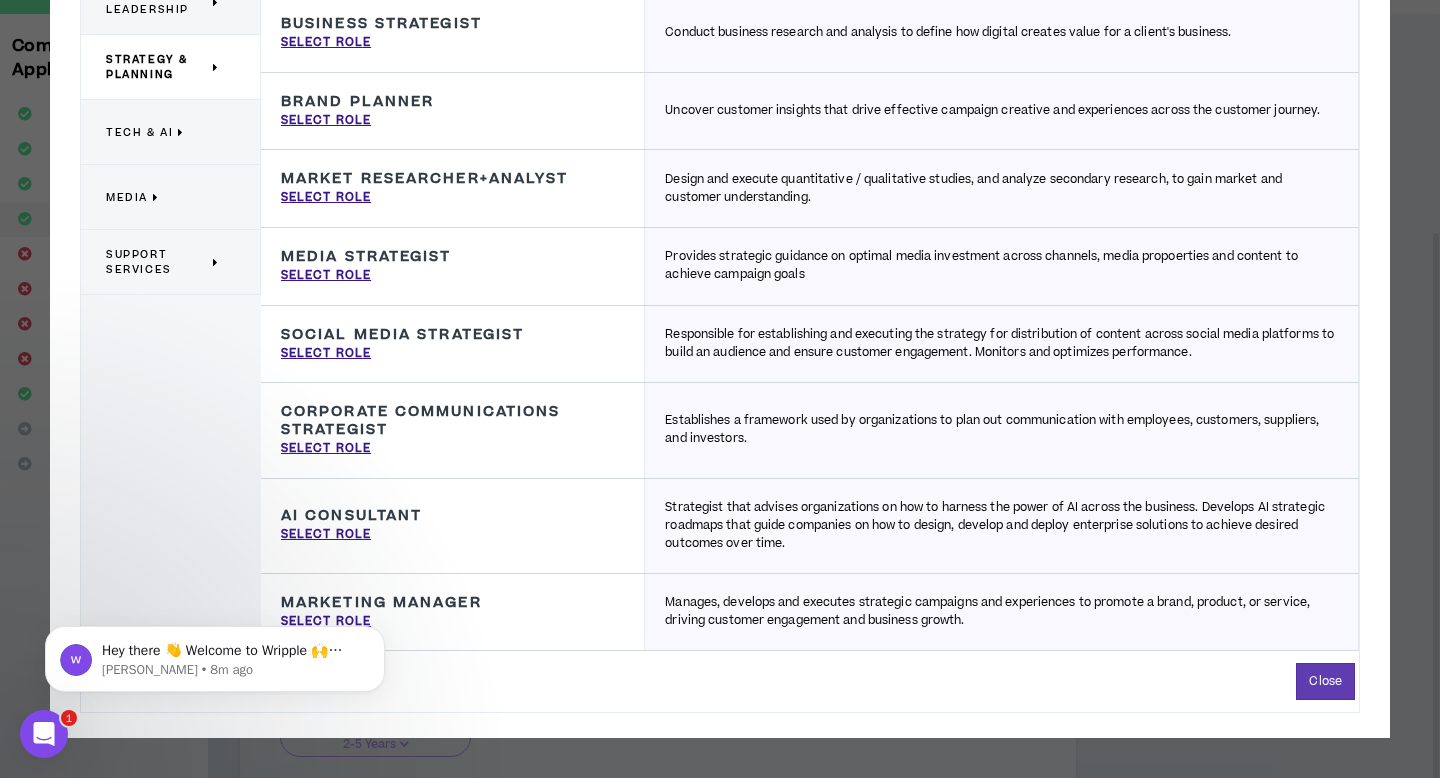 click on "Hey there 👋 Welcome to Wripple 🙌 Take a look around! If you have any questions, just reply to this message. [PERSON_NAME] • 8m ago" at bounding box center (215, 654) 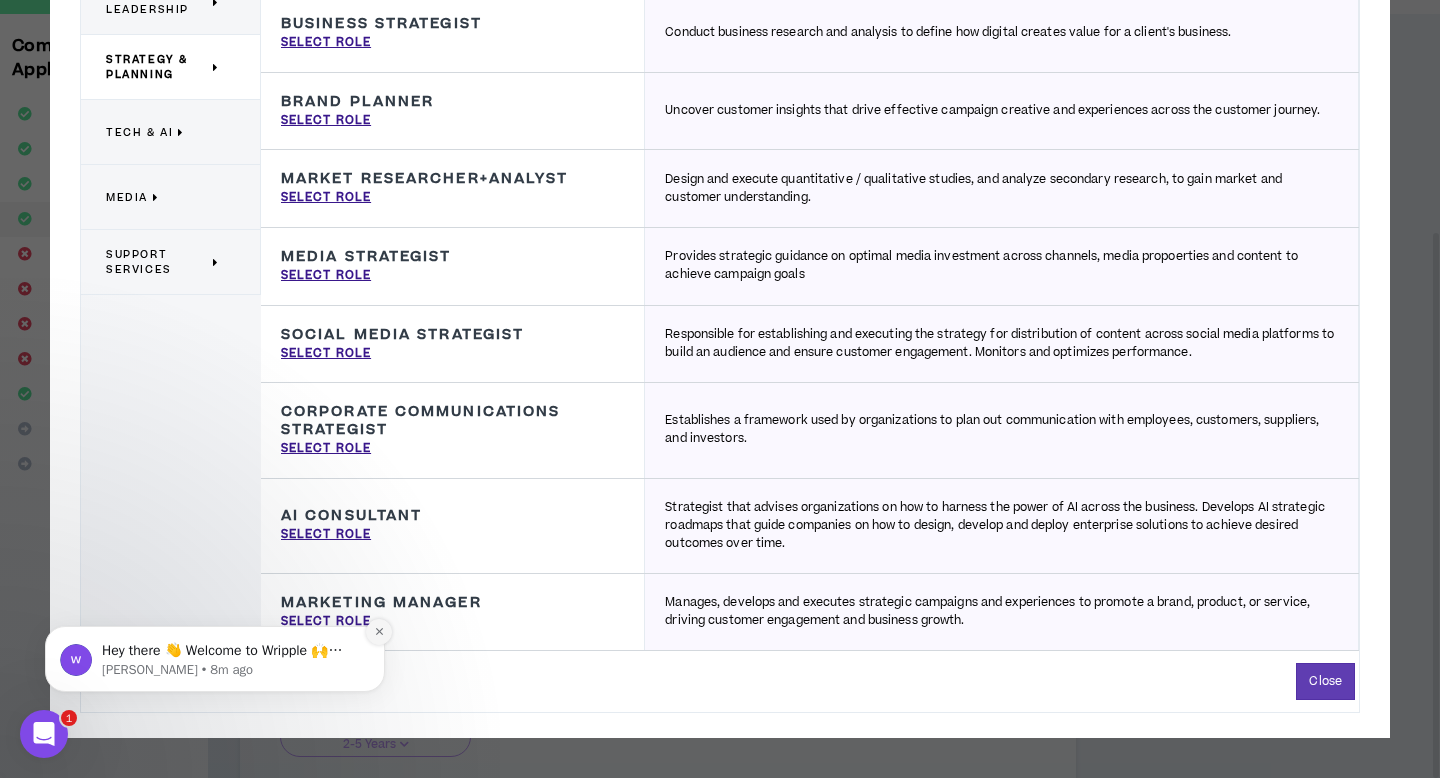 click 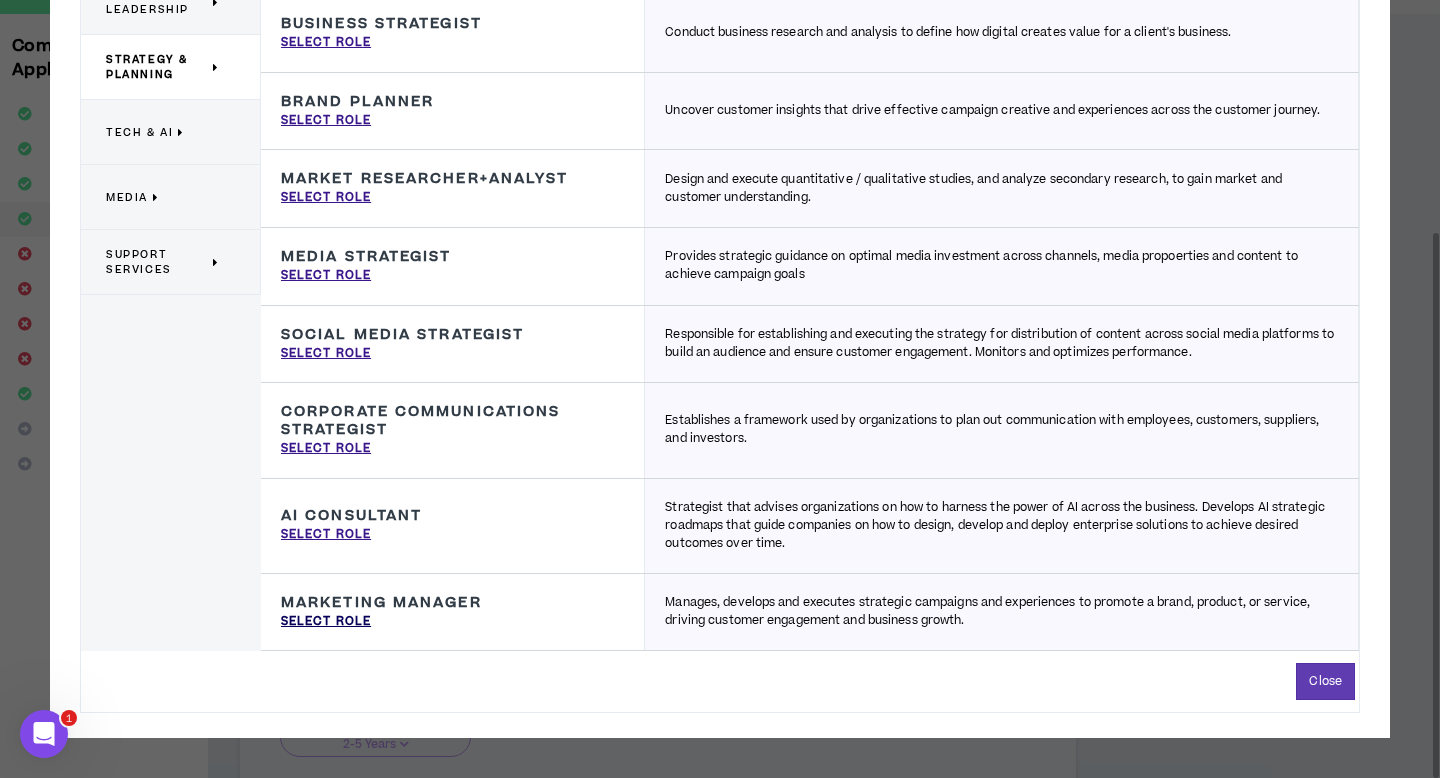 click on "Select Role" at bounding box center (326, 622) 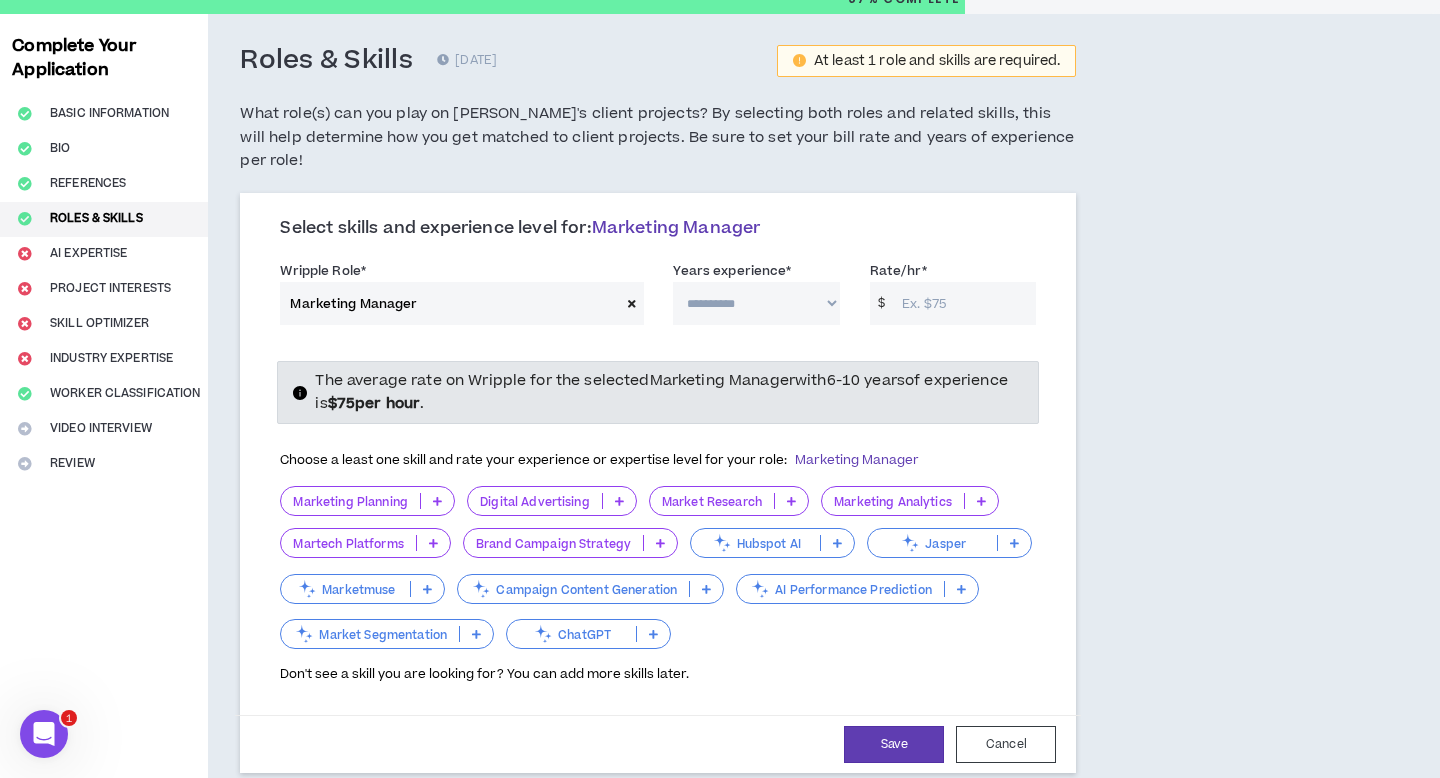 click at bounding box center (632, 303) 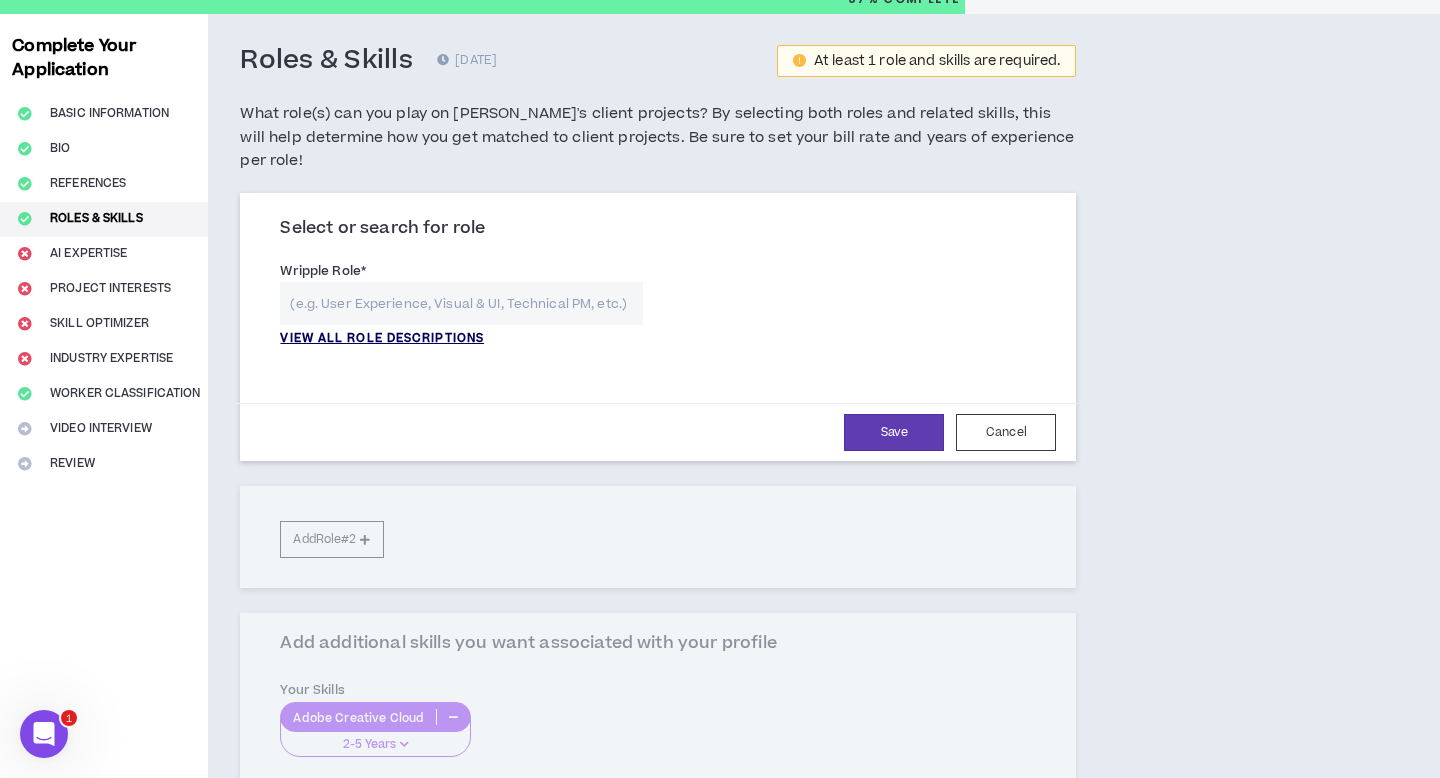 click on "VIEW ALL ROLE DESCRIPTIONS" at bounding box center (382, 339) 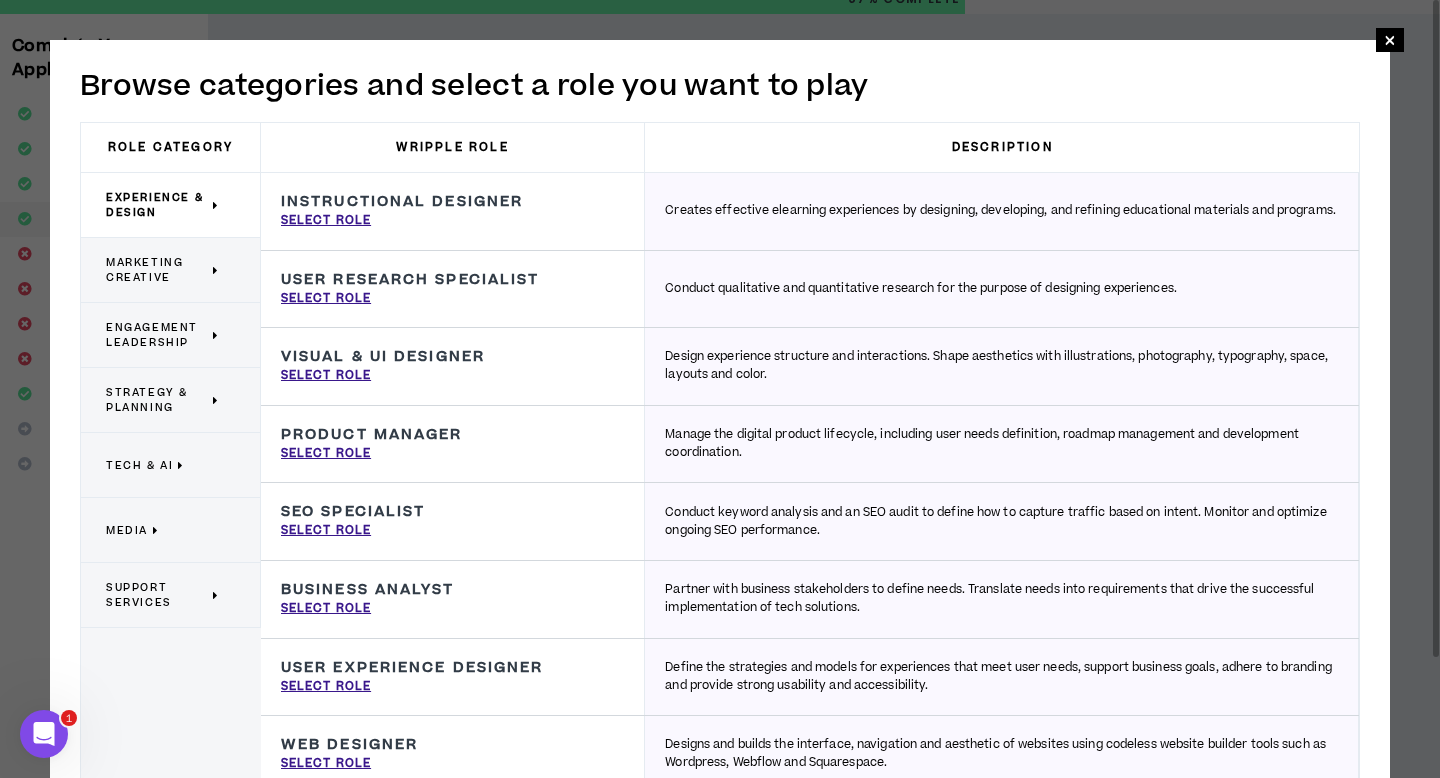 click on "Support Services" at bounding box center [157, 595] 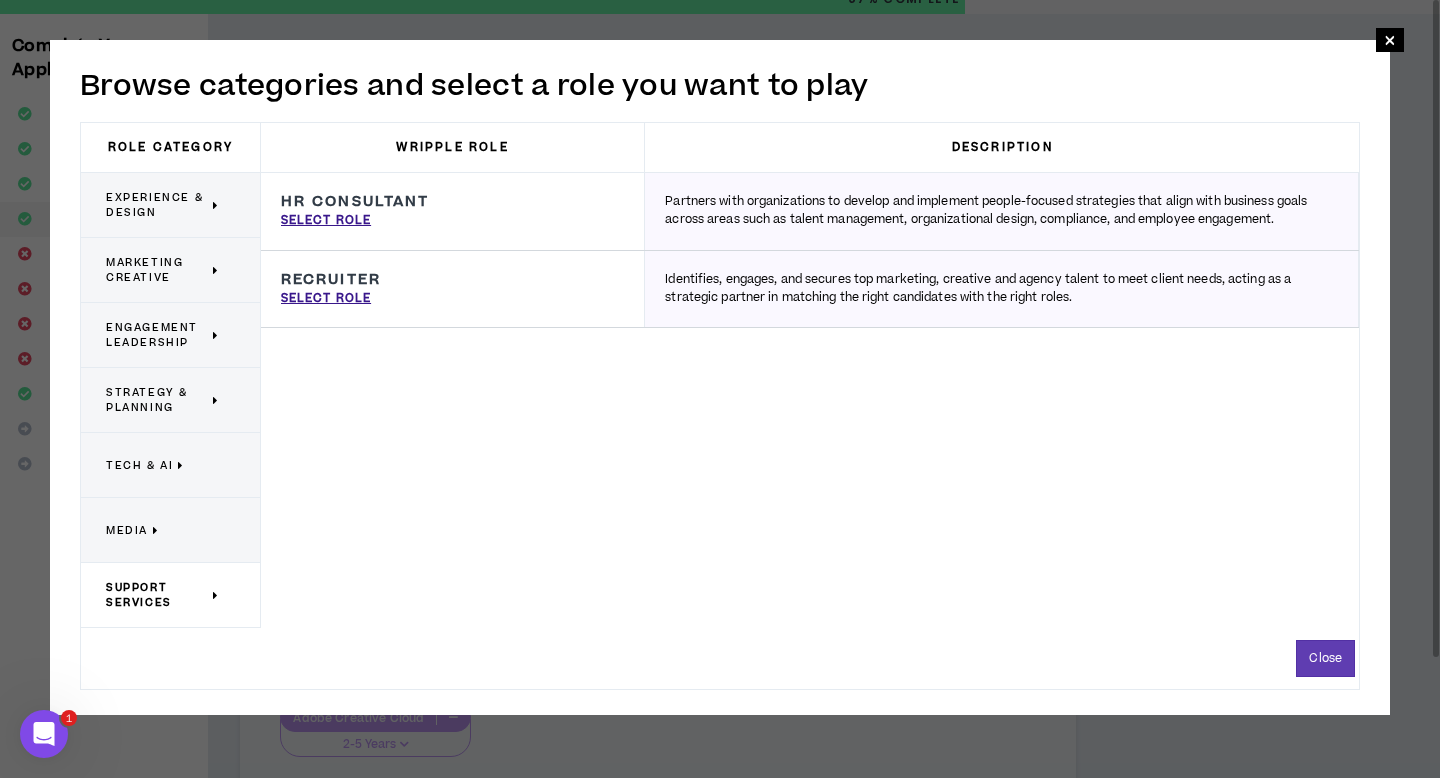 click on "Media" at bounding box center (127, 530) 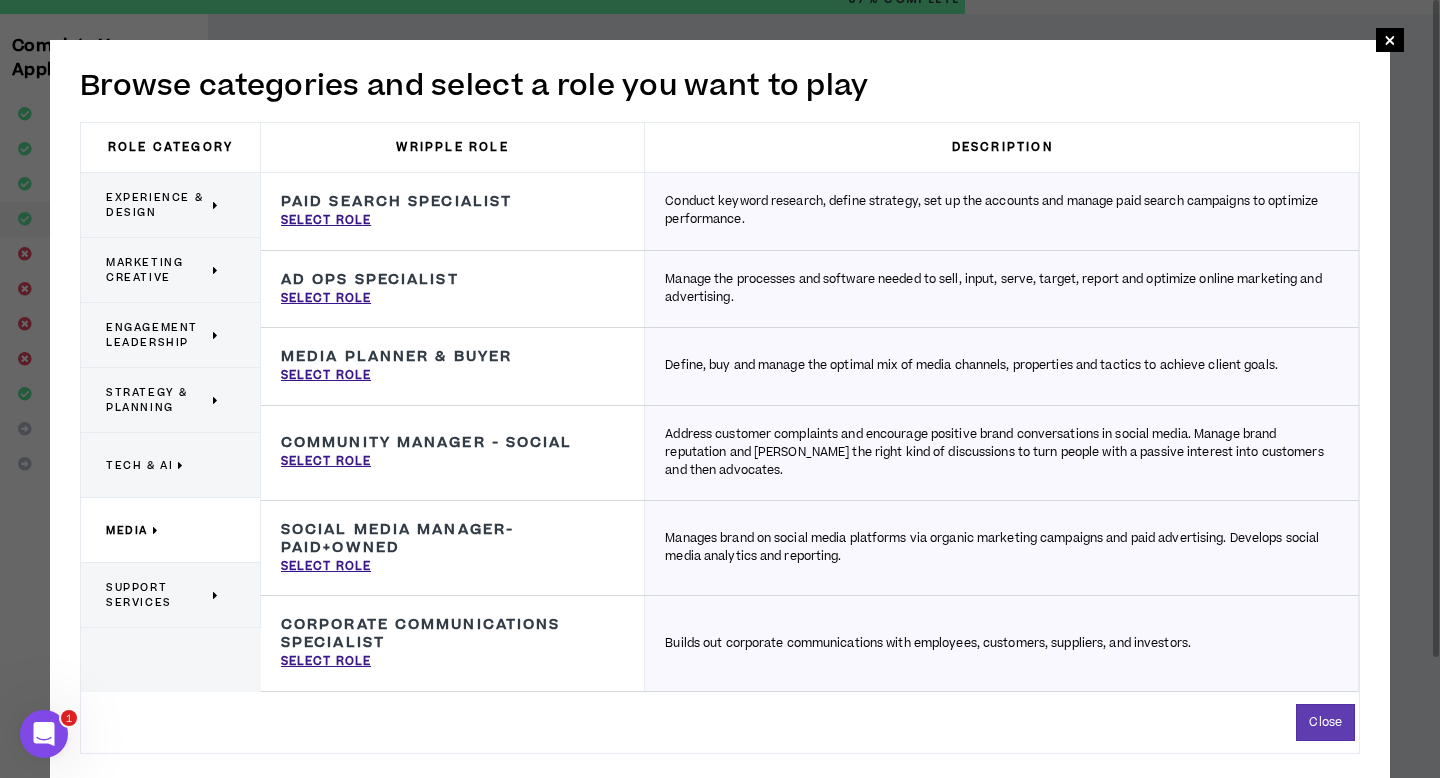 click on "Tech & AI" at bounding box center [163, 465] 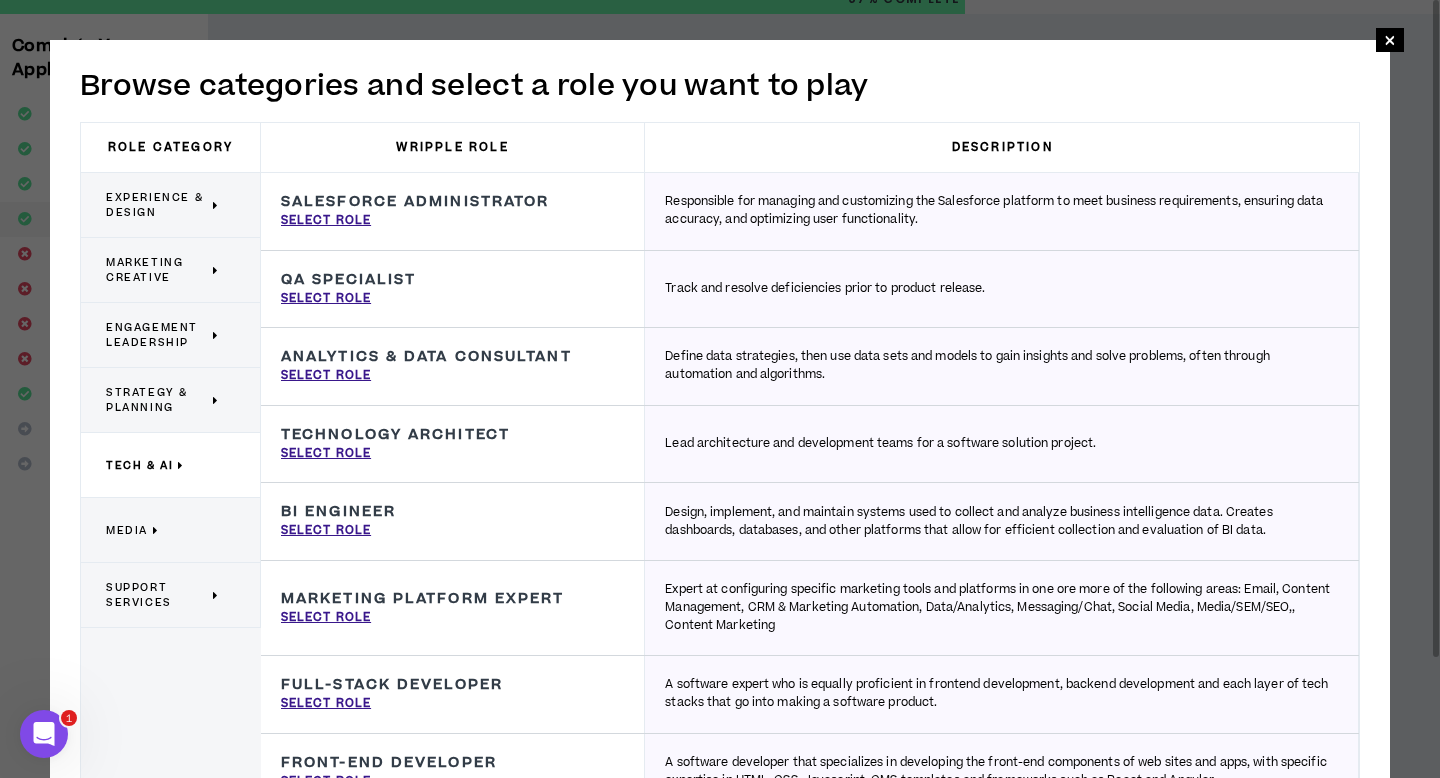 click on "Strategy & Planning" at bounding box center [157, 400] 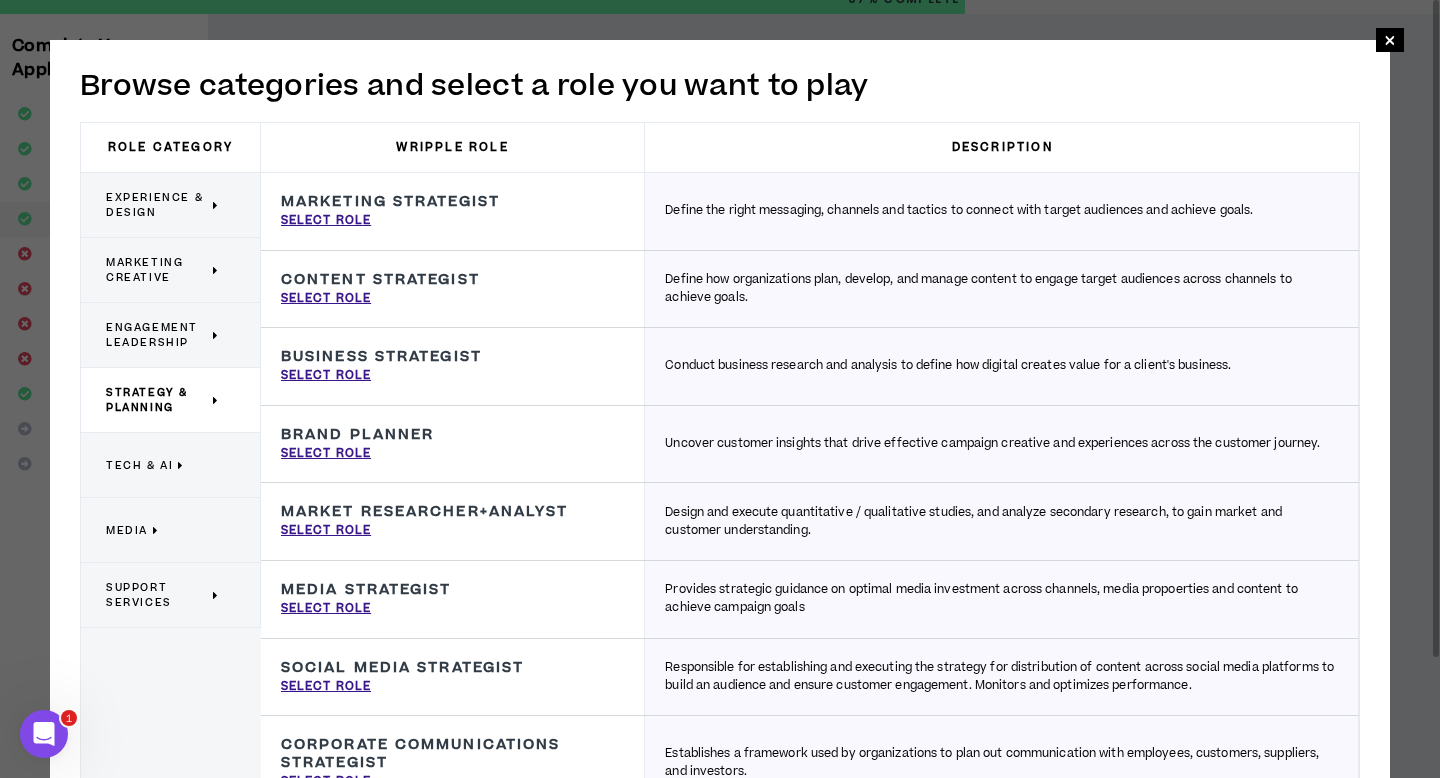 click on "Marketing Creative" at bounding box center (157, 270) 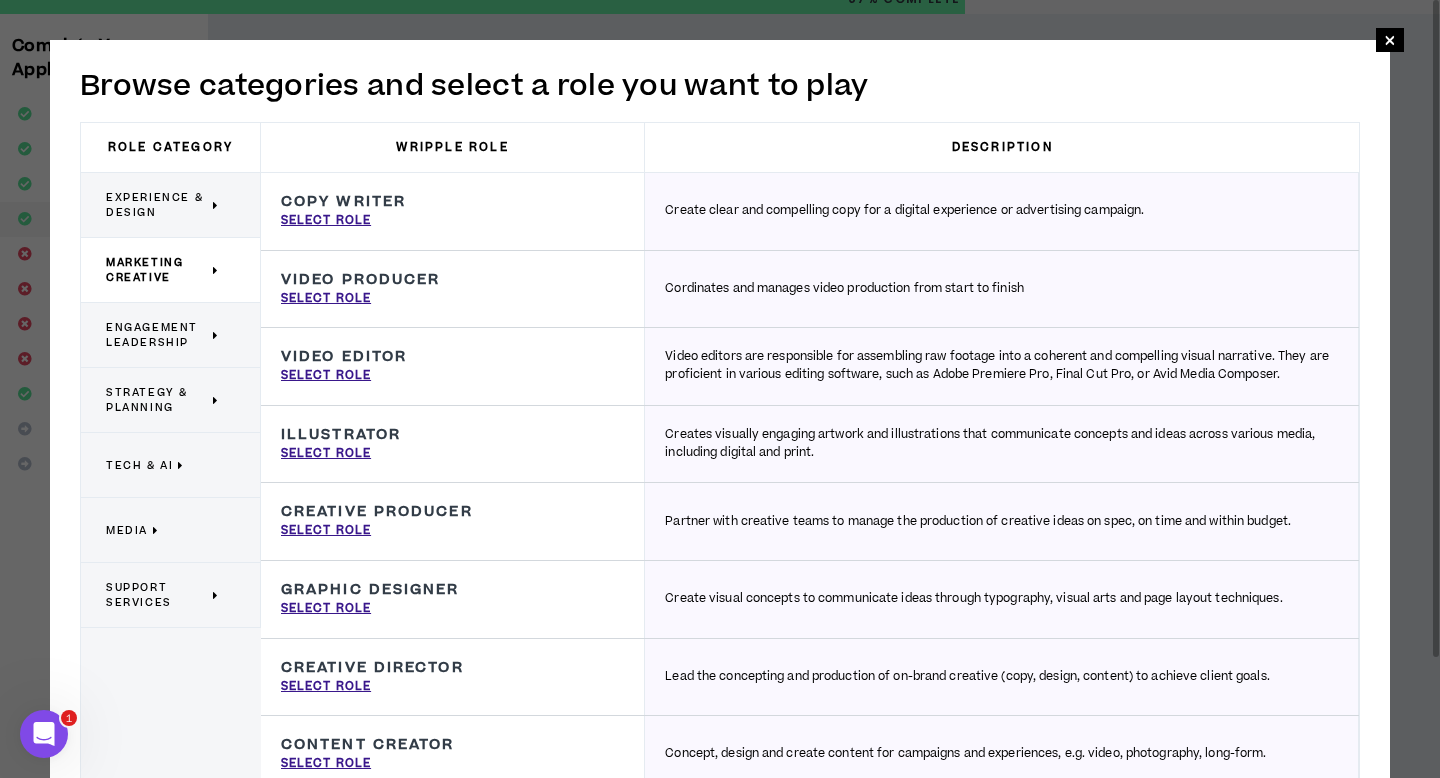 click on "Strategy & Planning" at bounding box center (157, 400) 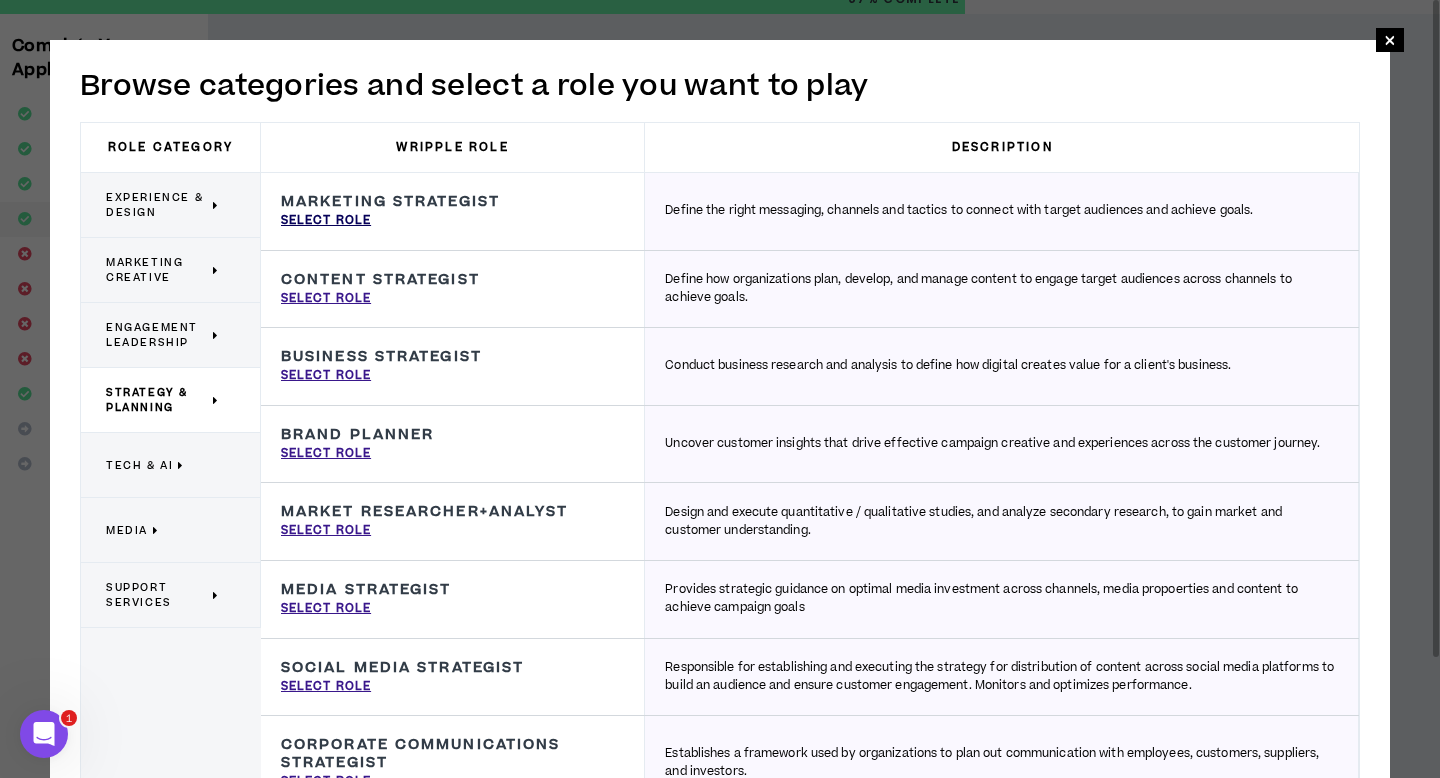 click on "Select Role" at bounding box center [326, 221] 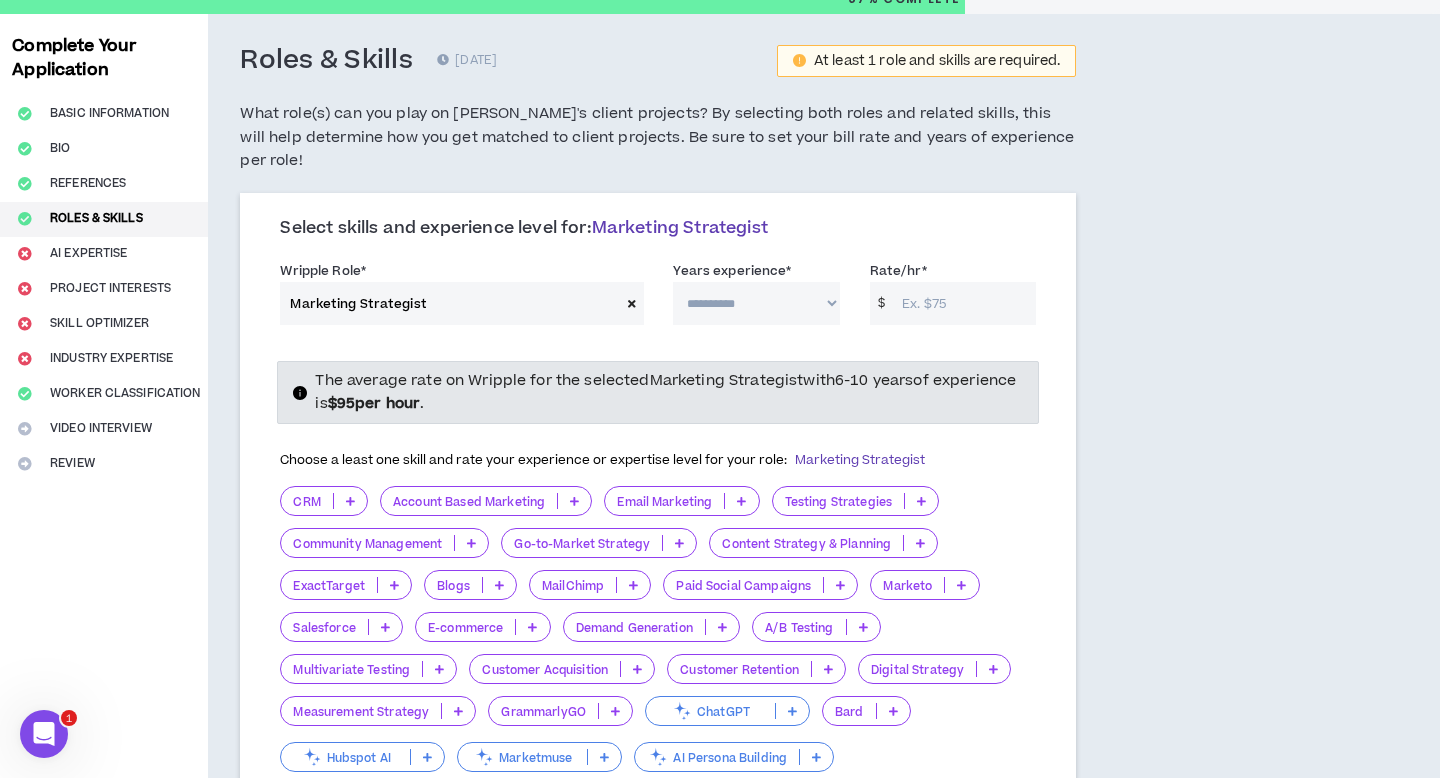click at bounding box center [632, 303] 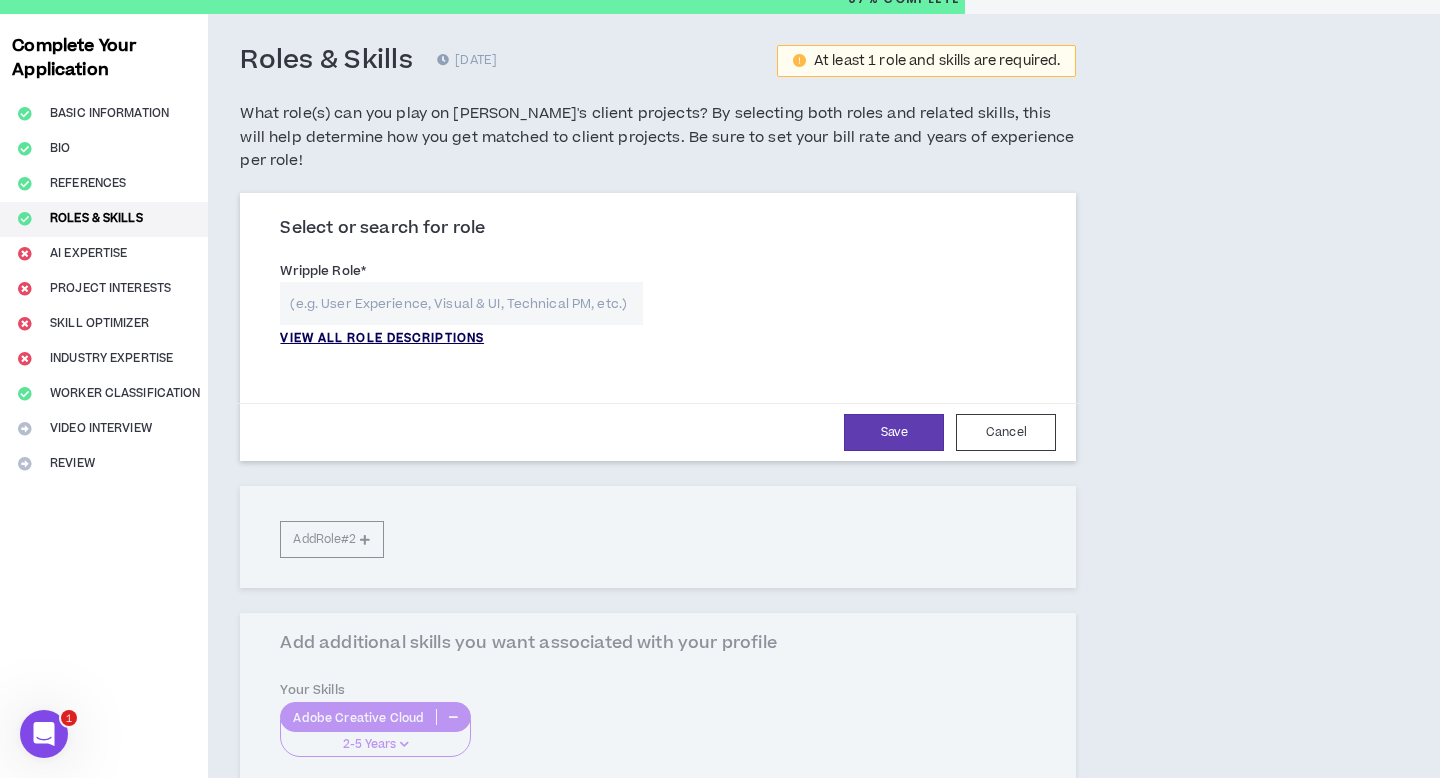 click on "VIEW ALL ROLE DESCRIPTIONS" at bounding box center [382, 339] 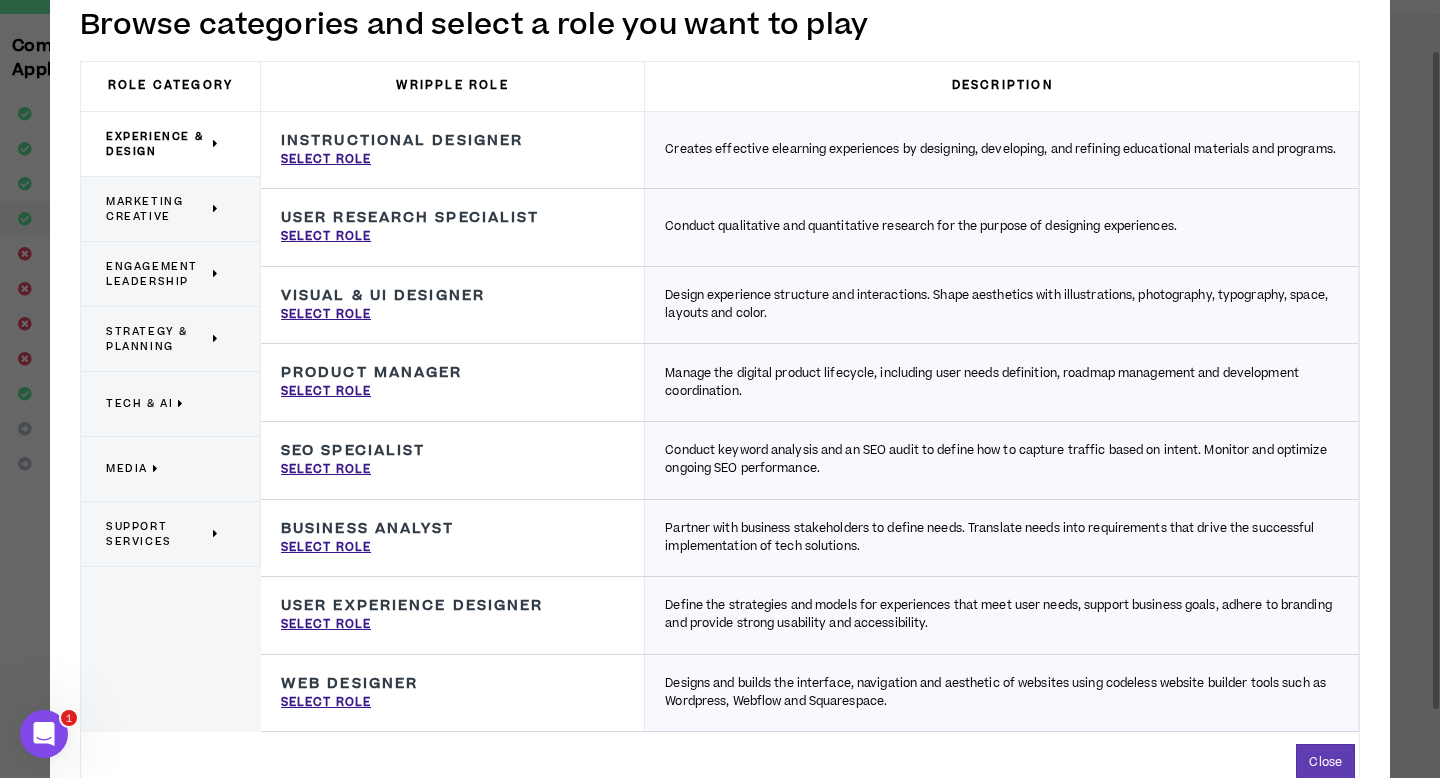 click on "Marketing Creative" at bounding box center (157, 209) 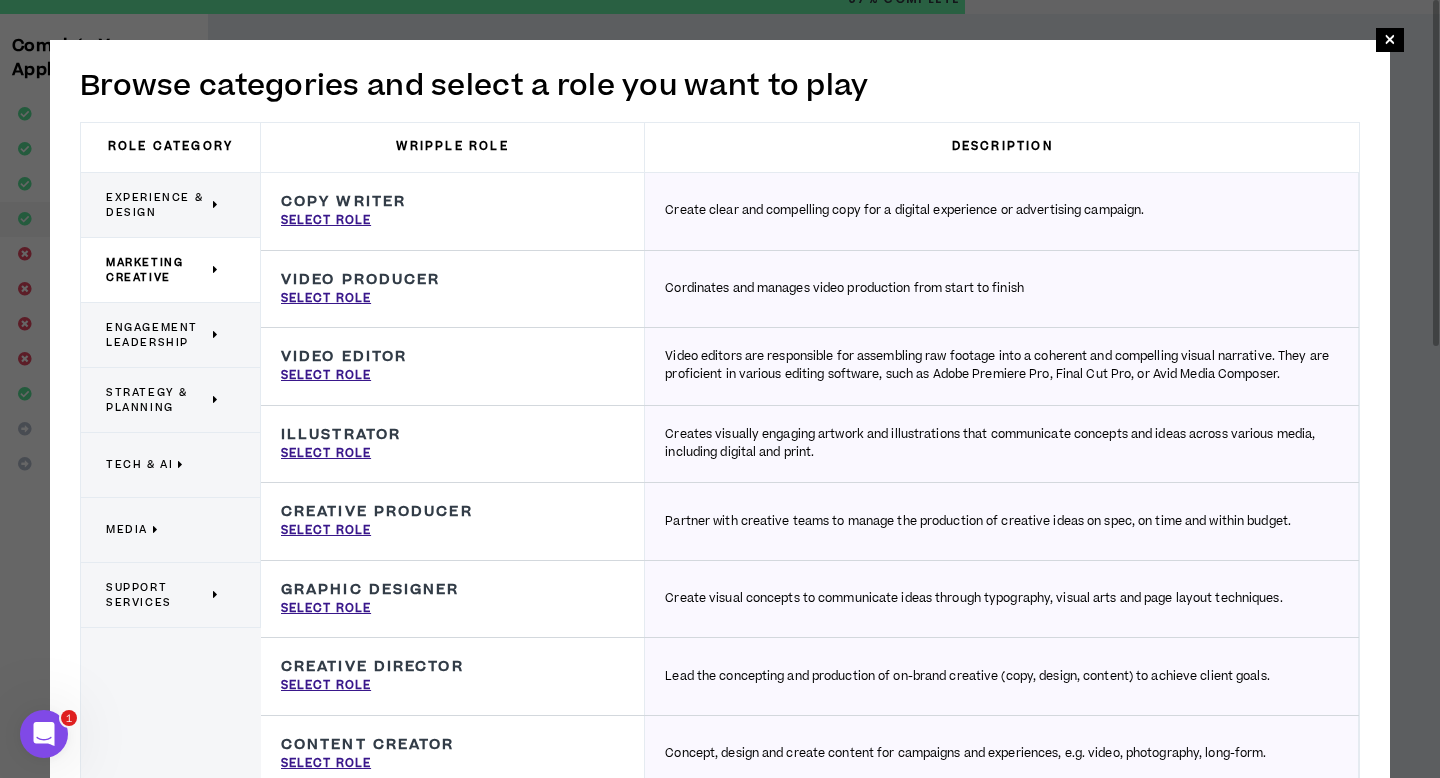 click on "Engagement Leadership" at bounding box center (157, 335) 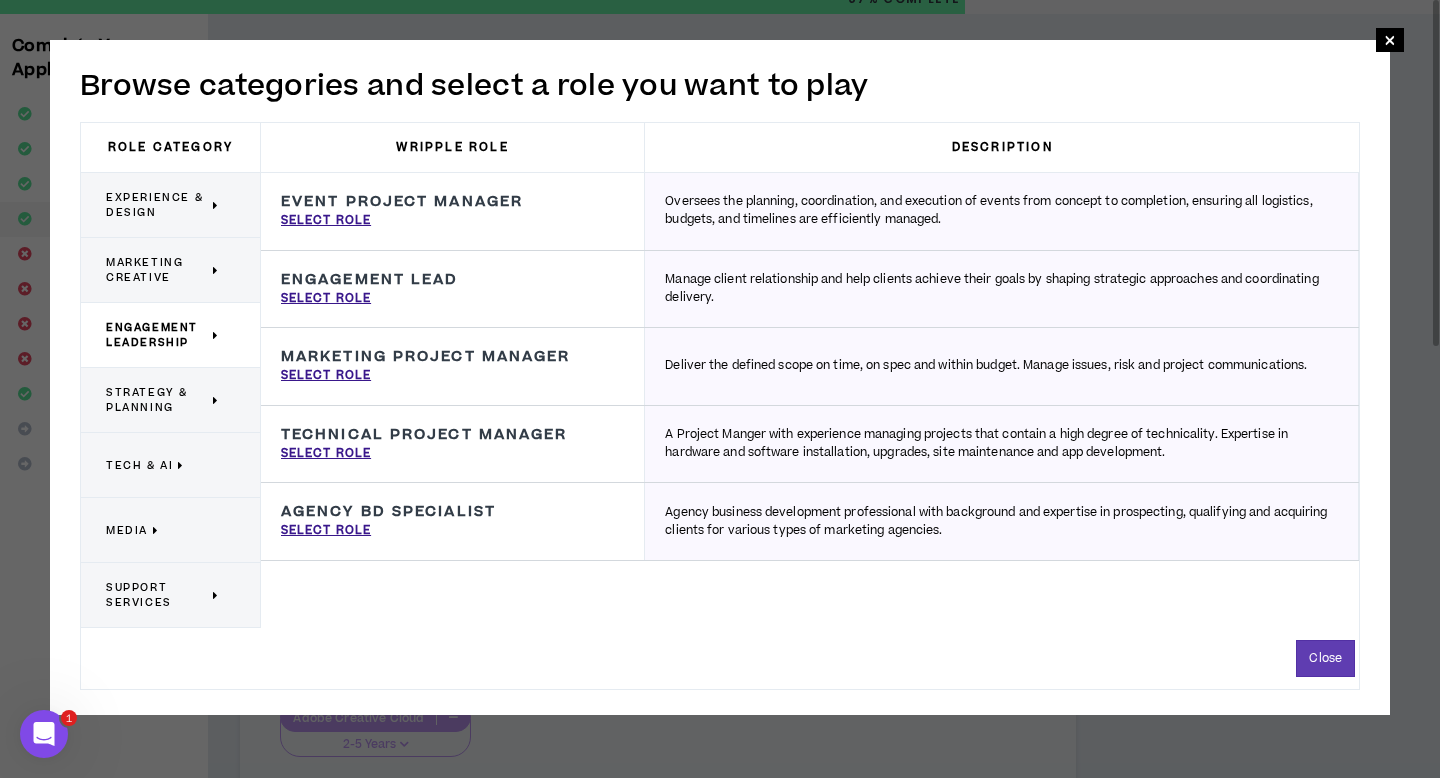 click on "Strategy & Planning" at bounding box center (157, 400) 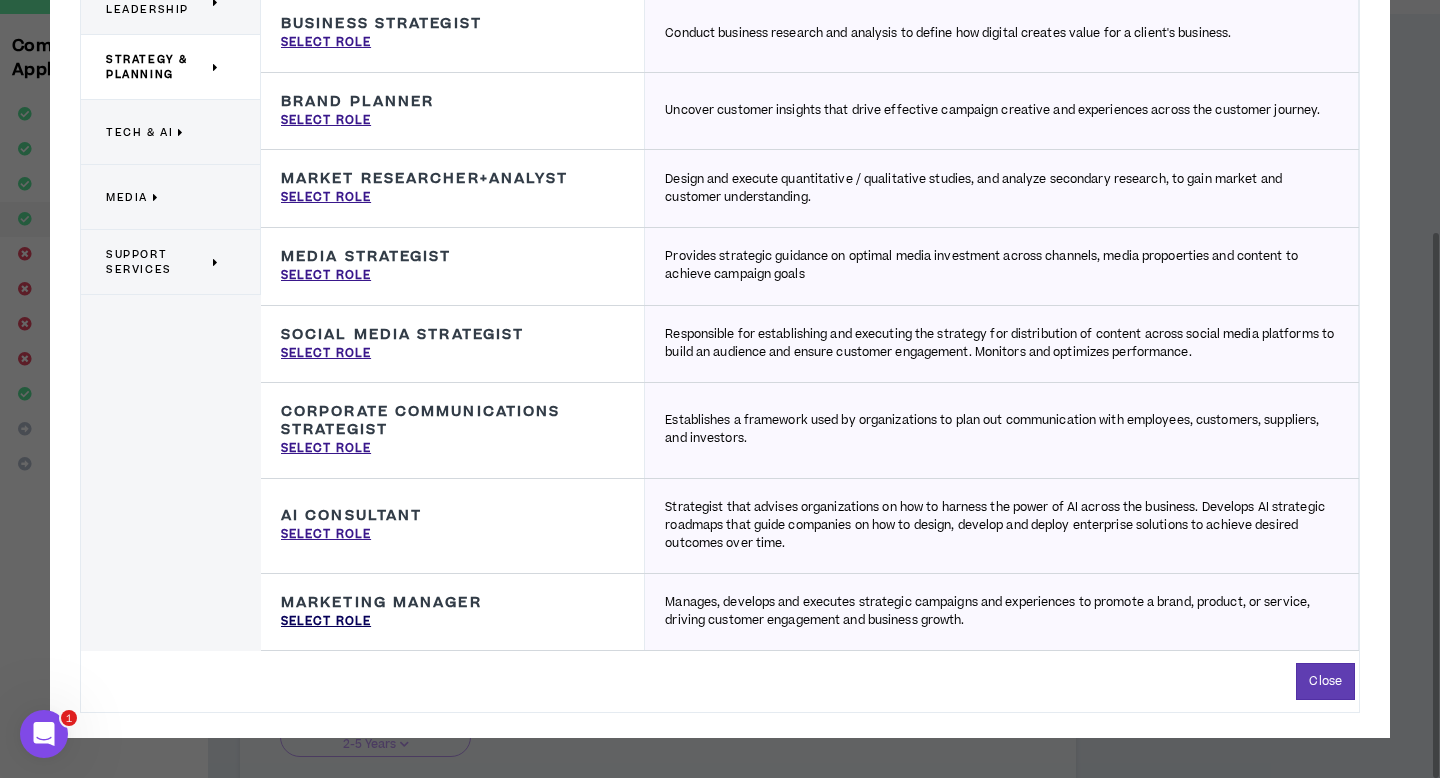 click on "Select Role" at bounding box center [326, 622] 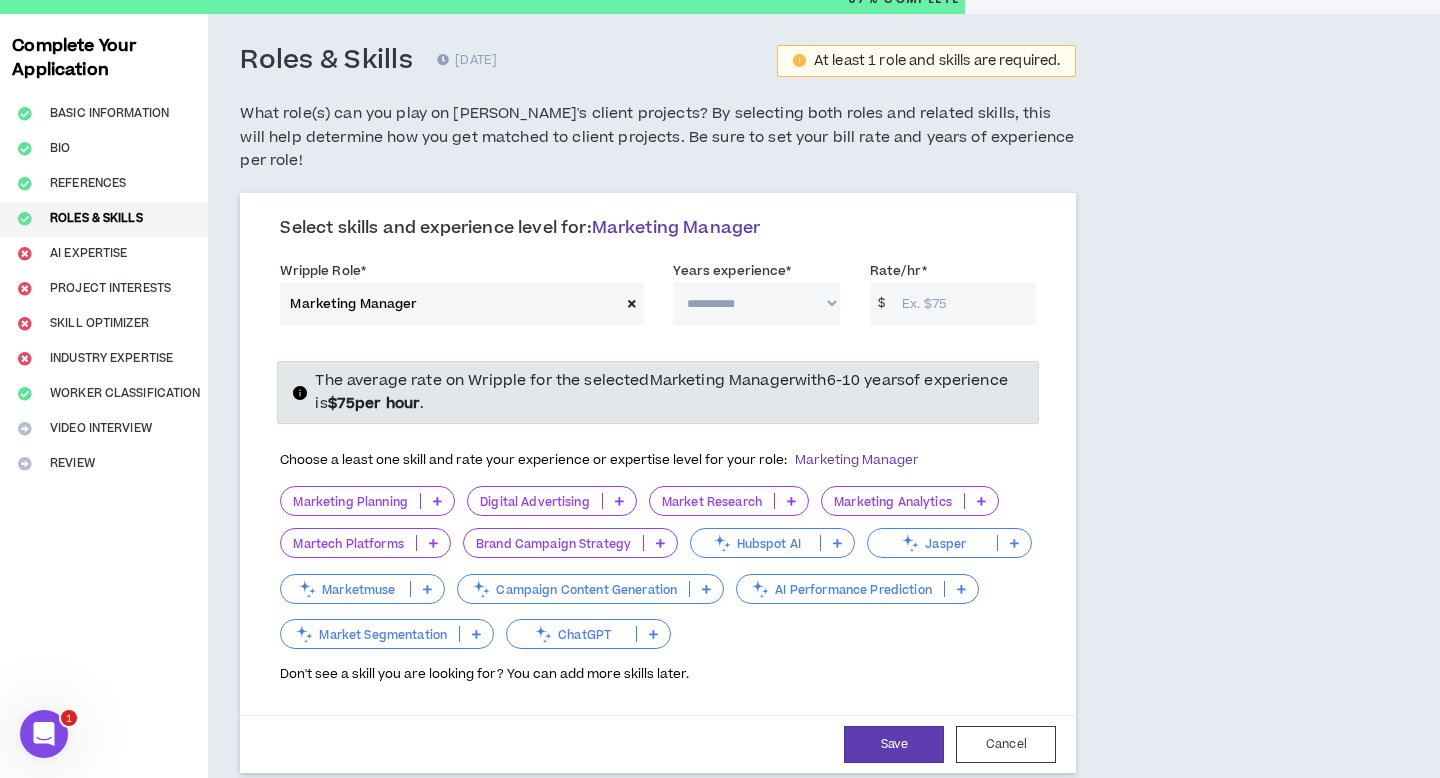 click on "**********" at bounding box center [756, 303] 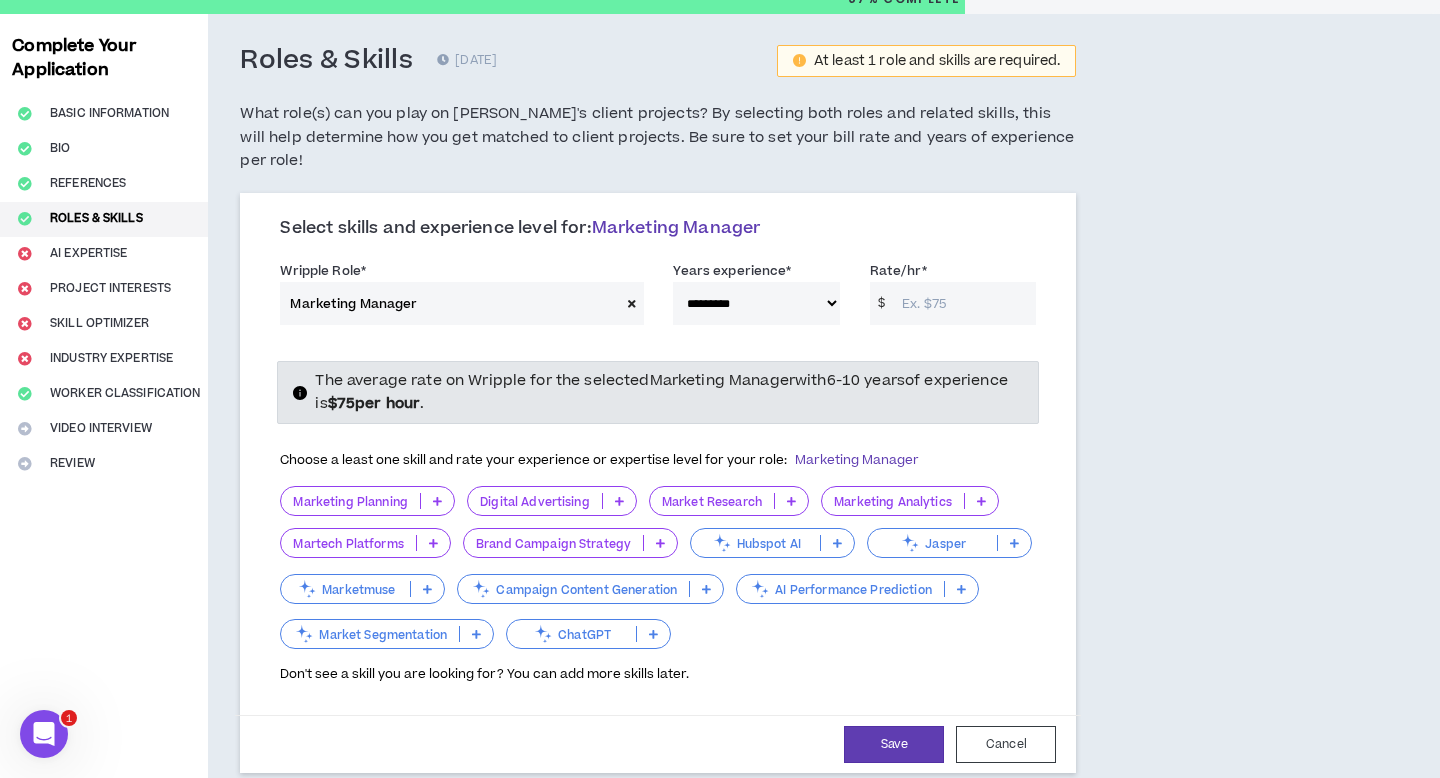 click on "Rate/hr  *" at bounding box center (964, 303) 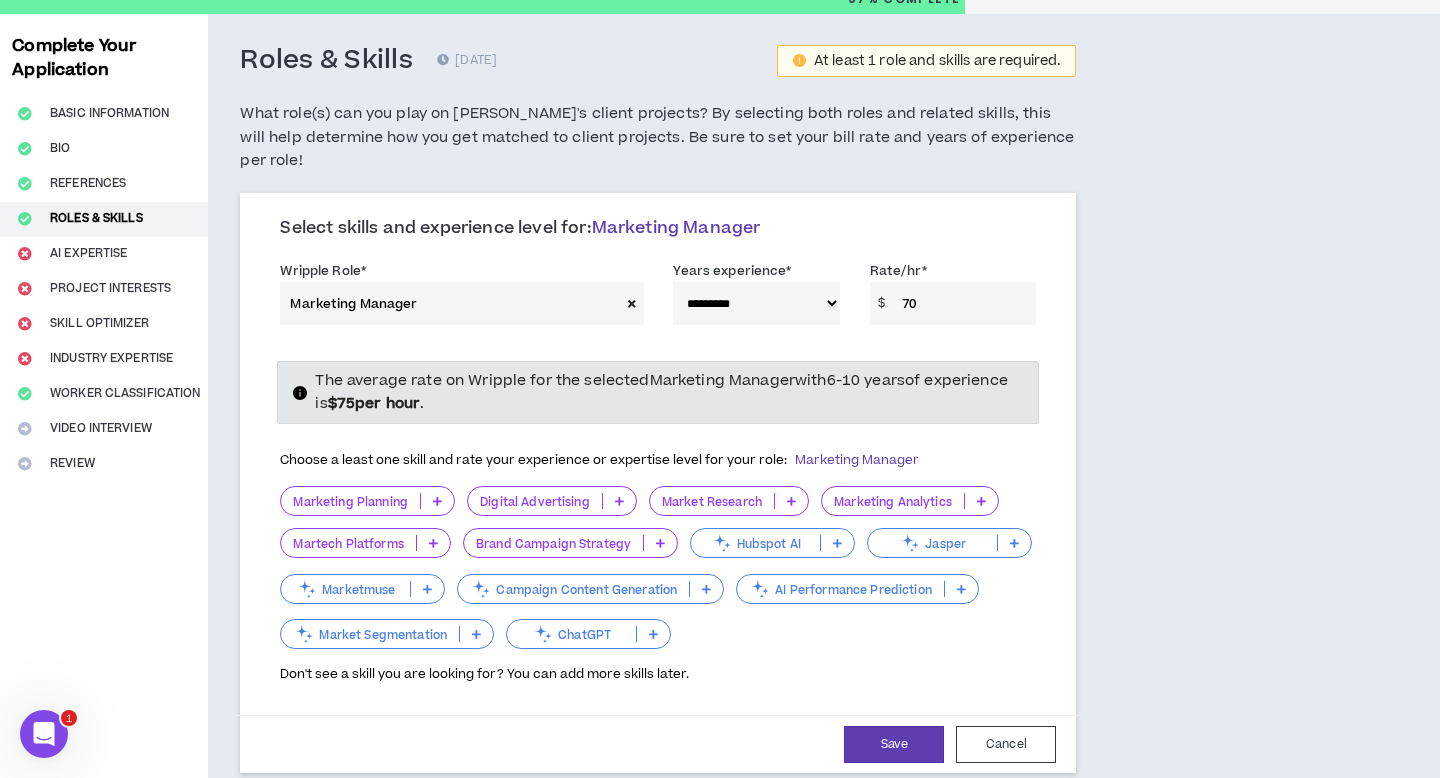 type on "70" 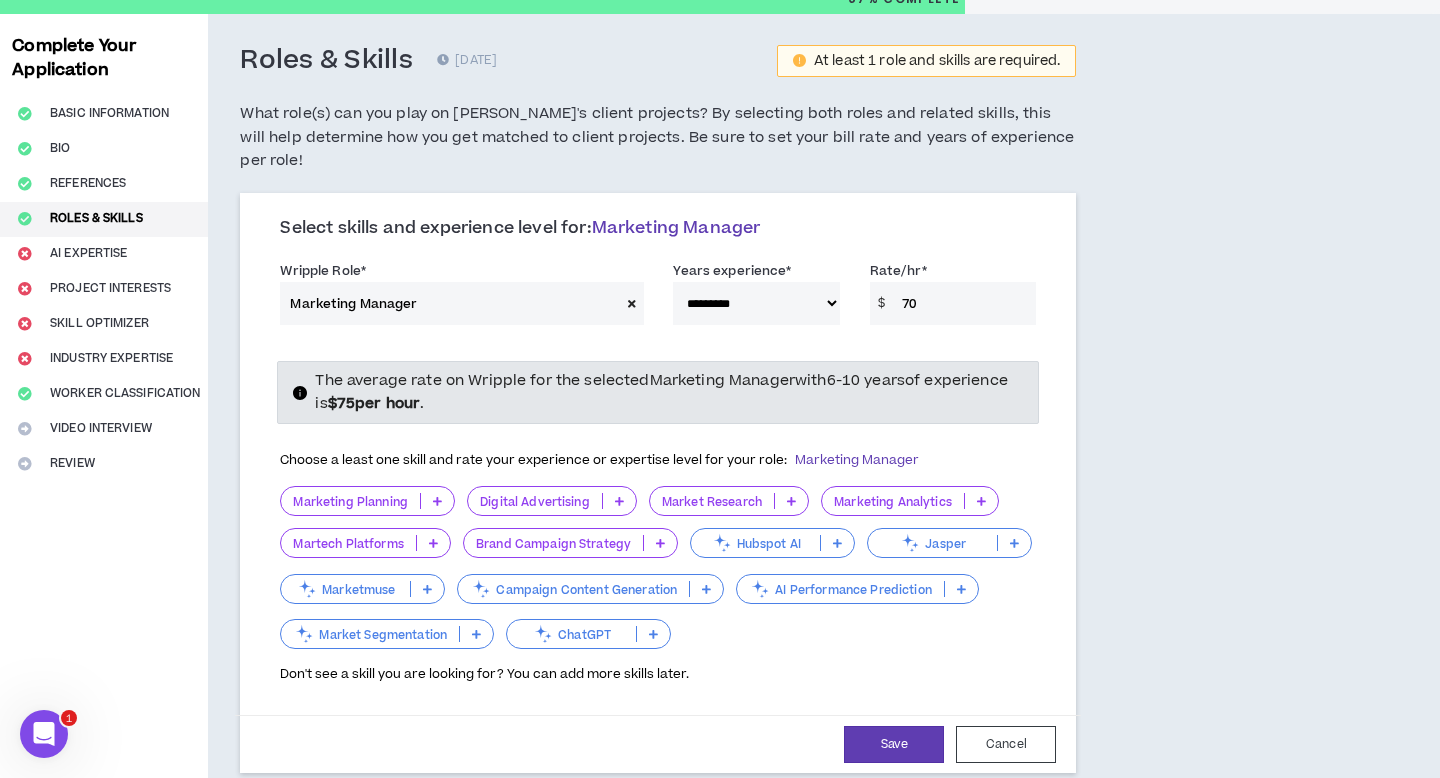 click at bounding box center (981, 501) 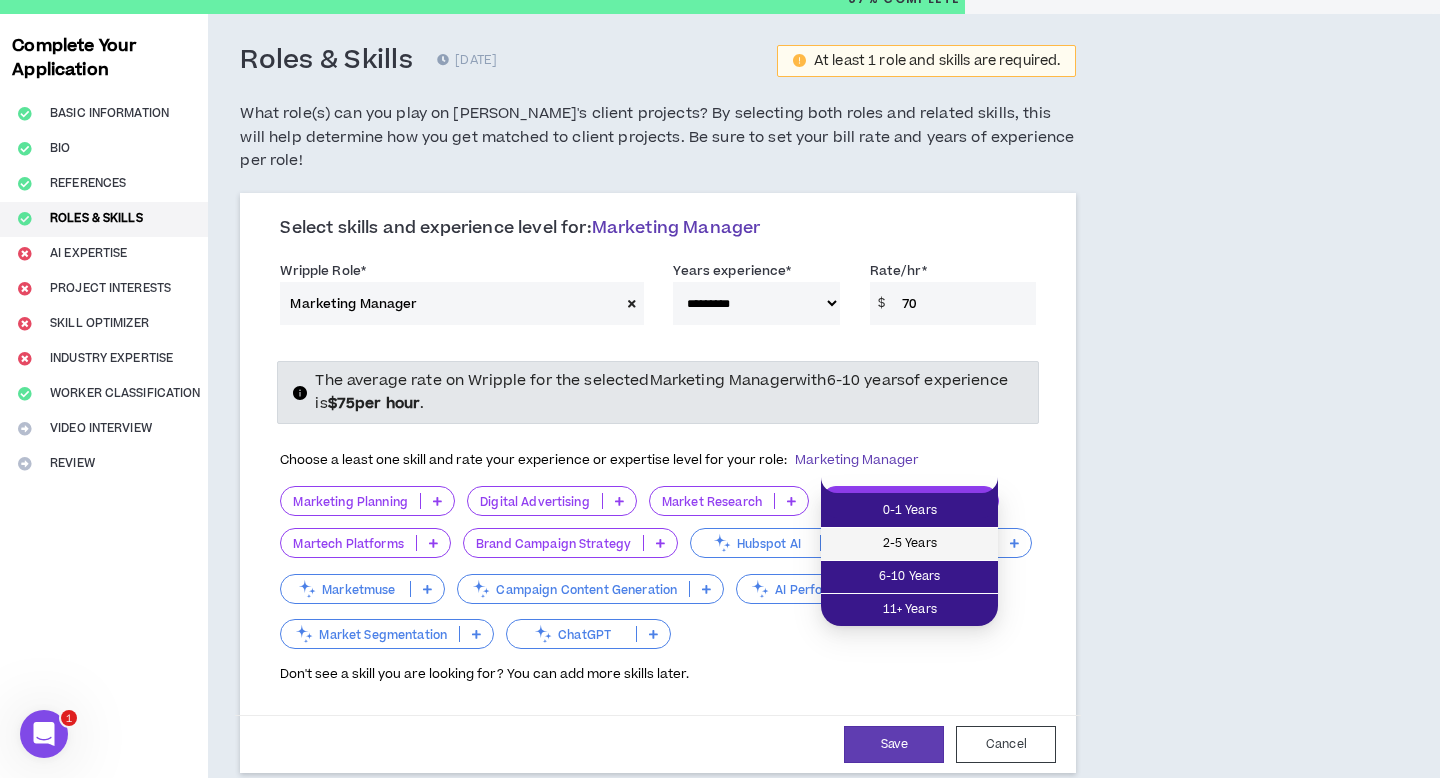 click on "2-5 Years" at bounding box center (909, 544) 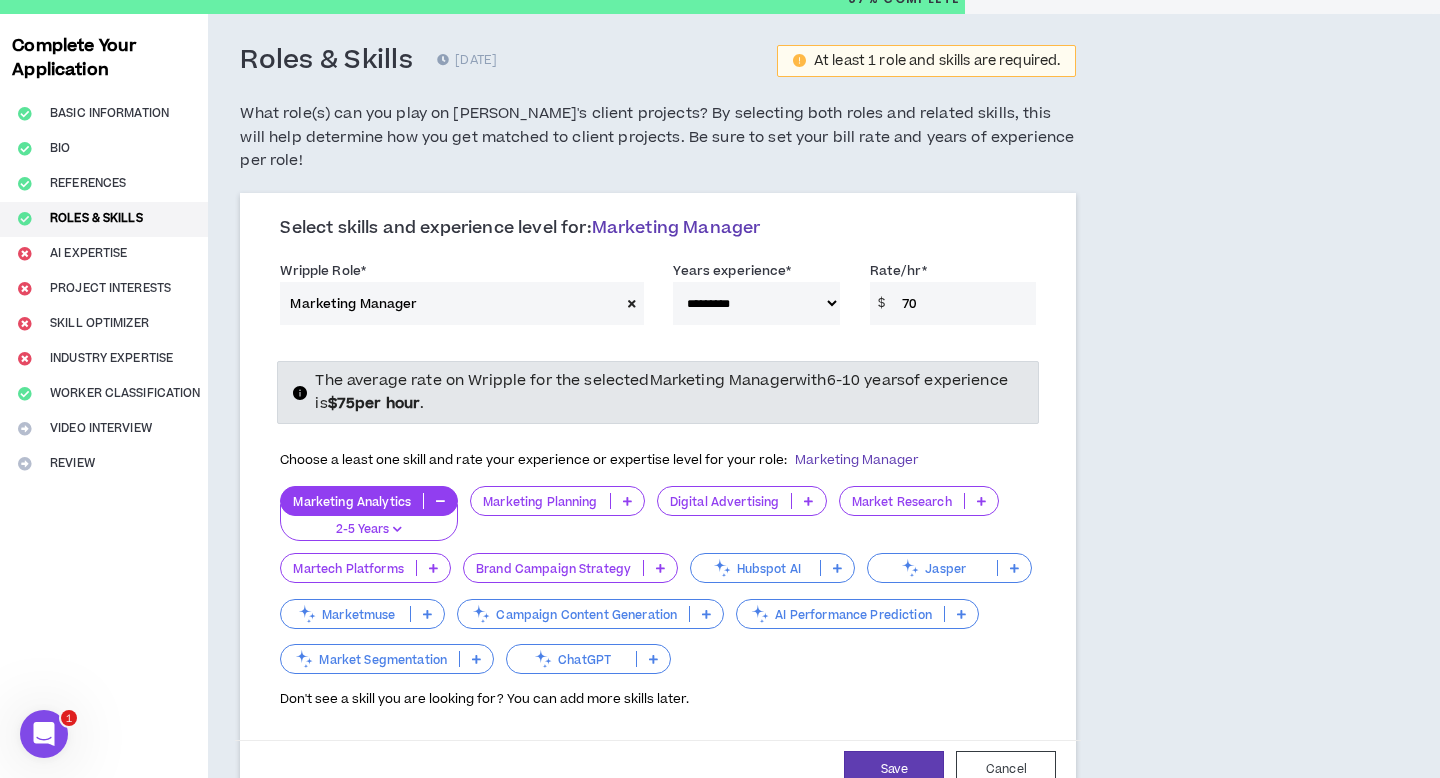 click at bounding box center (627, 501) 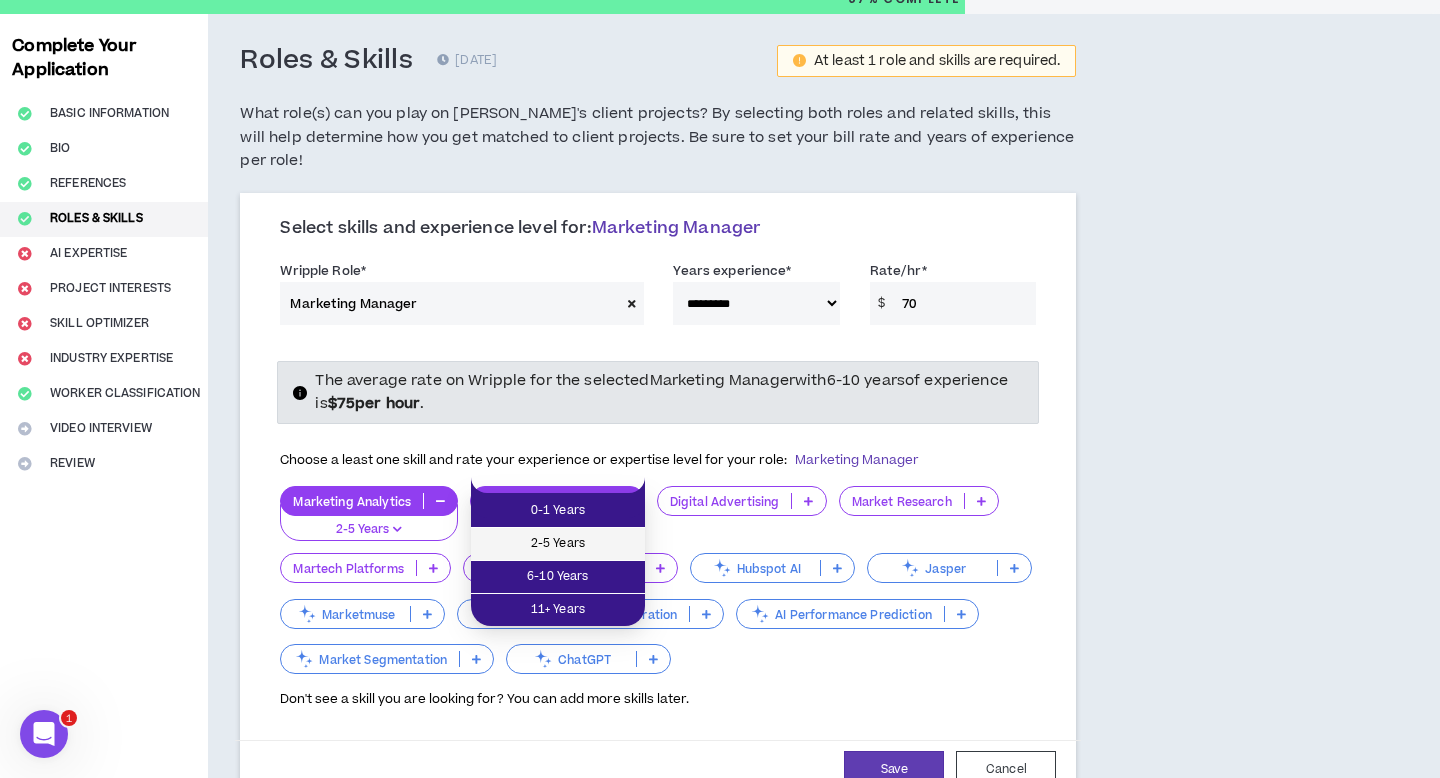 click on "2-5 Years" at bounding box center (558, 544) 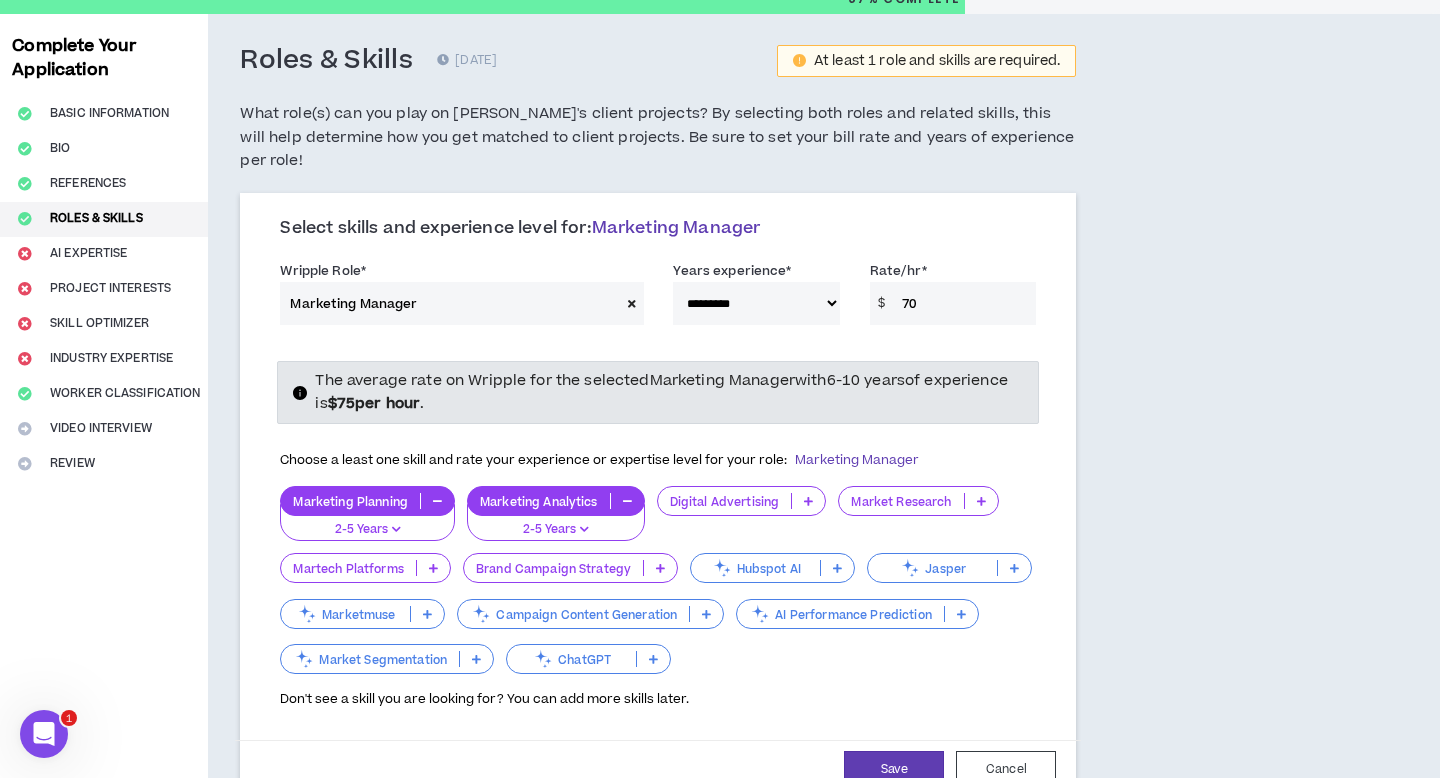 click at bounding box center (808, 501) 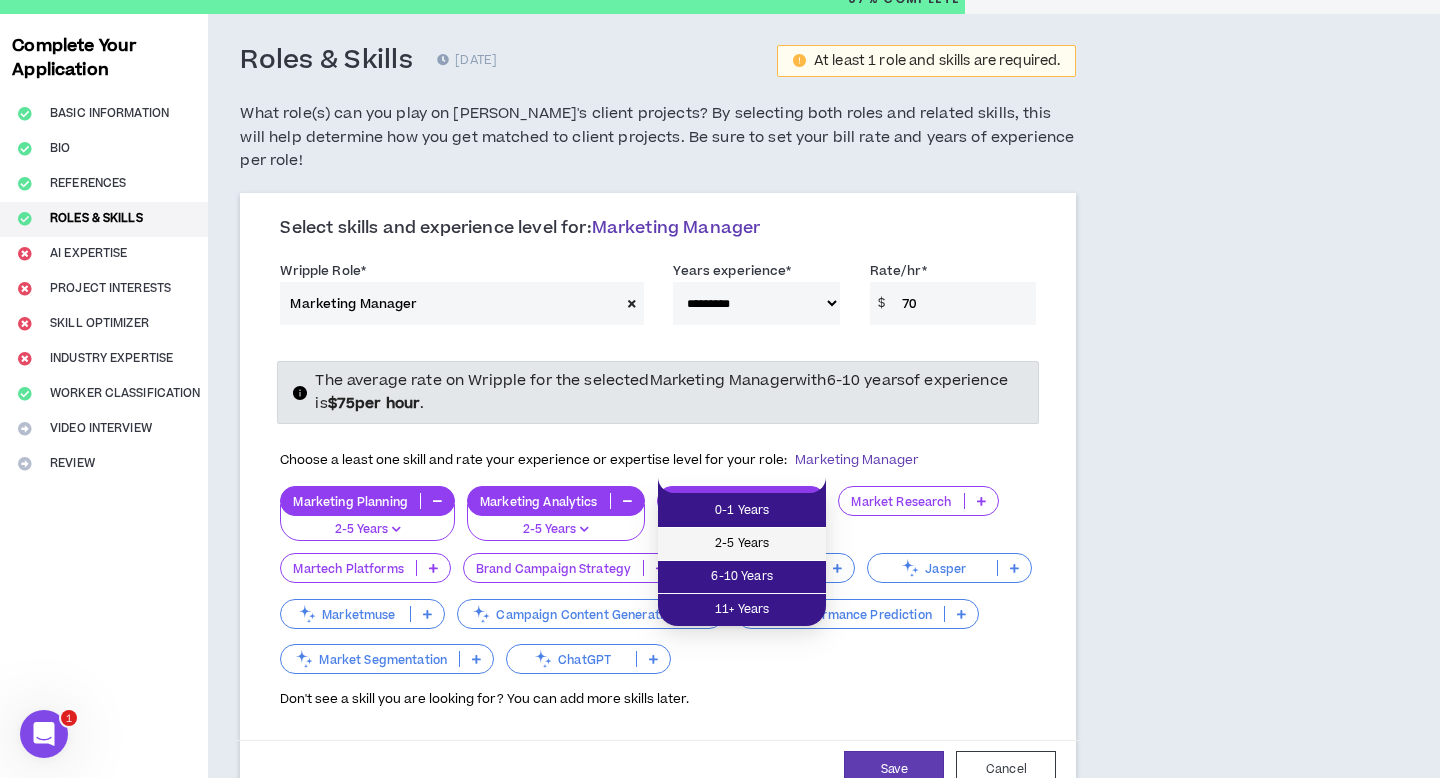 click on "2-5 Years" at bounding box center (742, 544) 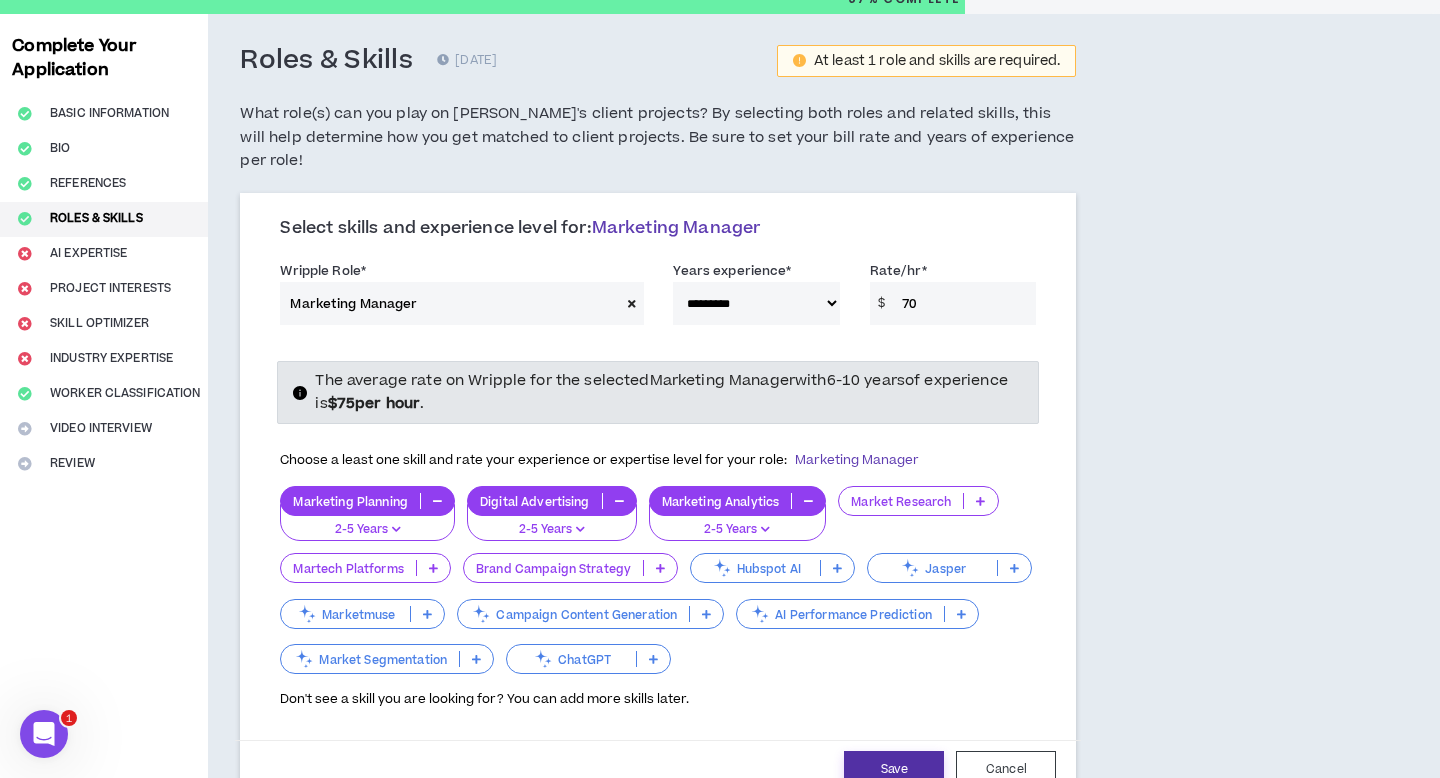 click on "Save" at bounding box center [894, 769] 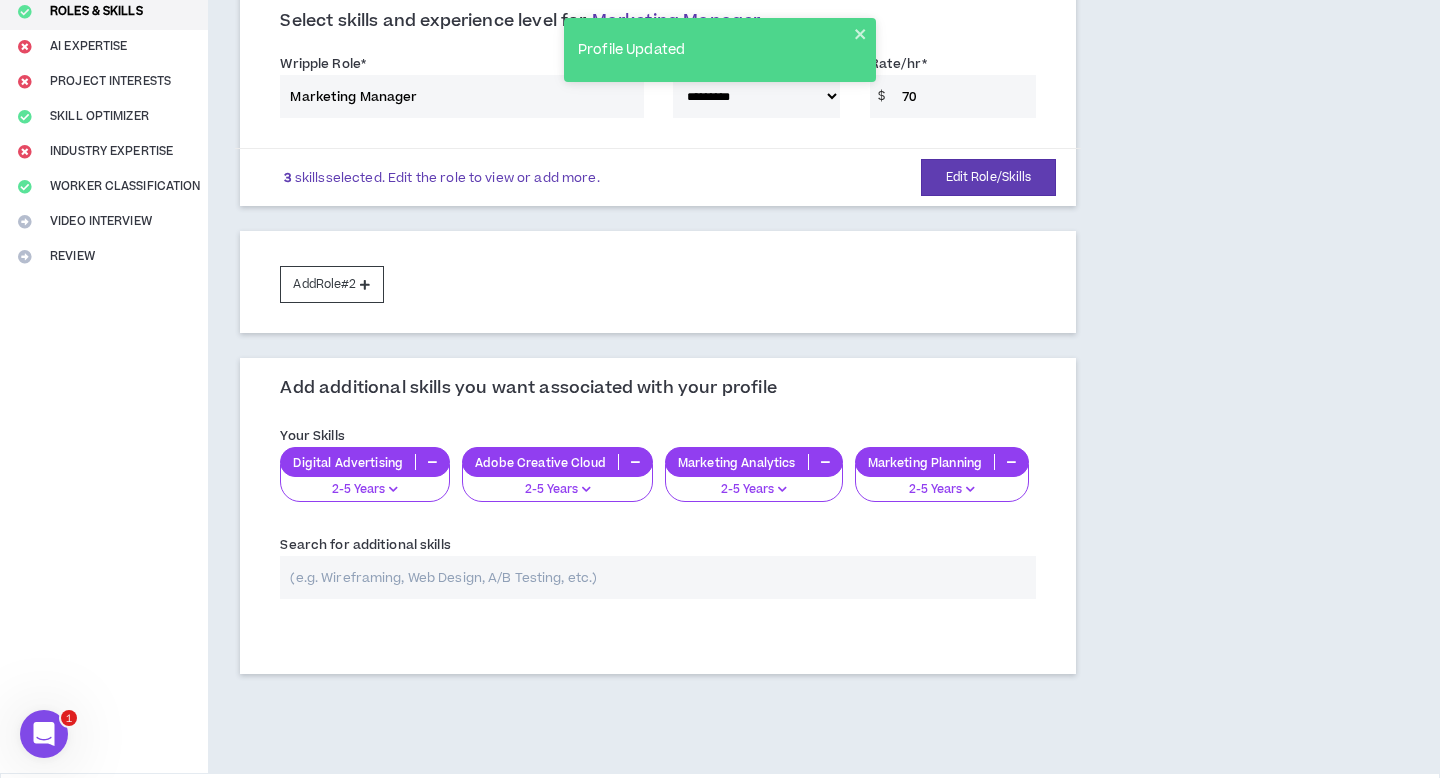 scroll, scrollTop: 333, scrollLeft: 0, axis: vertical 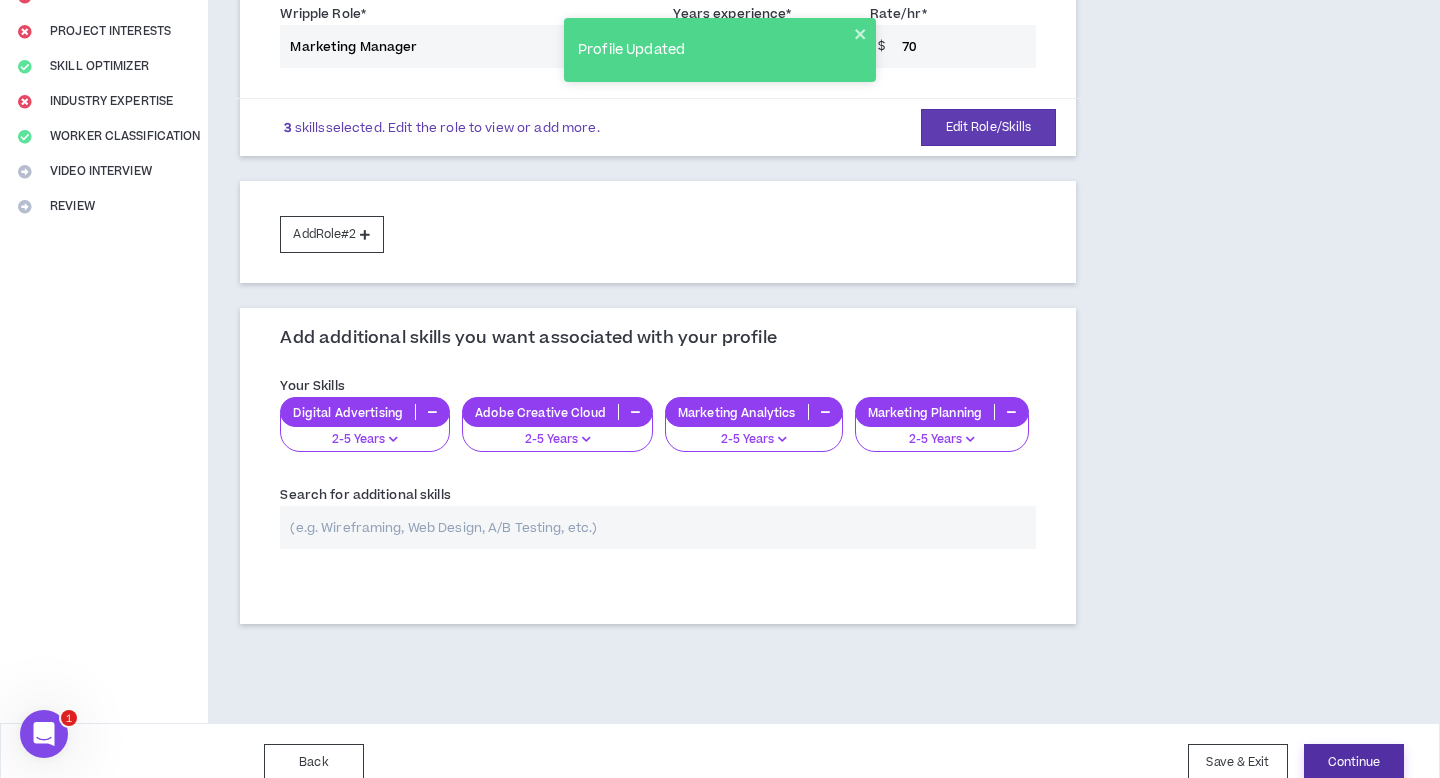 click on "Continue" at bounding box center [1354, 762] 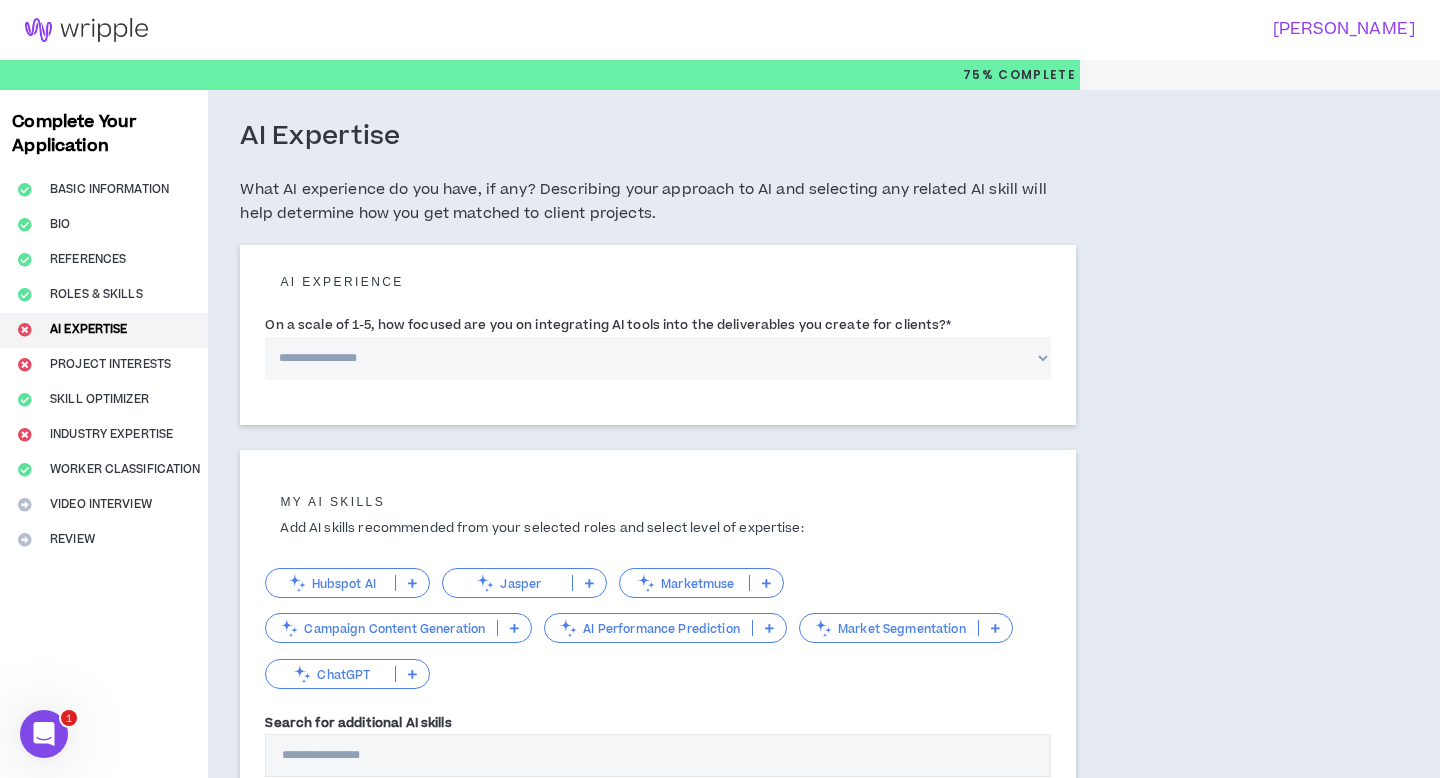 scroll, scrollTop: 0, scrollLeft: 0, axis: both 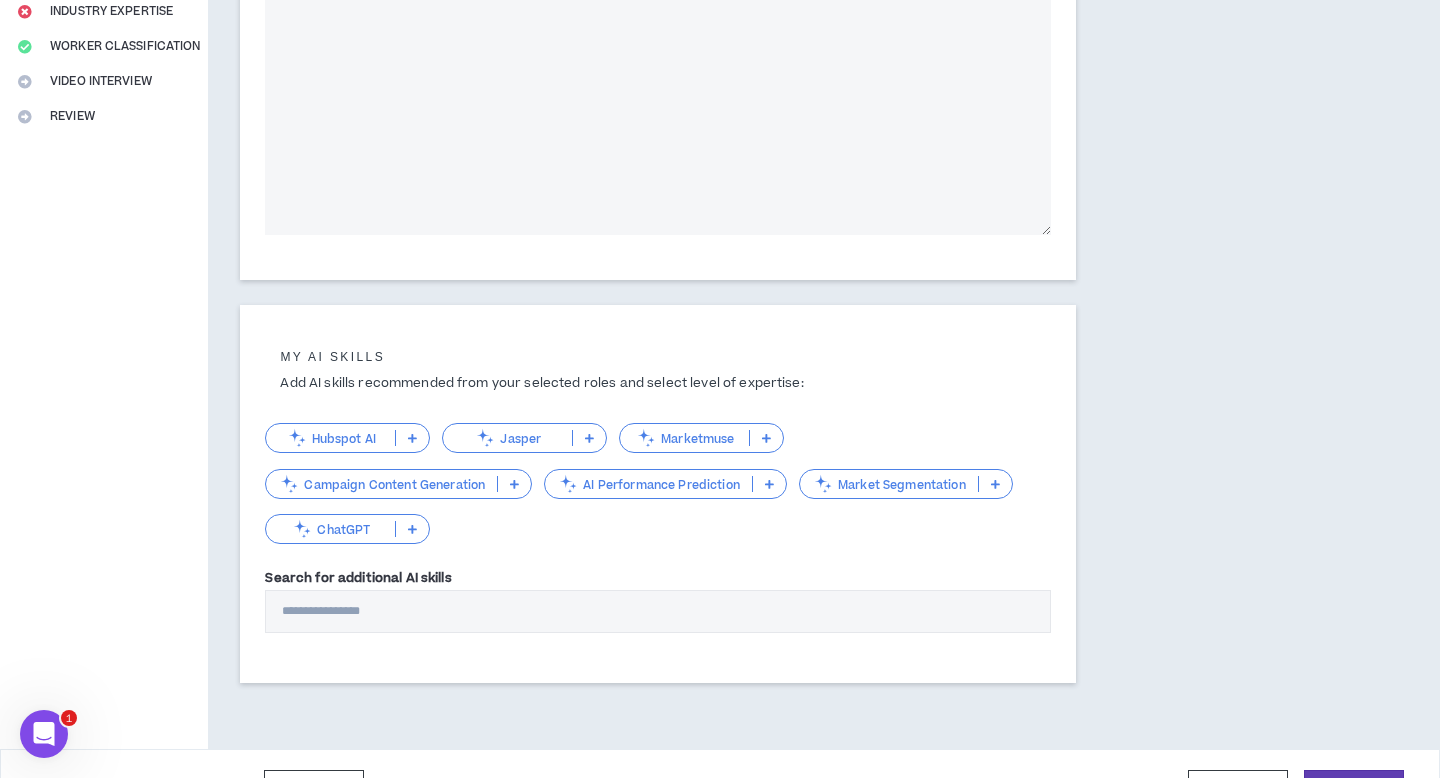 click at bounding box center (412, 529) 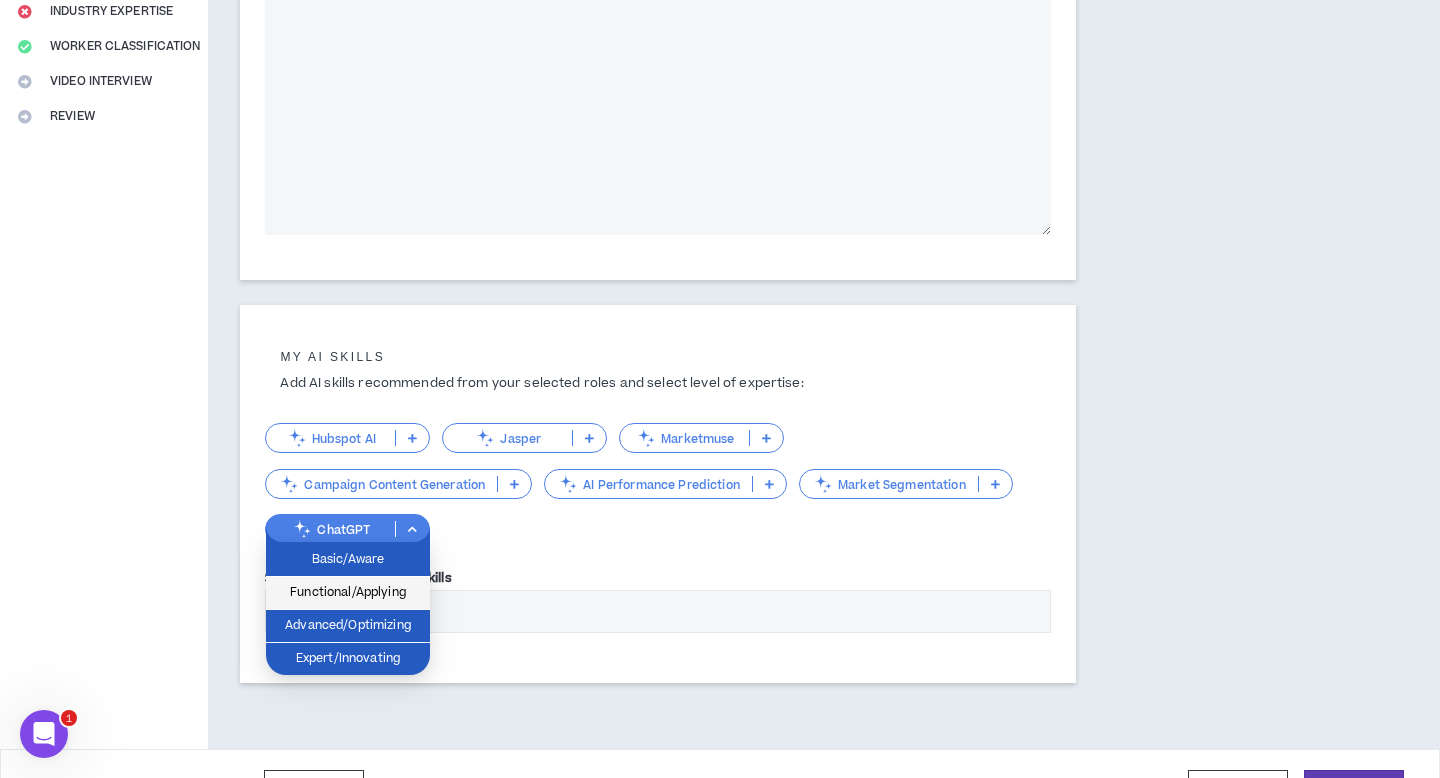 click on "Functional/Applying" at bounding box center [348, 593] 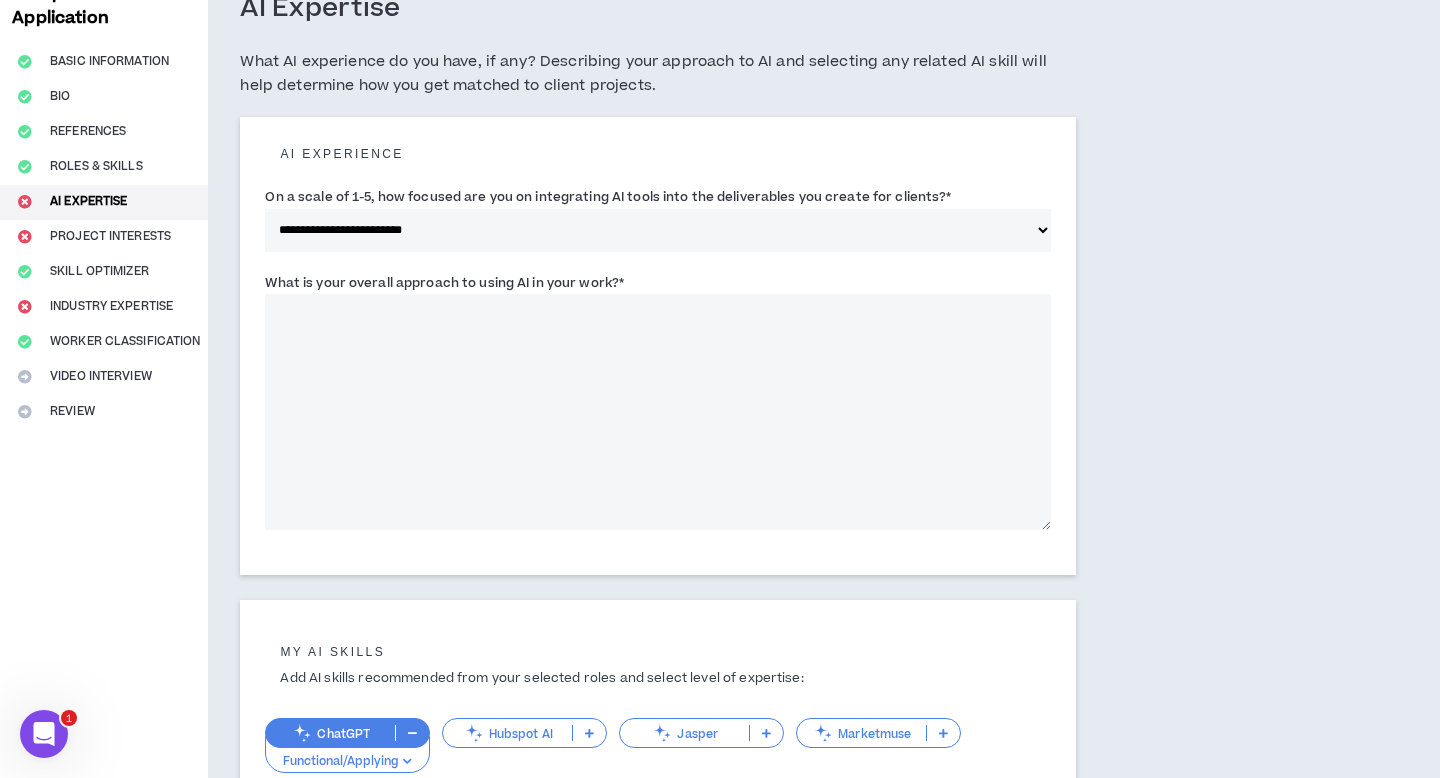 scroll, scrollTop: 82, scrollLeft: 0, axis: vertical 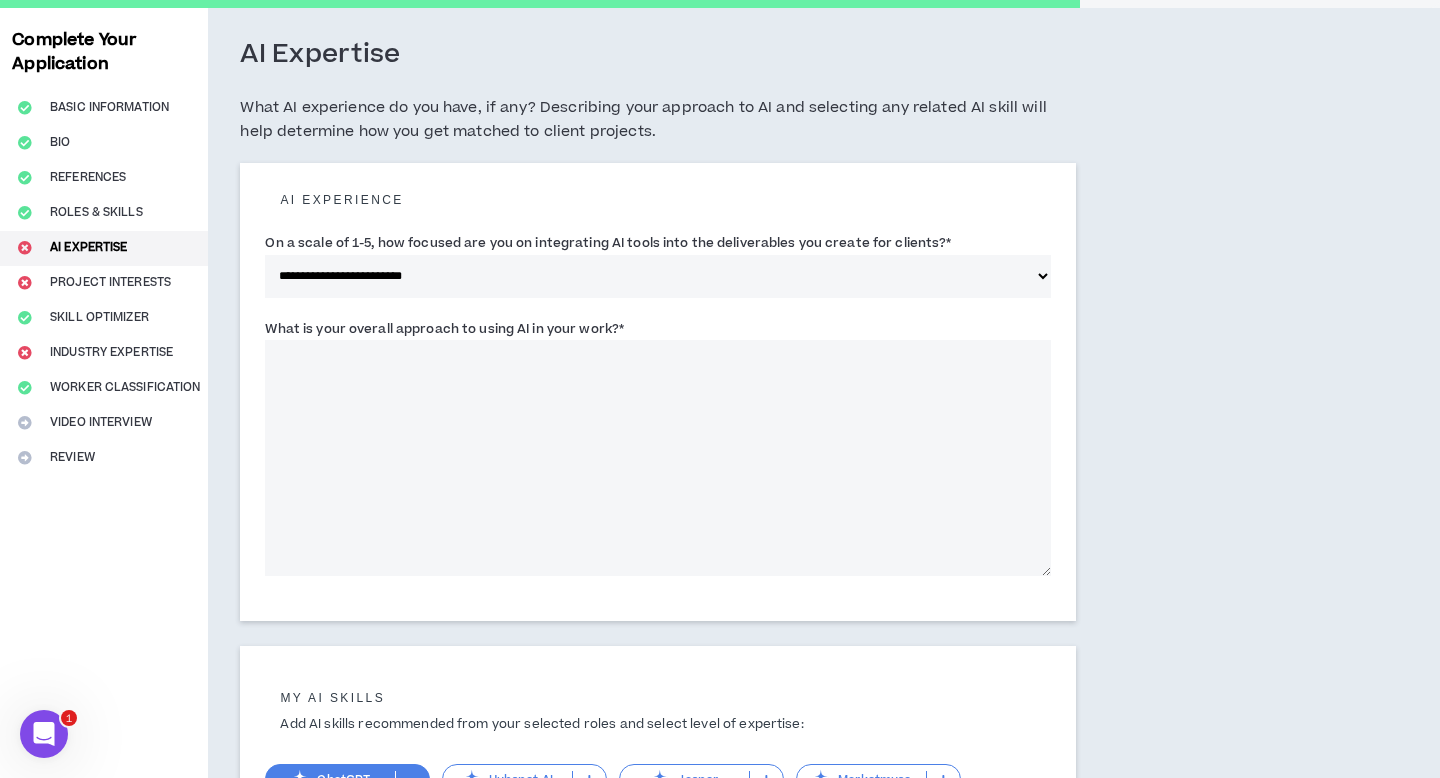 click on "What is your overall approach to using AI in your work?  *" at bounding box center (658, 458) 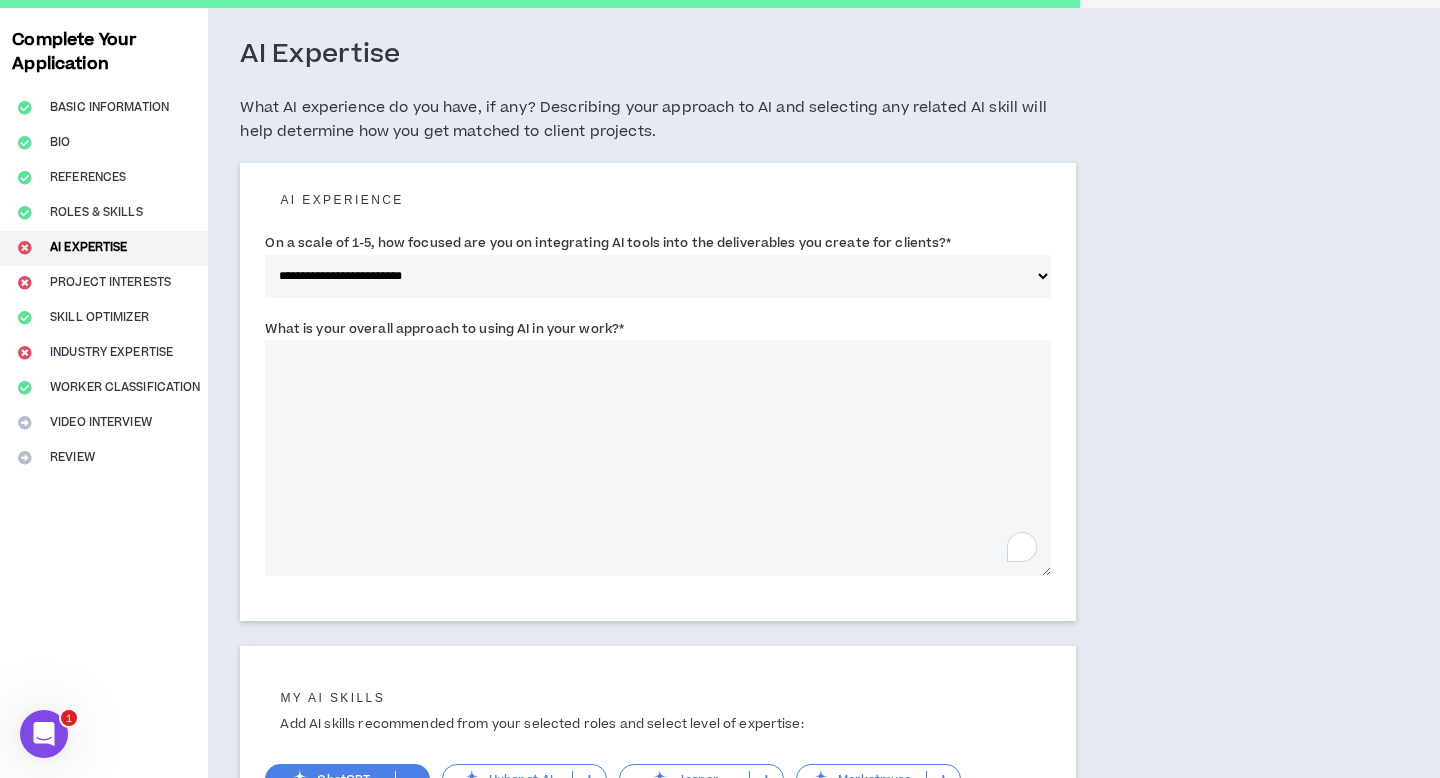 click on "What is your overall approach to using AI in your work?  *" at bounding box center (658, 458) 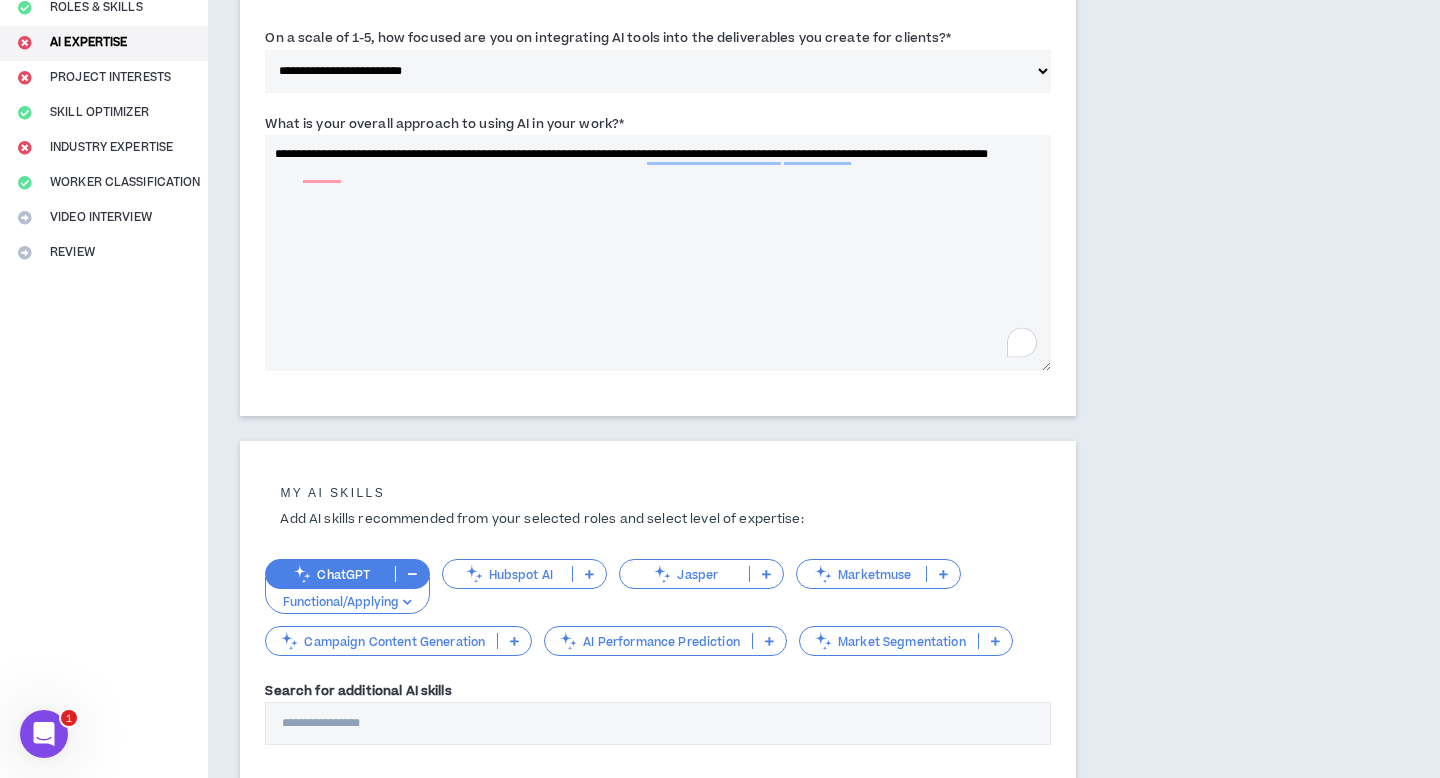 scroll, scrollTop: 448, scrollLeft: 0, axis: vertical 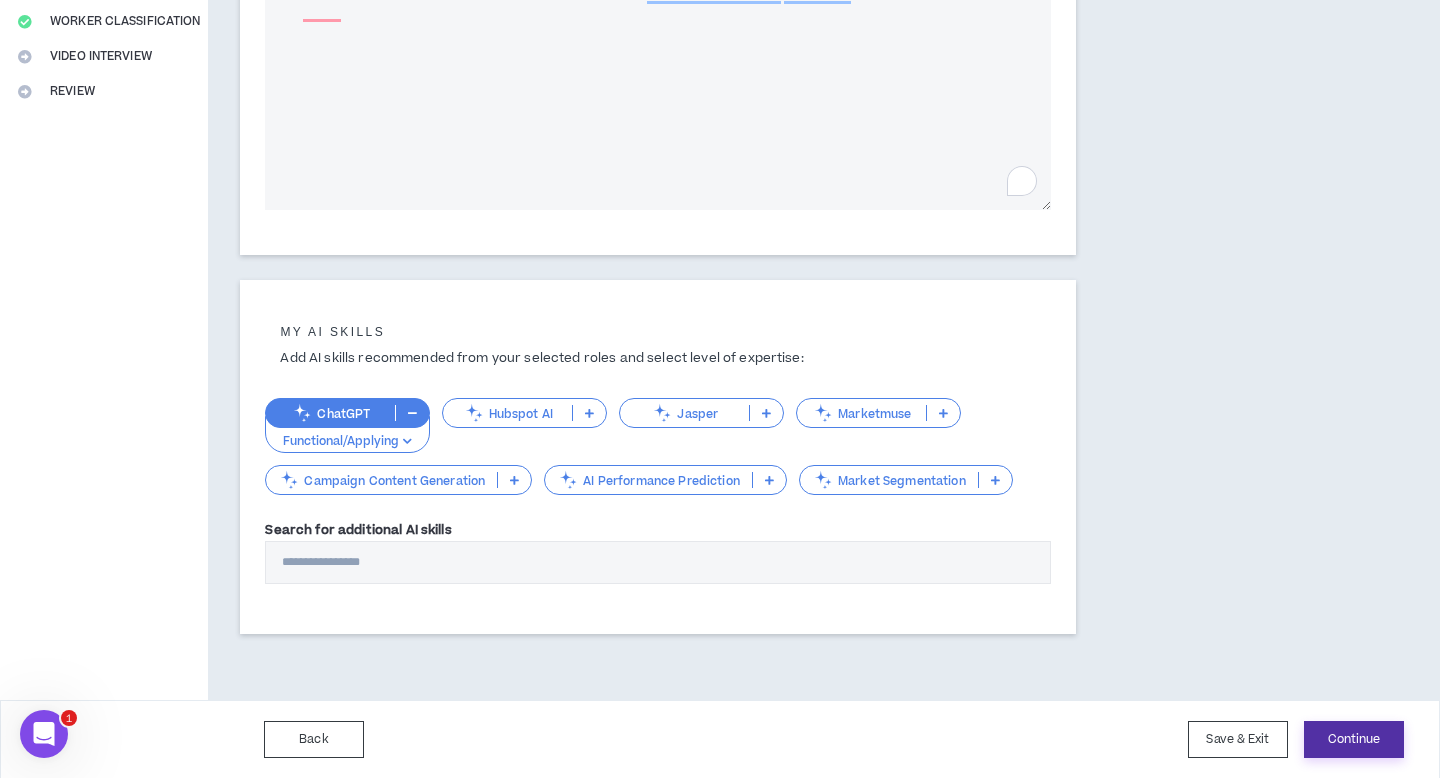 type on "**********" 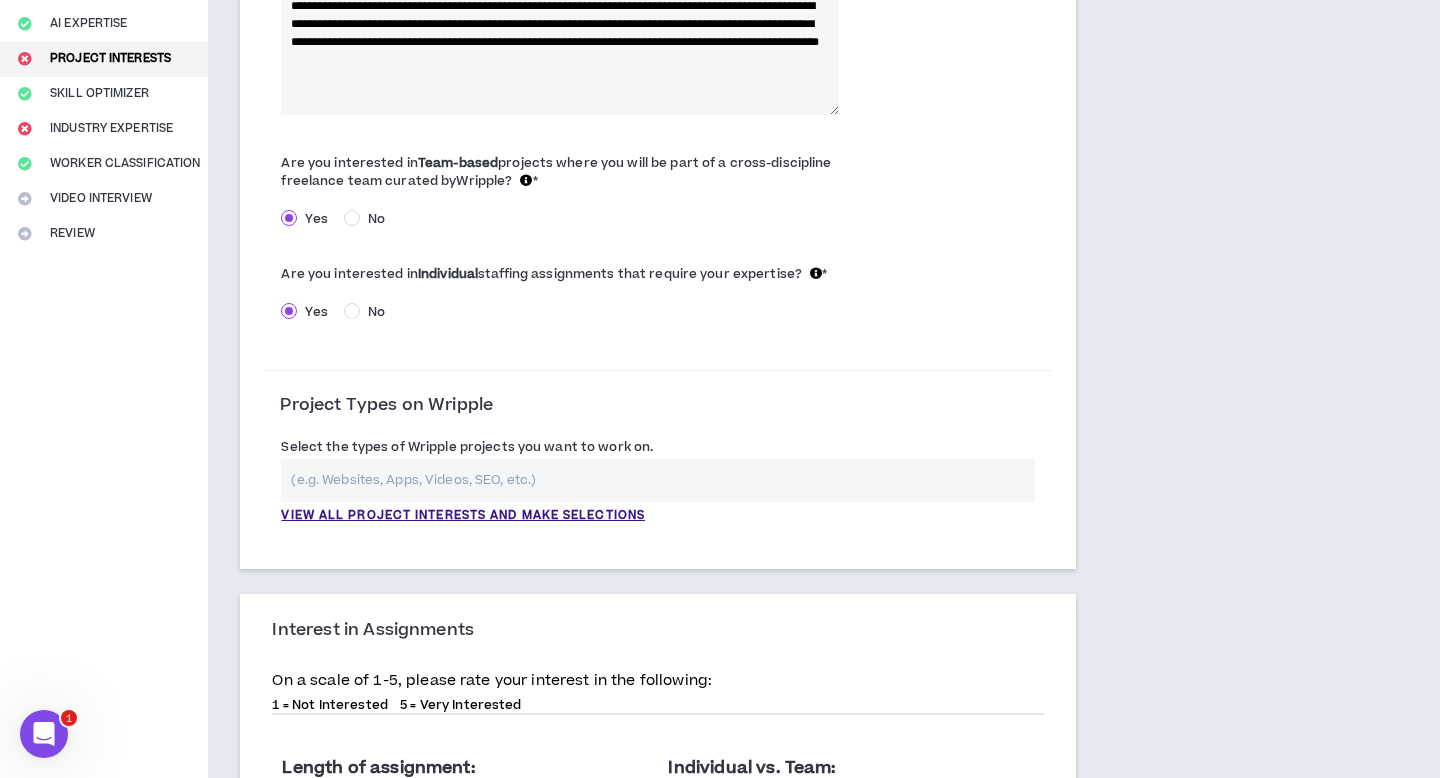 scroll, scrollTop: 321, scrollLeft: 0, axis: vertical 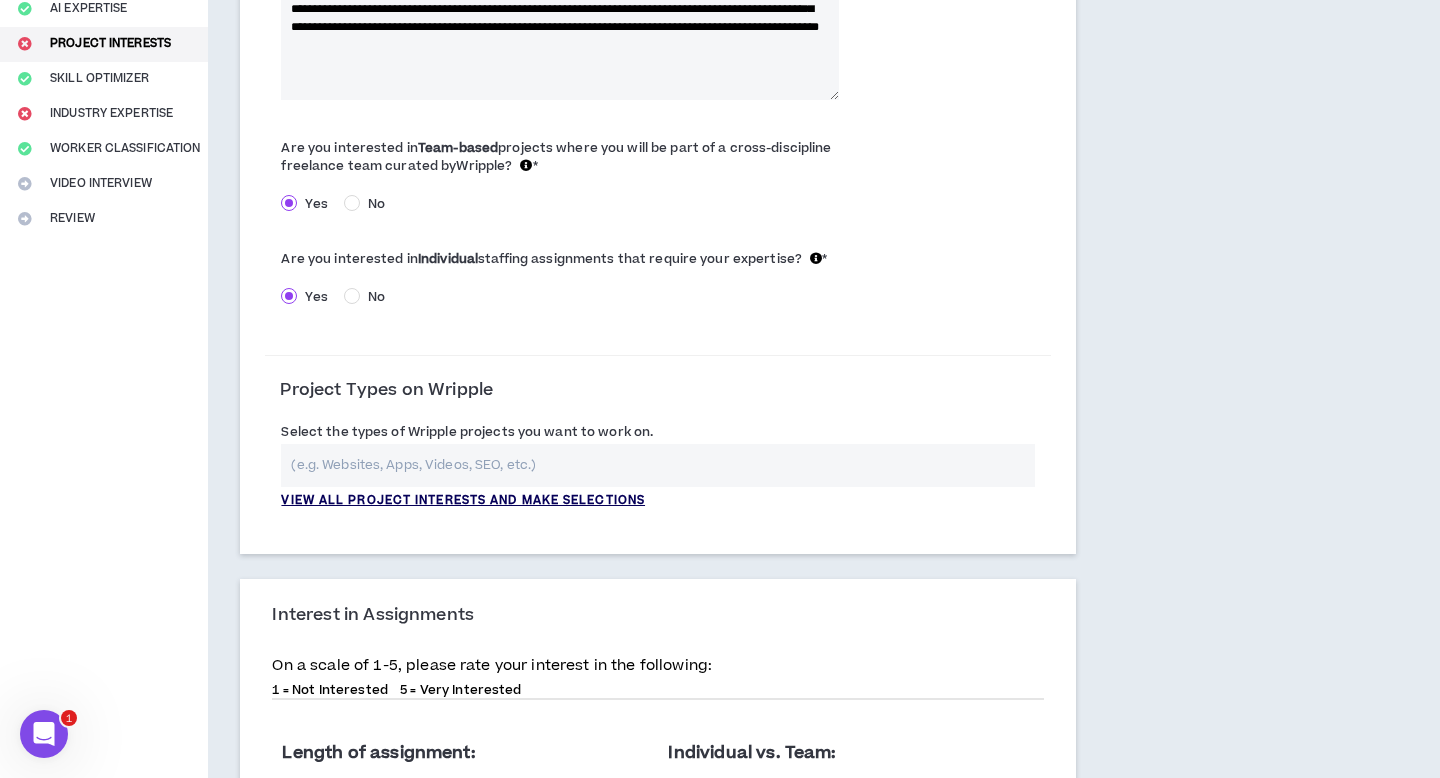 click on "View all project interests and make selections" at bounding box center (463, 501) 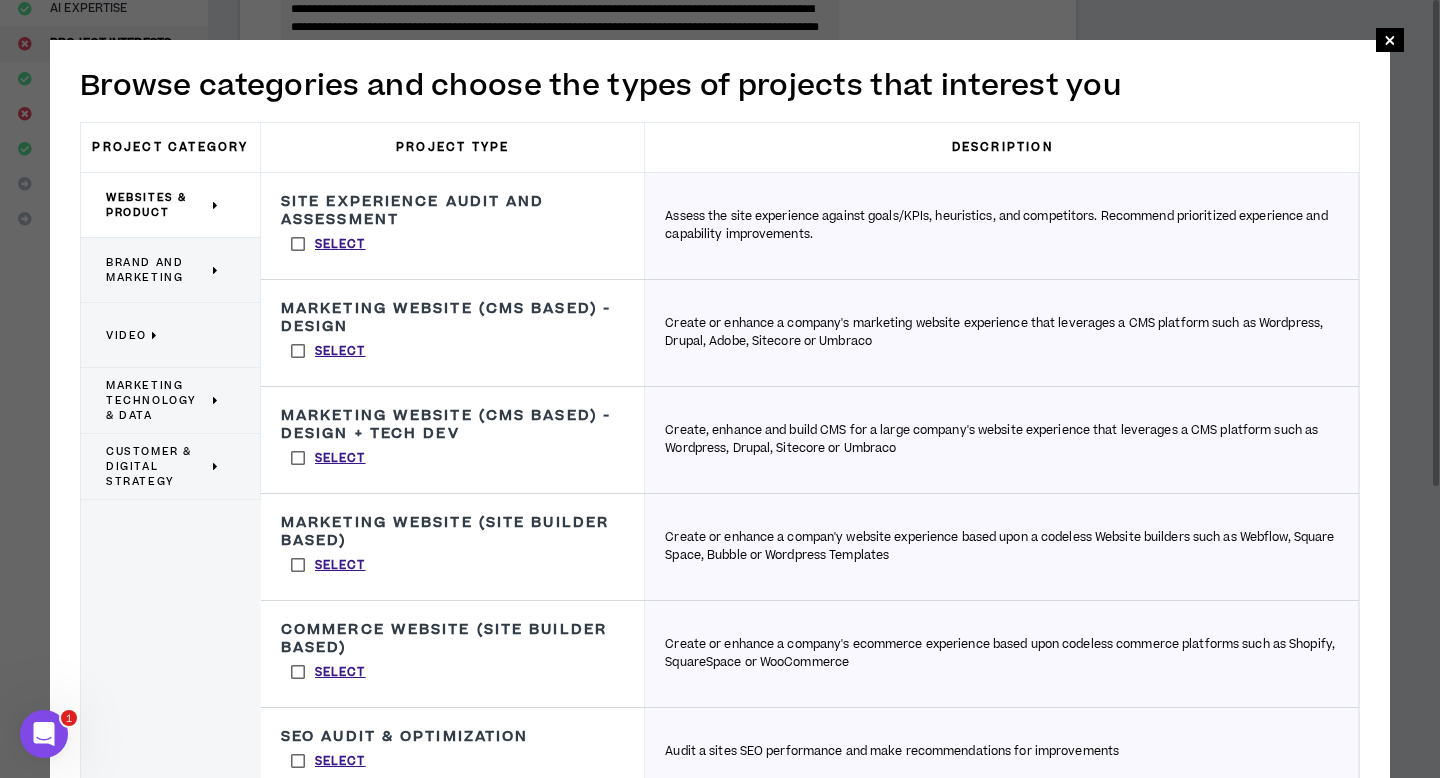 click on "Brand and Marketing" at bounding box center (157, 270) 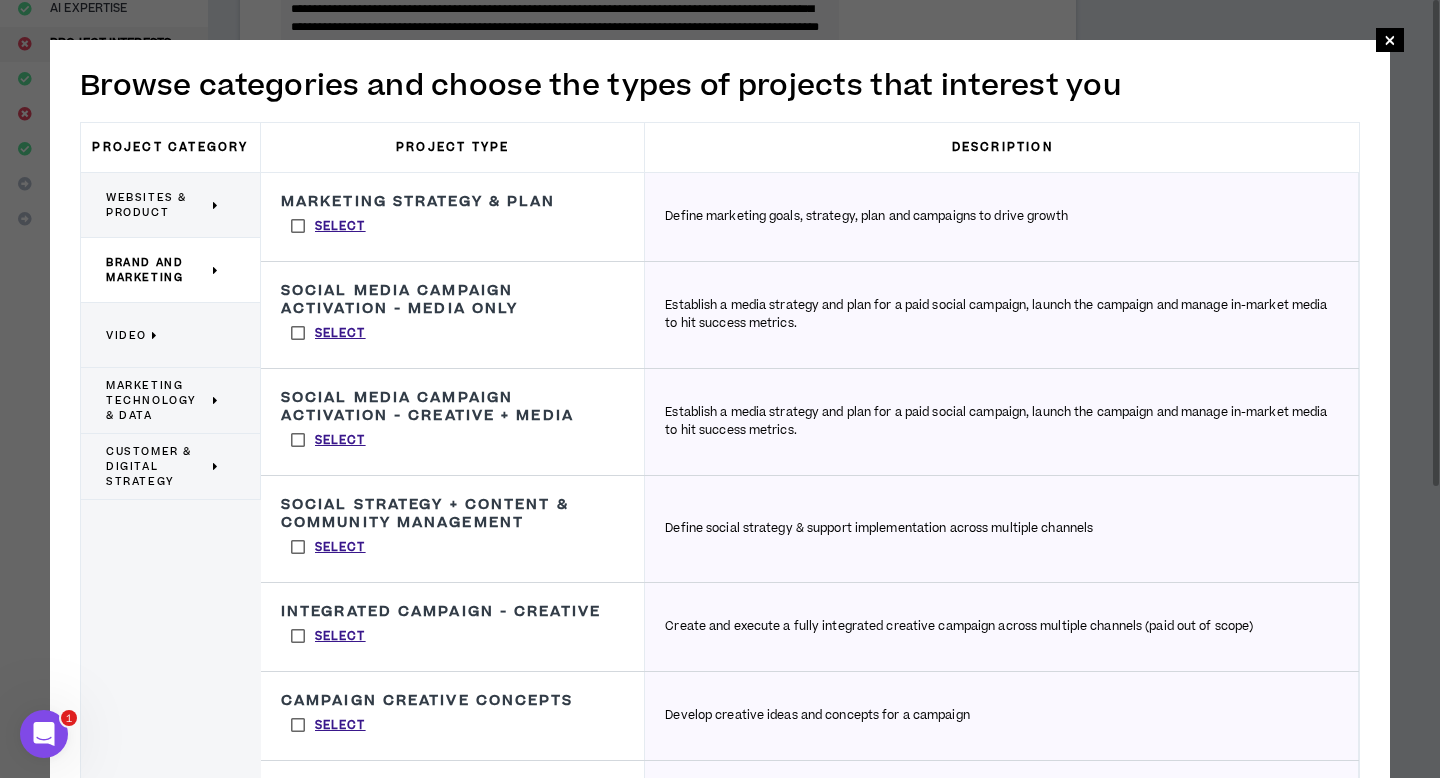 click on "Select" at bounding box center [328, 226] 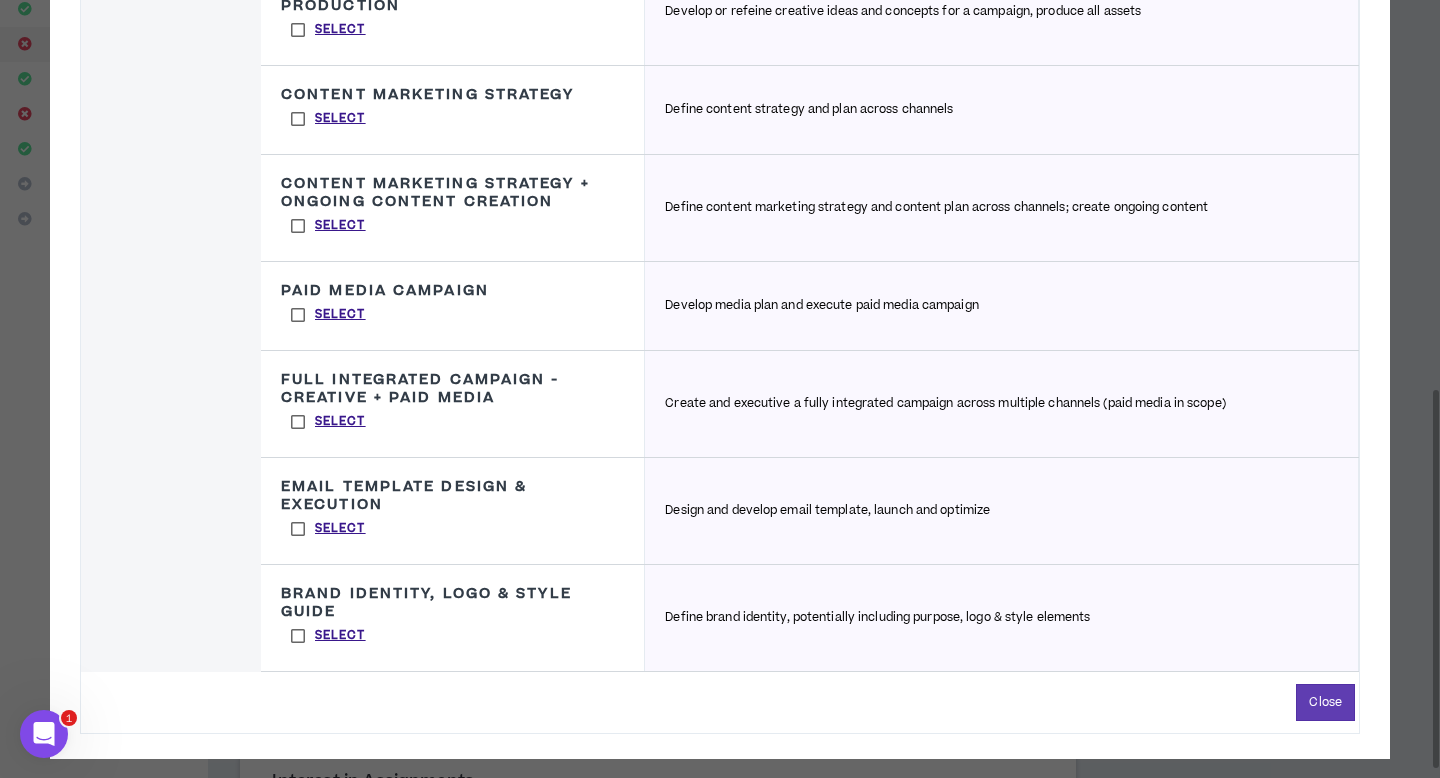 click on "Select" at bounding box center (328, 529) 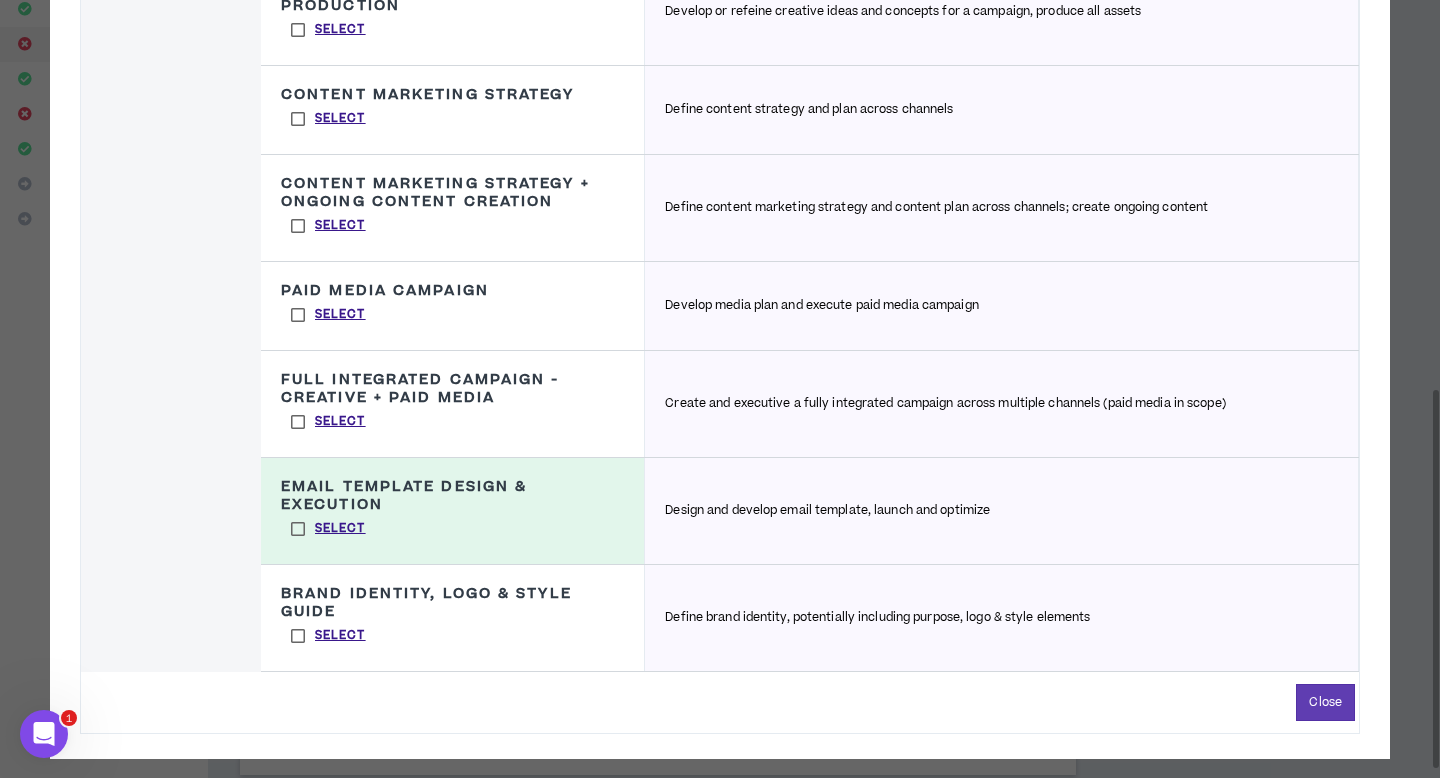 click on "Select" at bounding box center (328, 636) 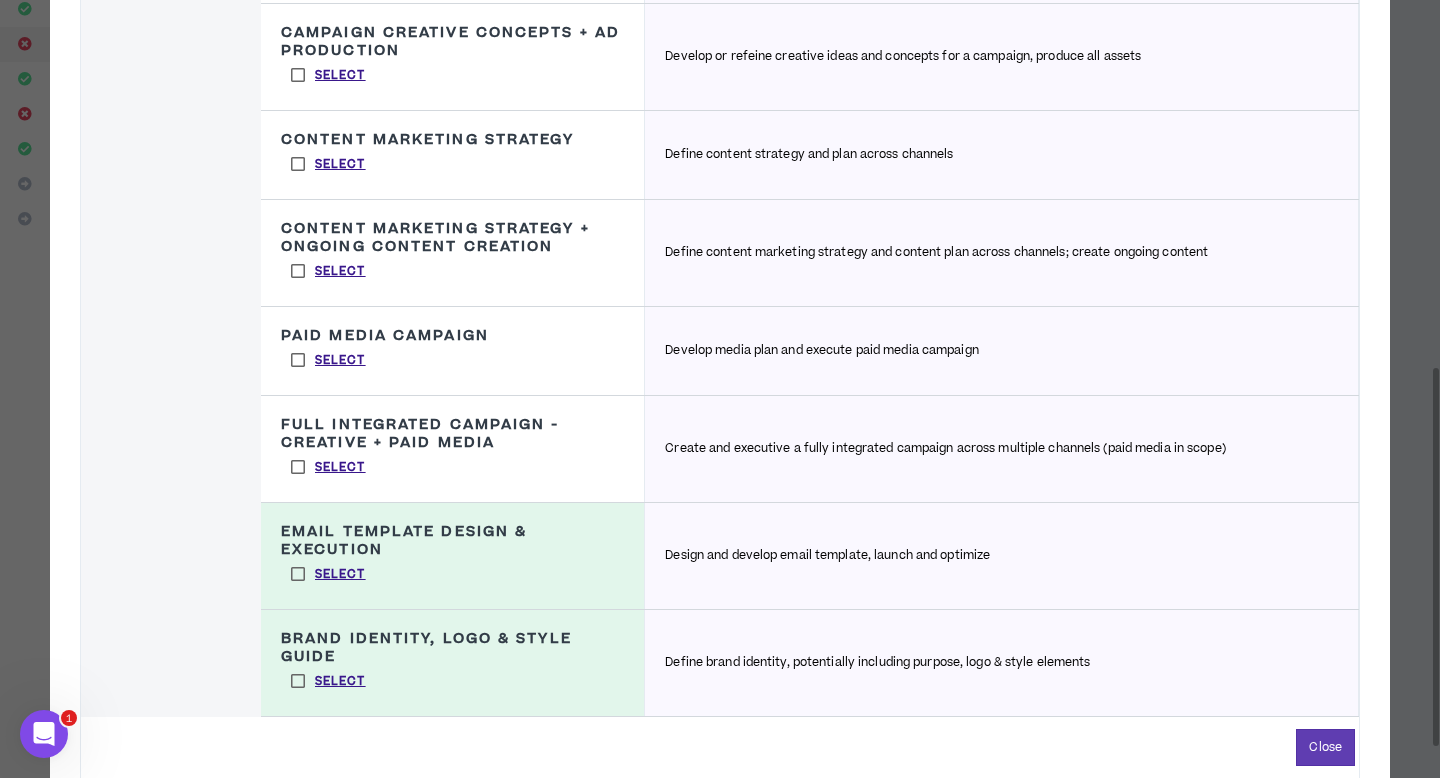 click on "Select" at bounding box center [328, 467] 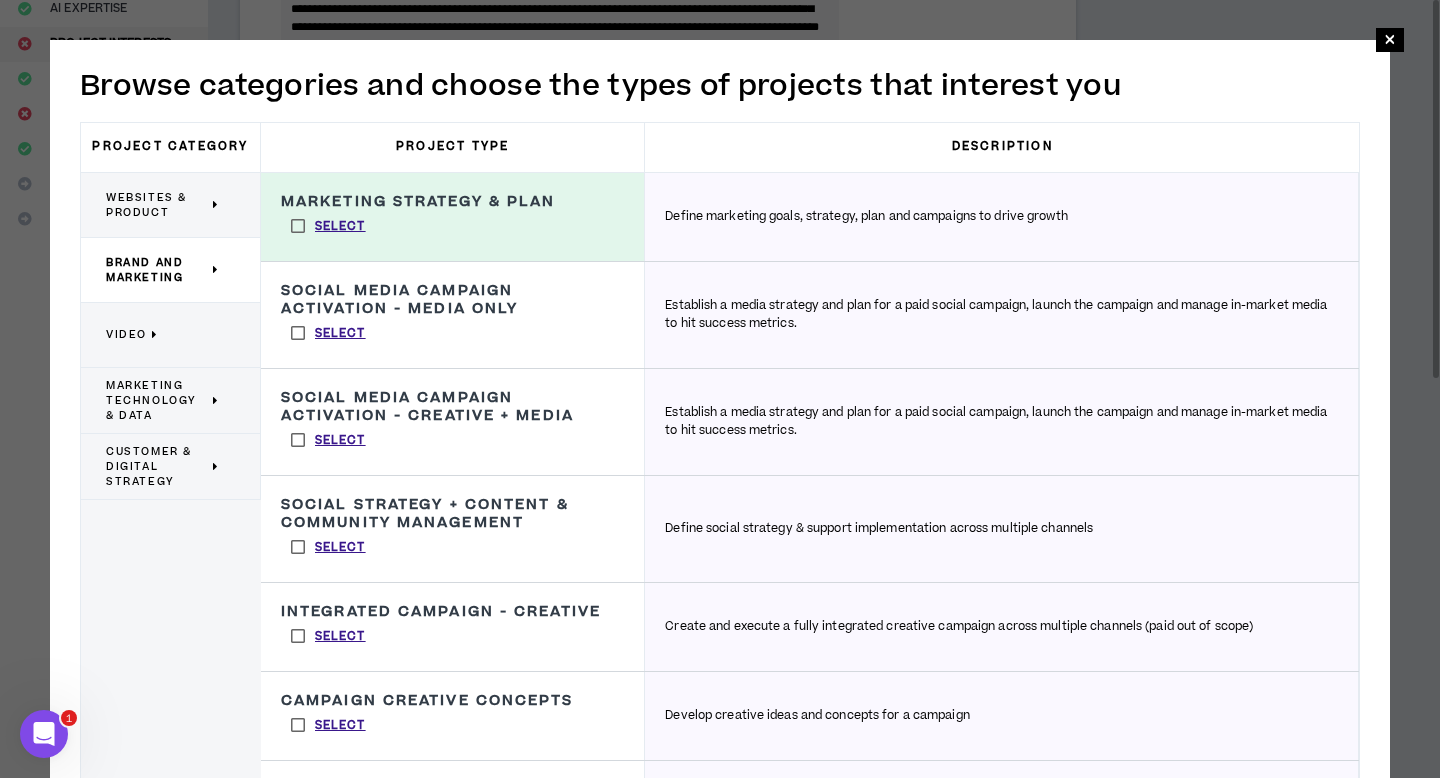 click on "Video" at bounding box center [163, 335] 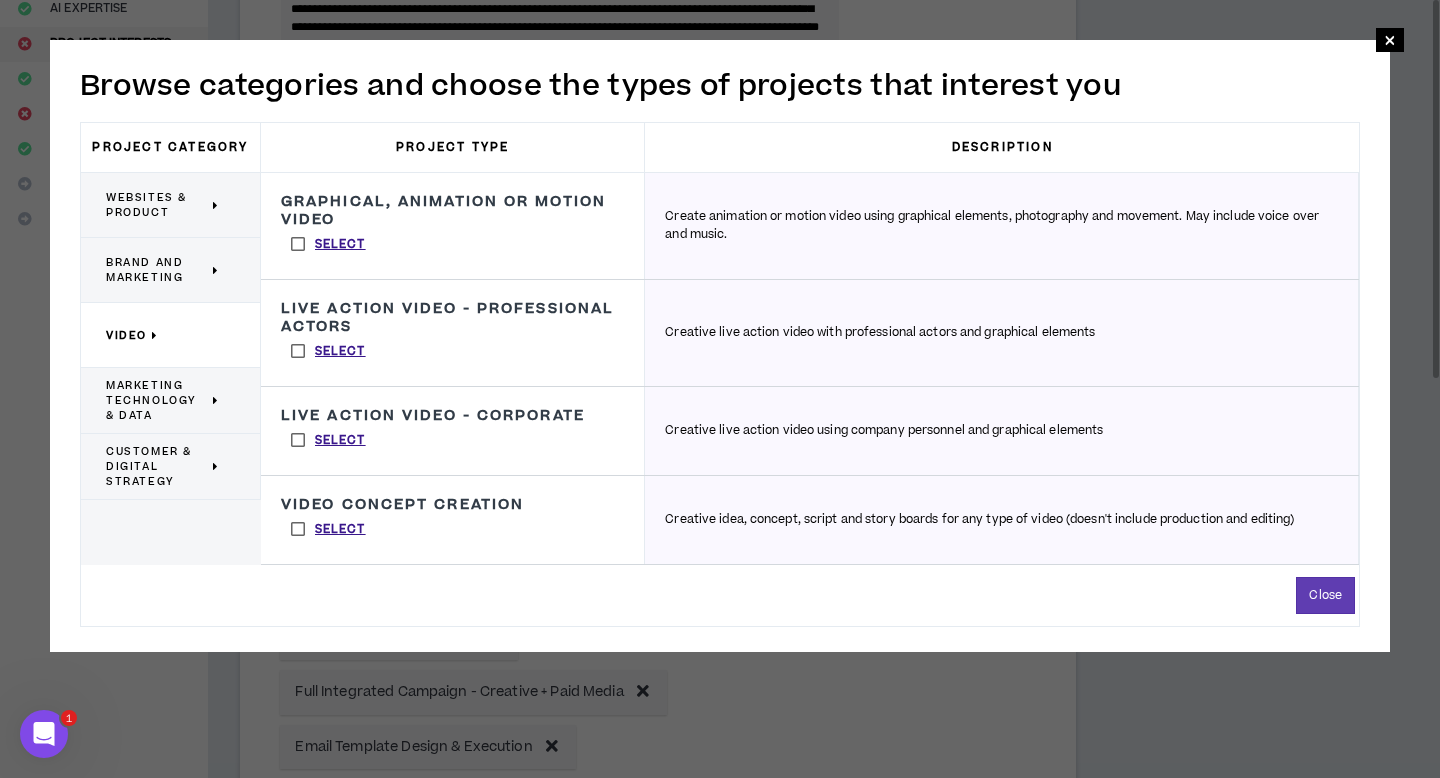 click on "Marketing Technology & Data" at bounding box center (157, 400) 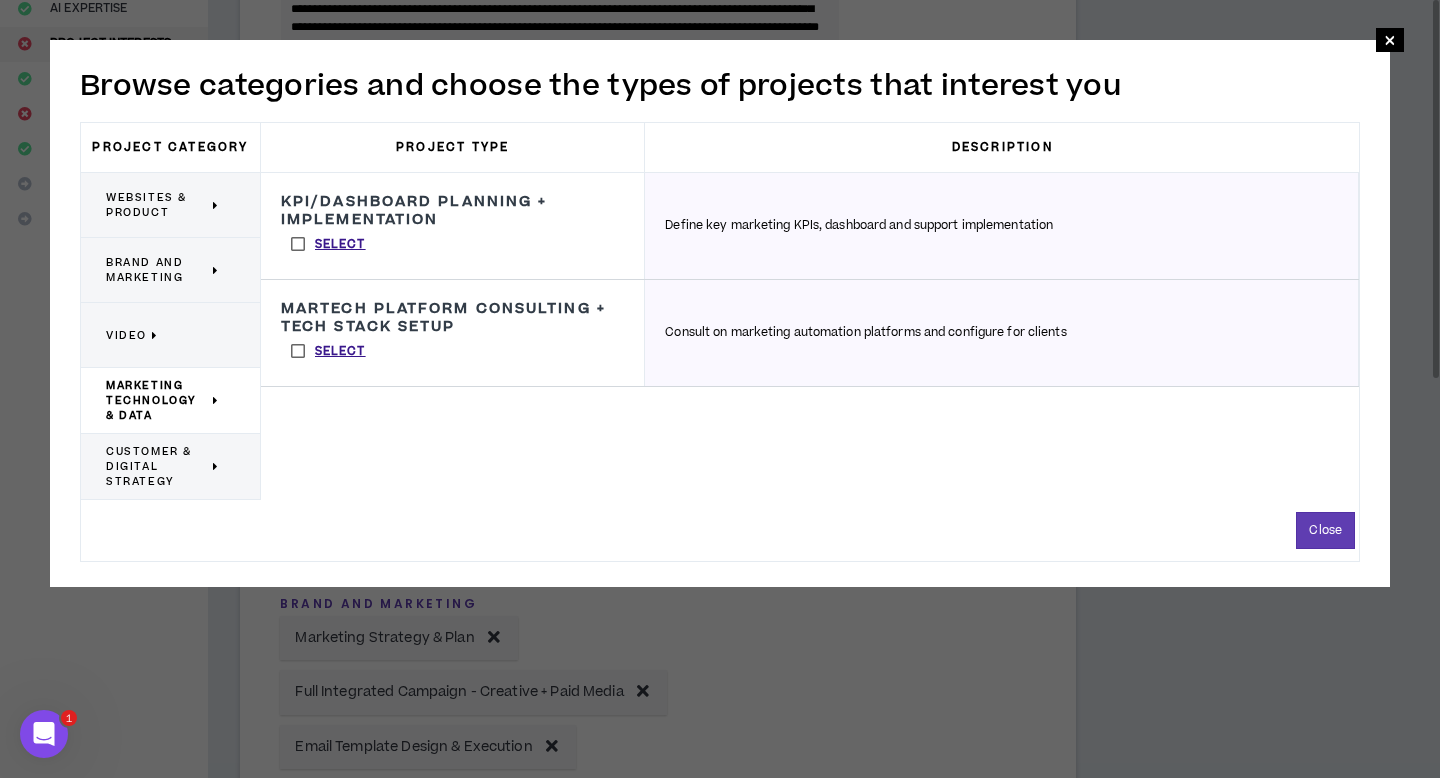 click on "Customer & Digital Strategy" at bounding box center [157, 466] 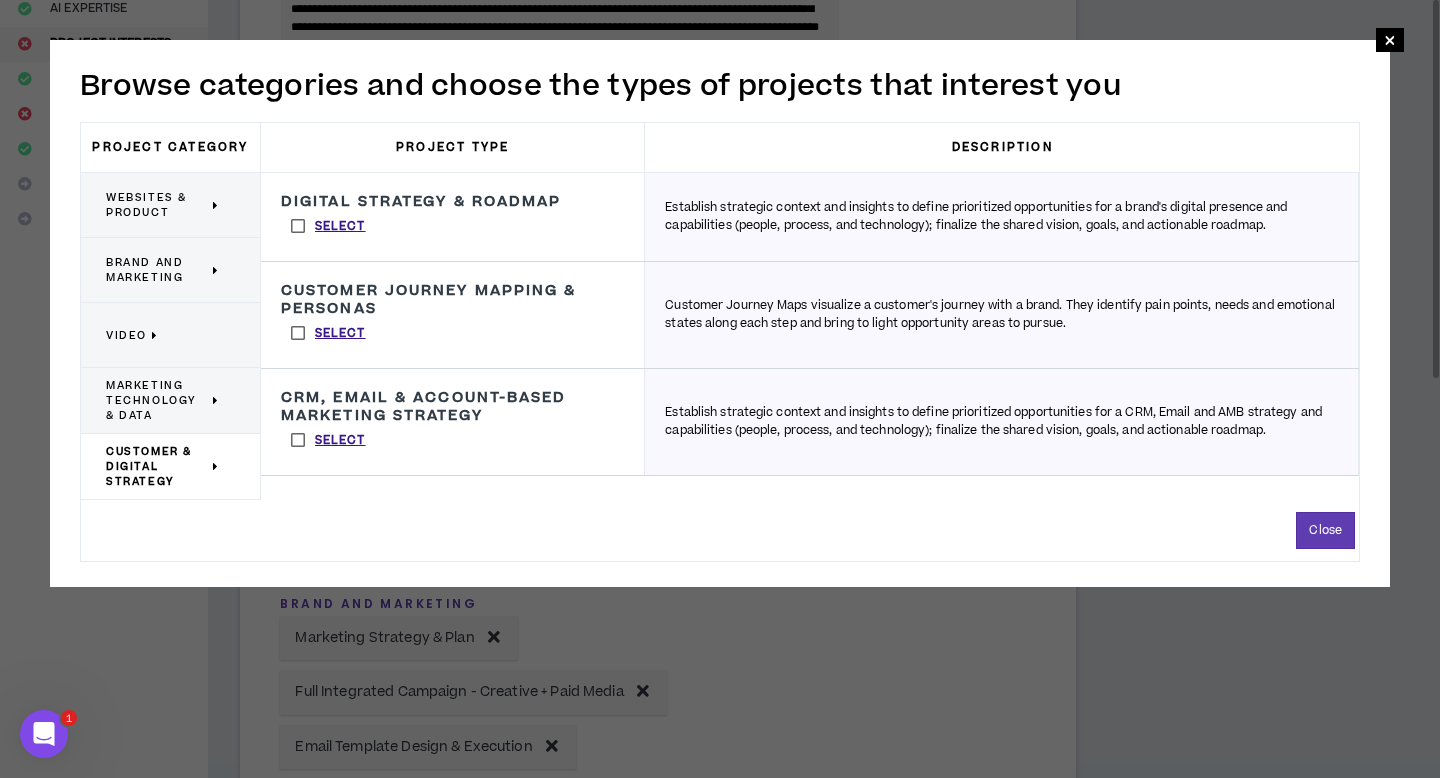 click on "Select" at bounding box center (328, 440) 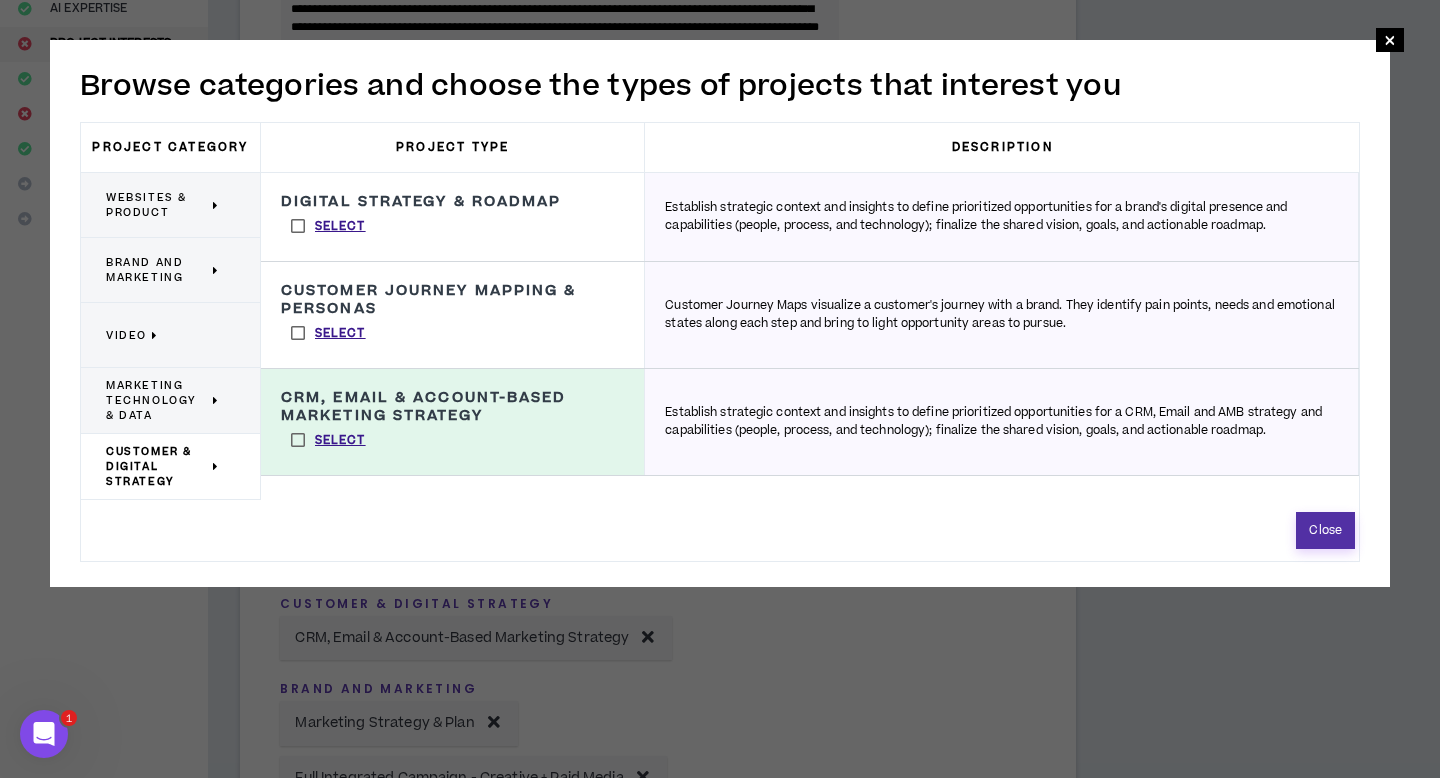 click on "Close" at bounding box center (1325, 530) 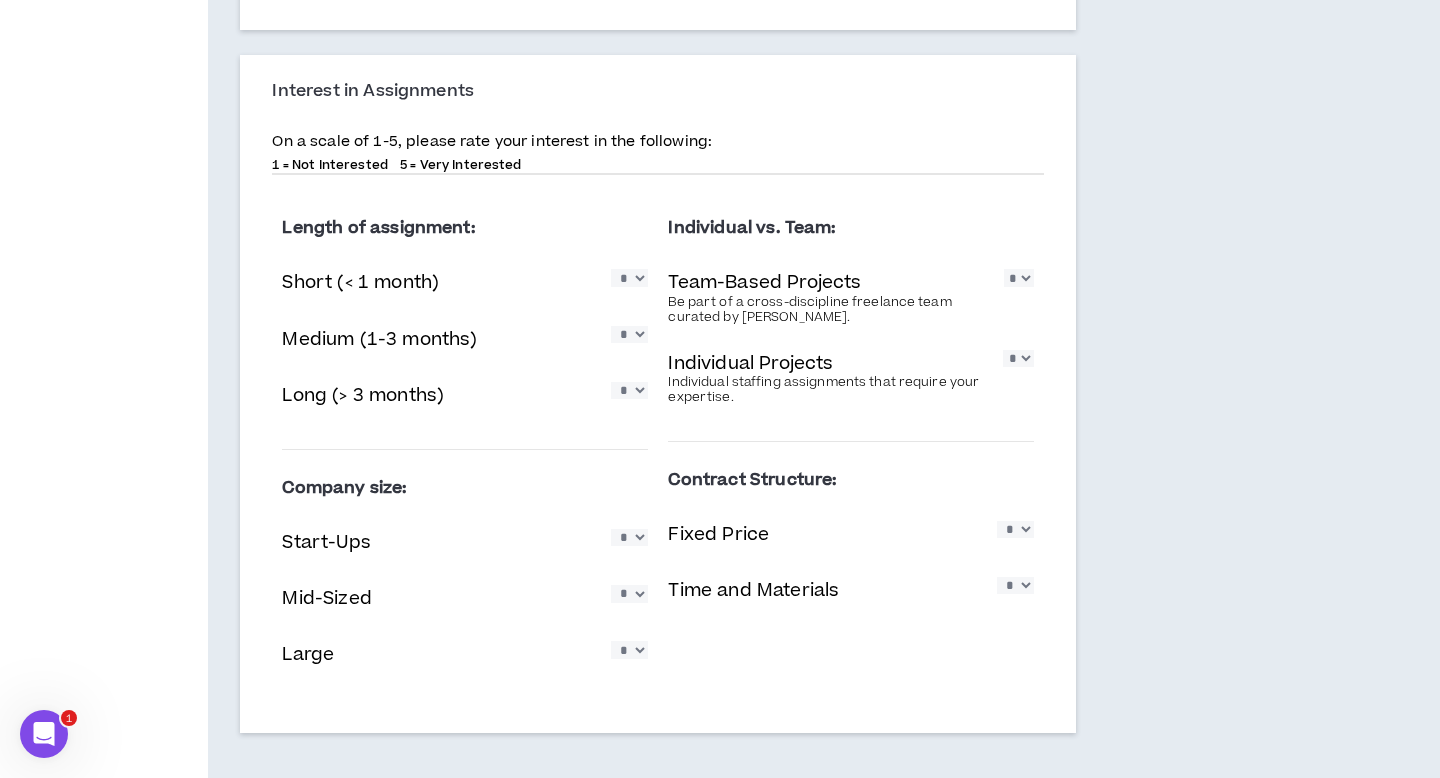scroll, scrollTop: 1260, scrollLeft: 0, axis: vertical 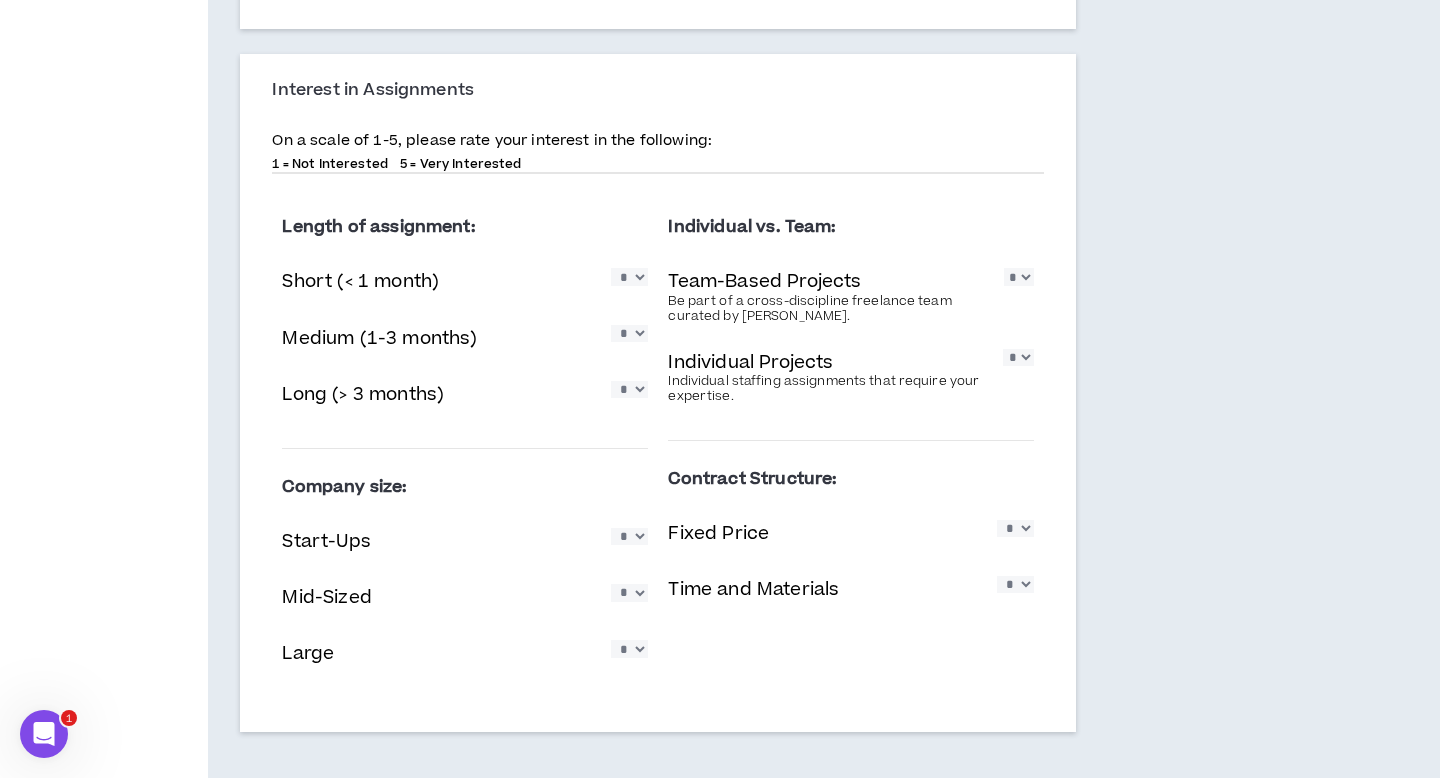 click on "* * * * *" at bounding box center (629, 389) 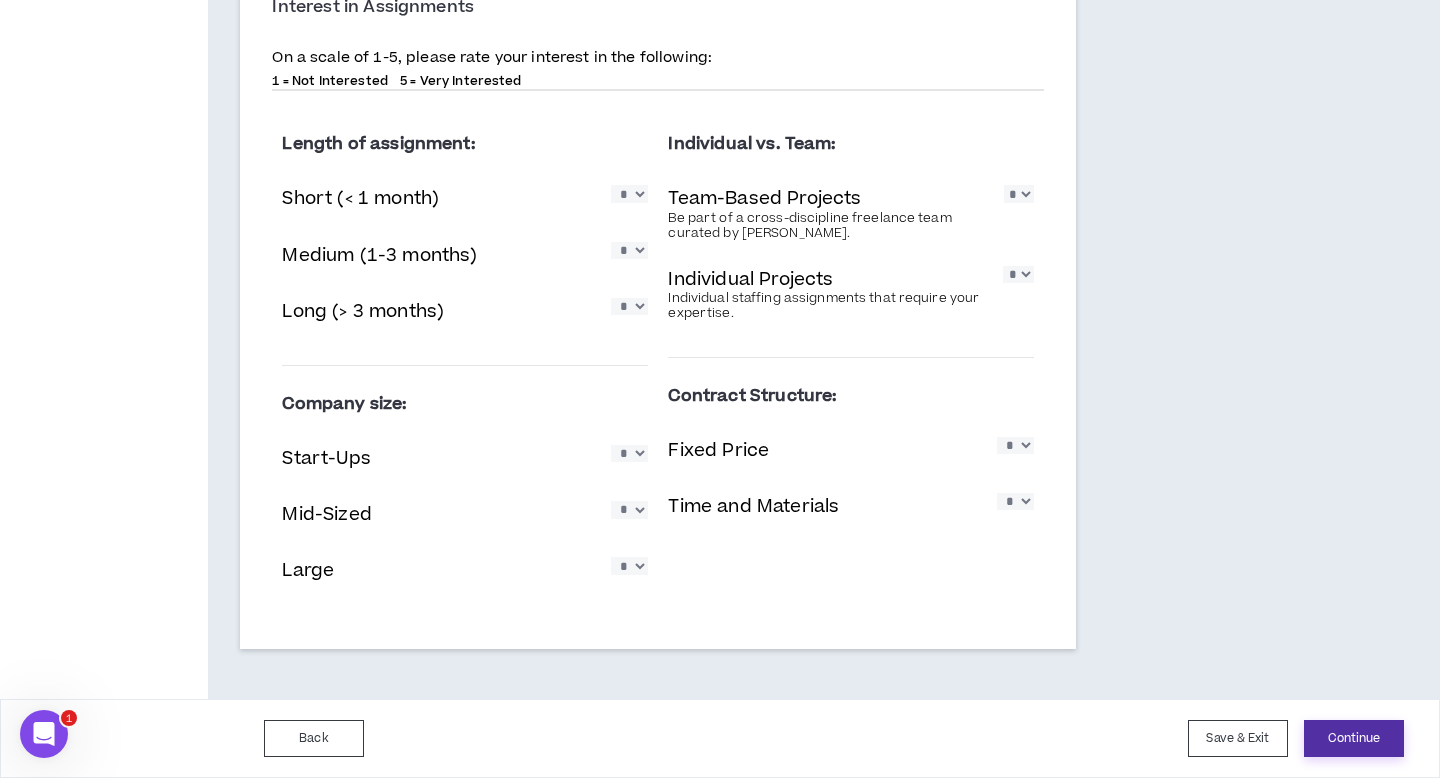 click on "Continue" at bounding box center [1354, 738] 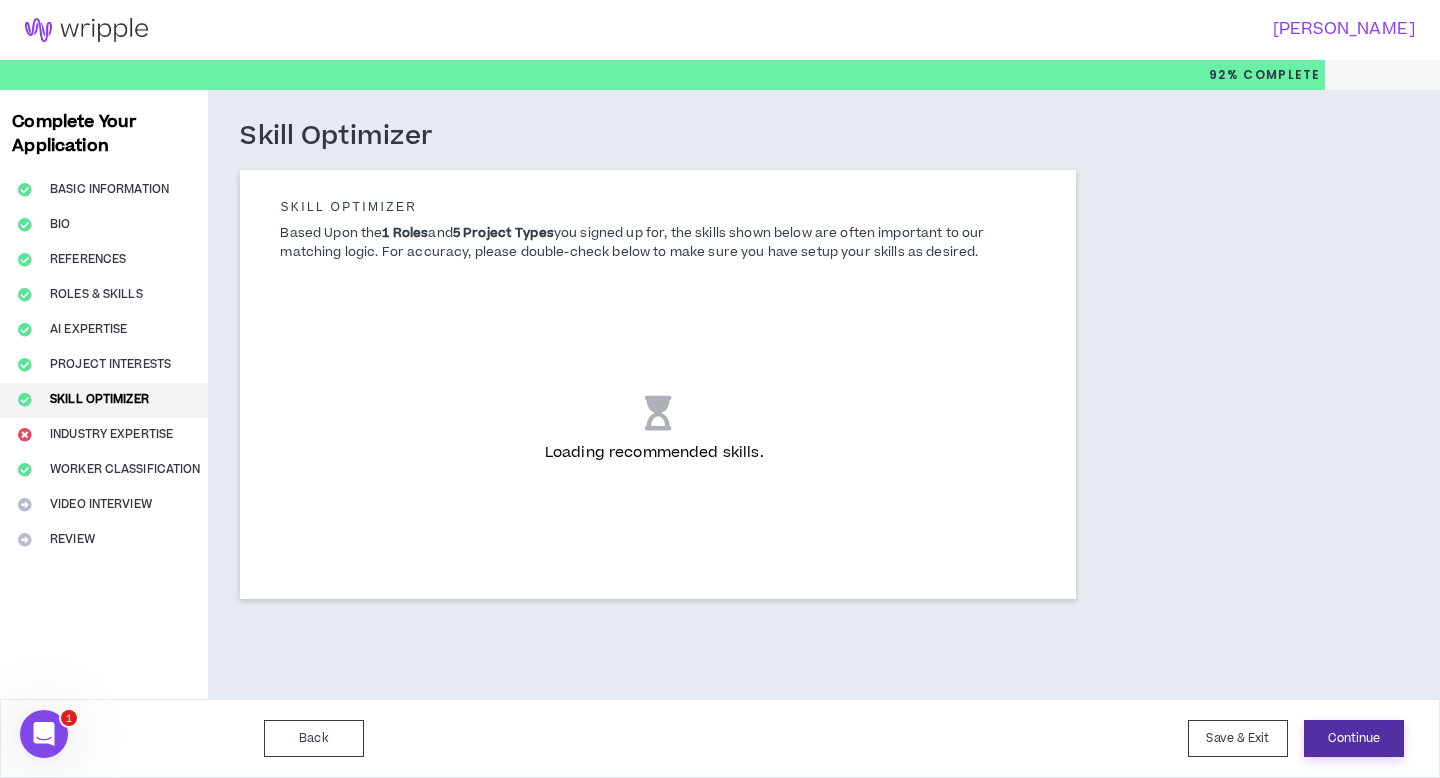 scroll, scrollTop: 0, scrollLeft: 0, axis: both 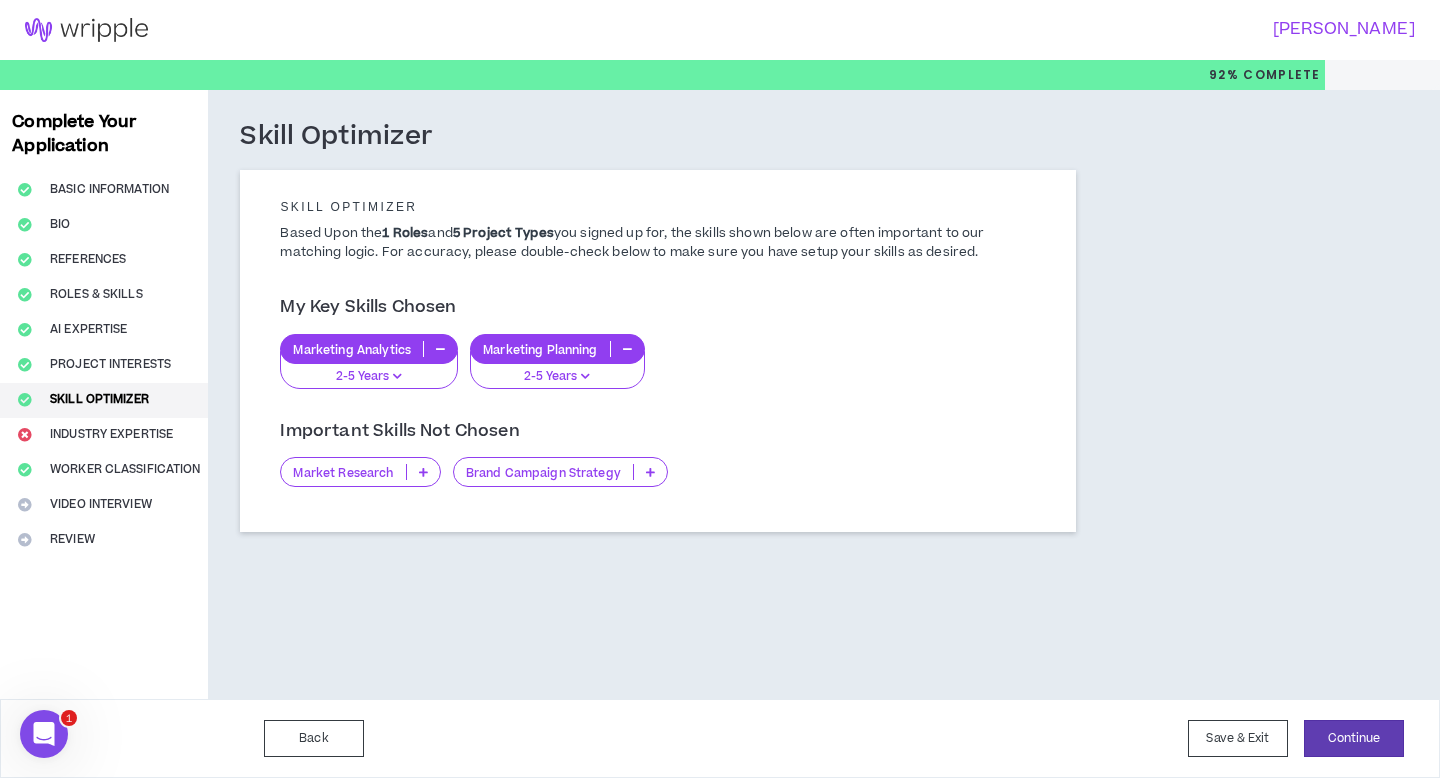 click at bounding box center [650, 472] 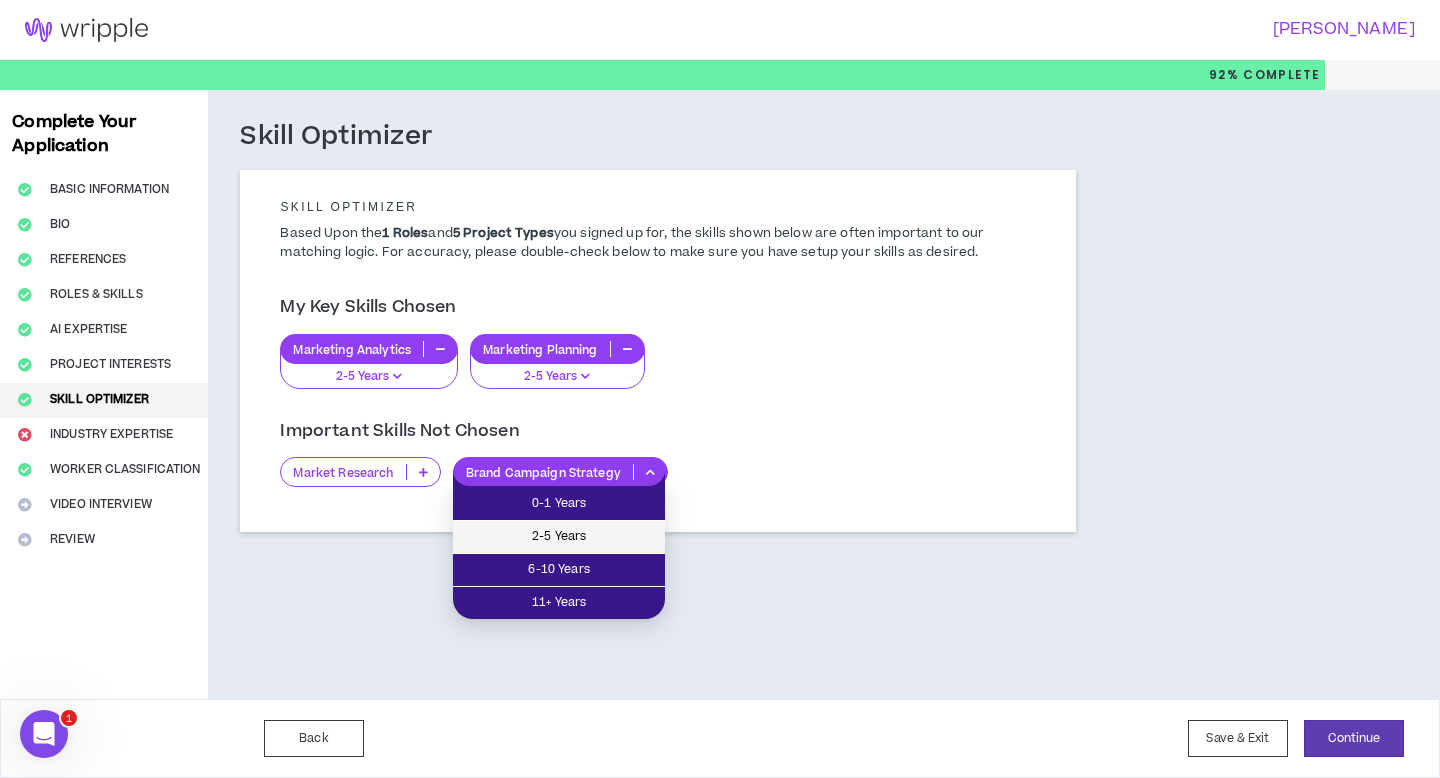 click on "2-5 Years" at bounding box center (559, 537) 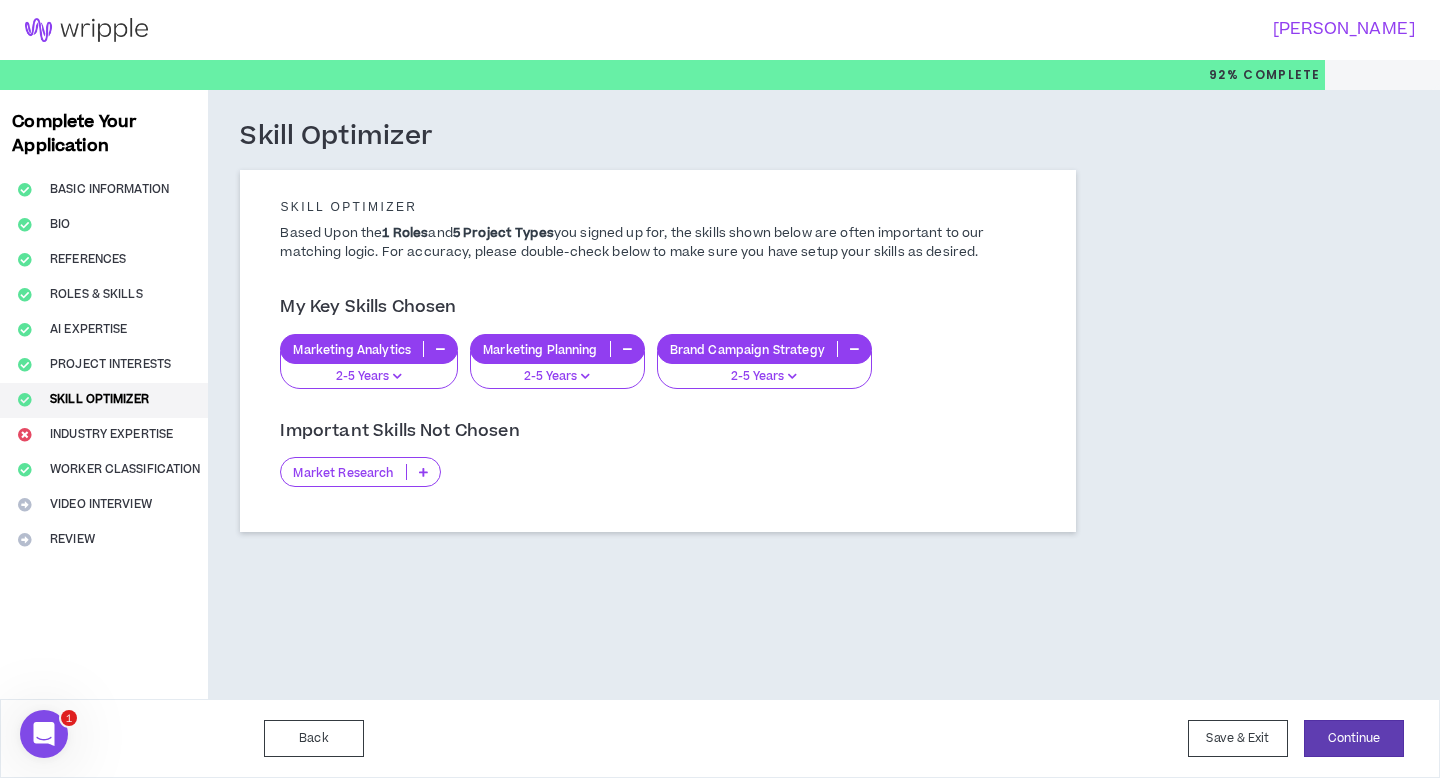 click at bounding box center (423, 472) 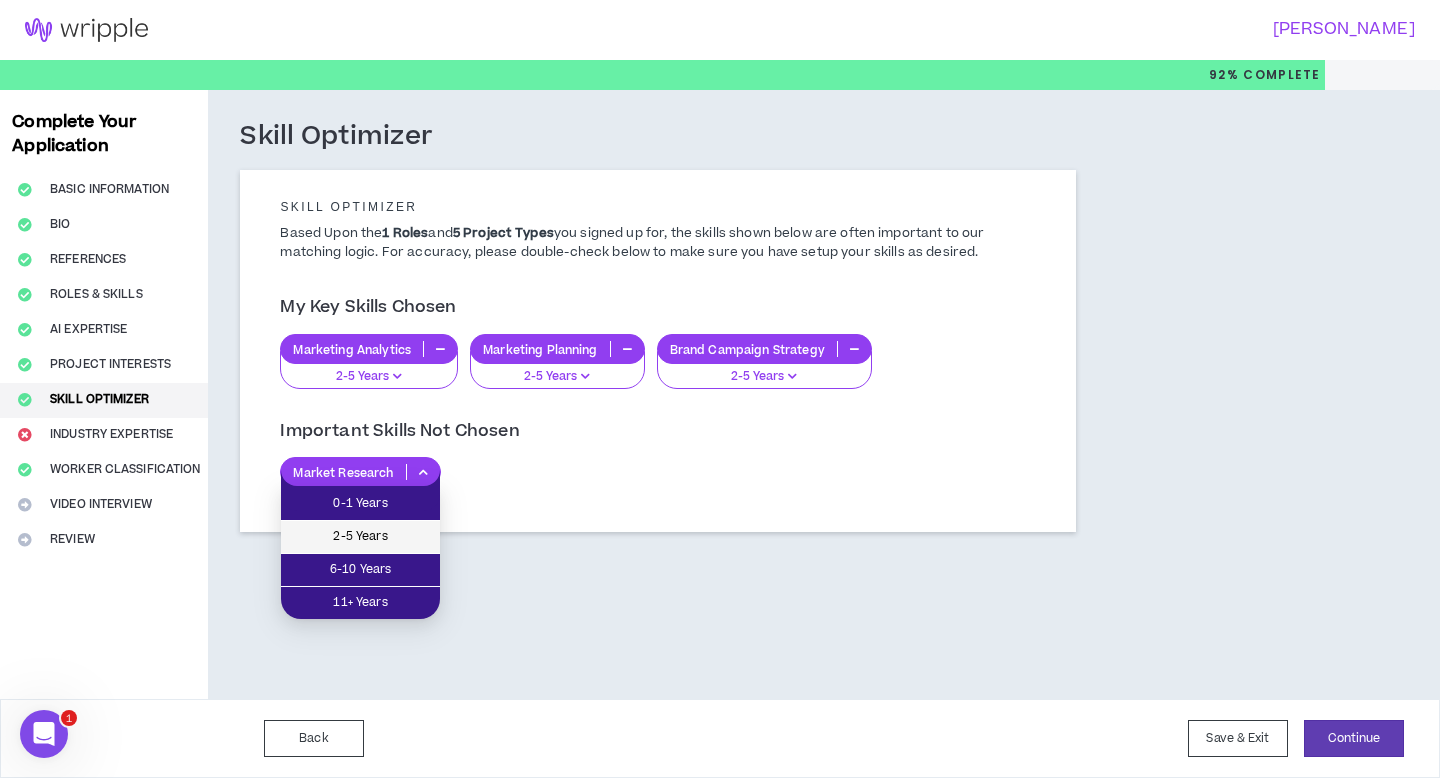 click on "2-5 Years" at bounding box center [360, 537] 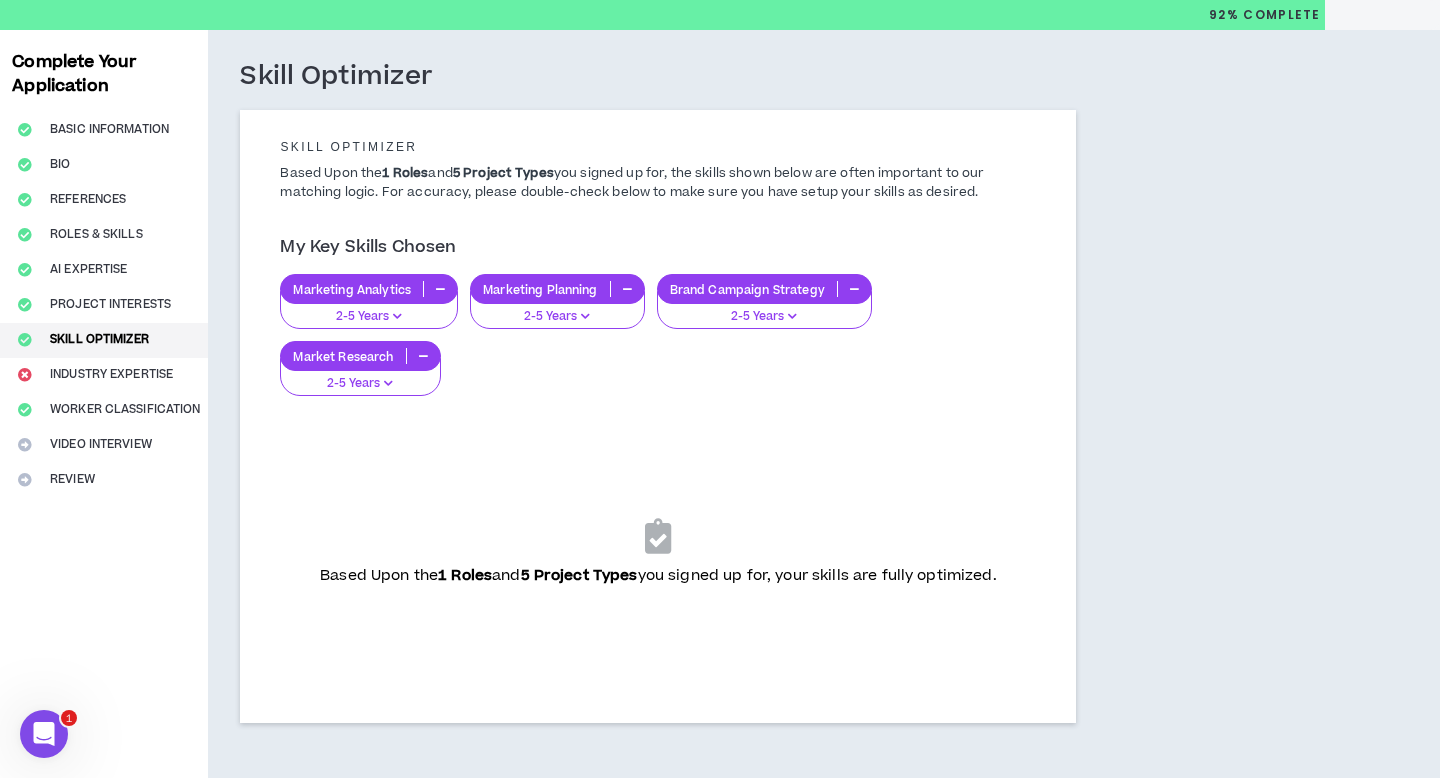 scroll, scrollTop: 158, scrollLeft: 0, axis: vertical 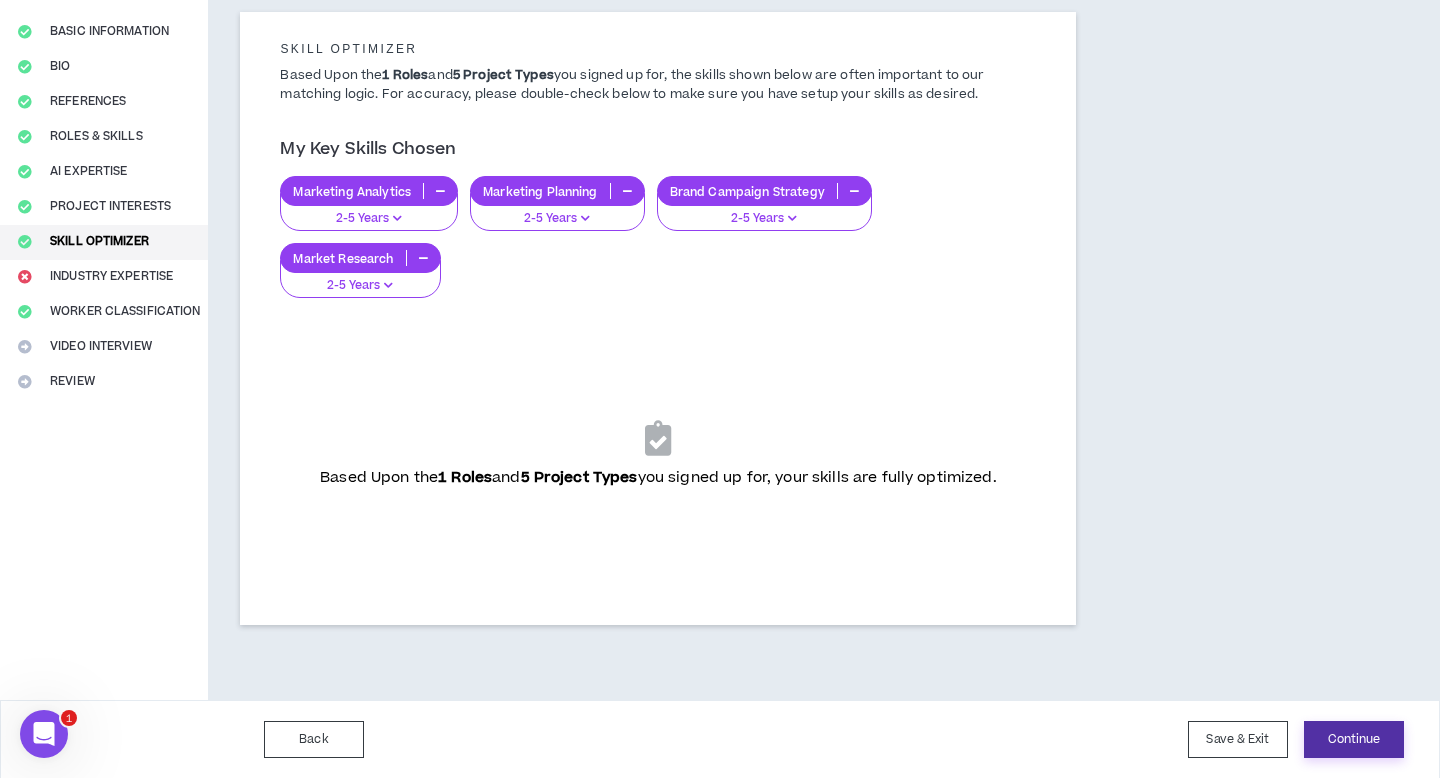click on "Continue" at bounding box center [1354, 739] 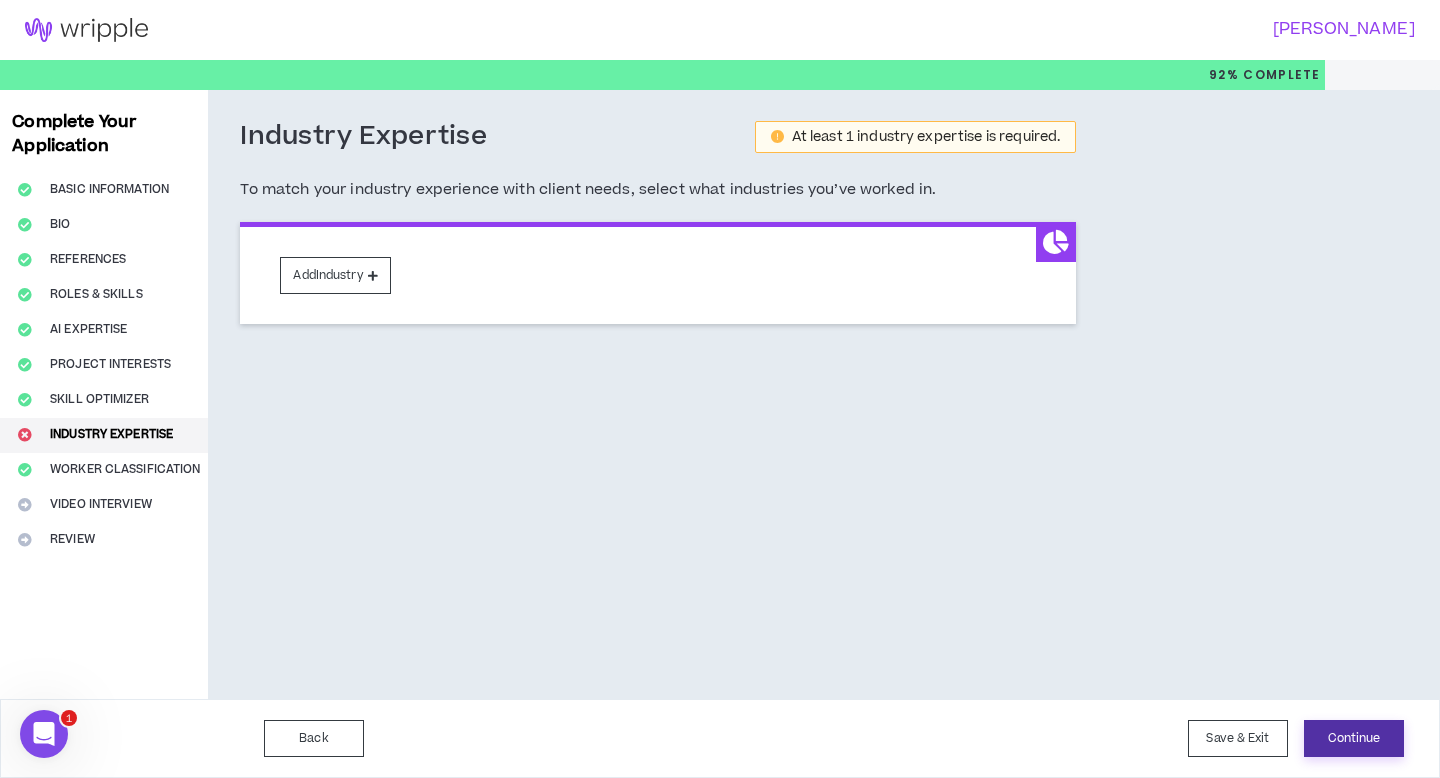 scroll, scrollTop: 0, scrollLeft: 0, axis: both 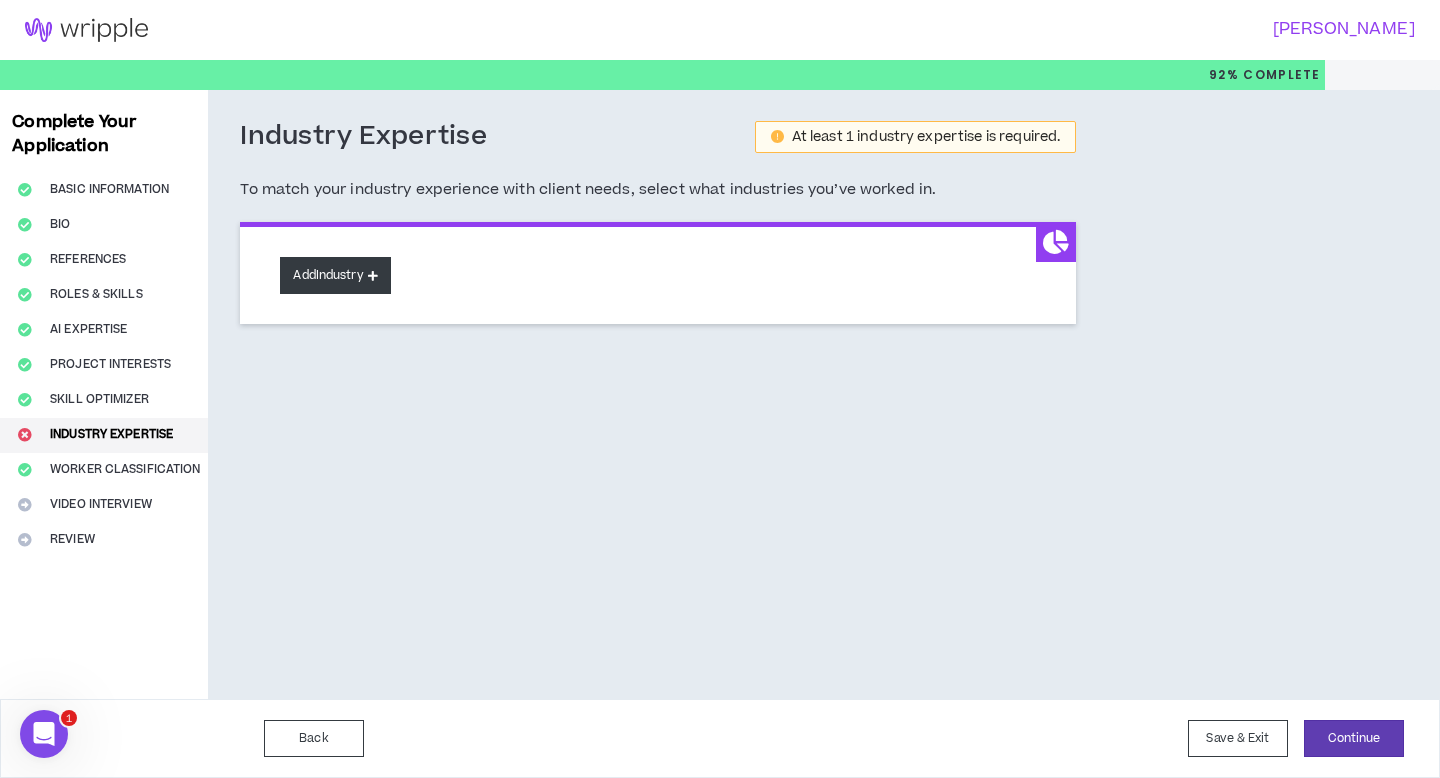 click on "Add  Industry" at bounding box center (335, 275) 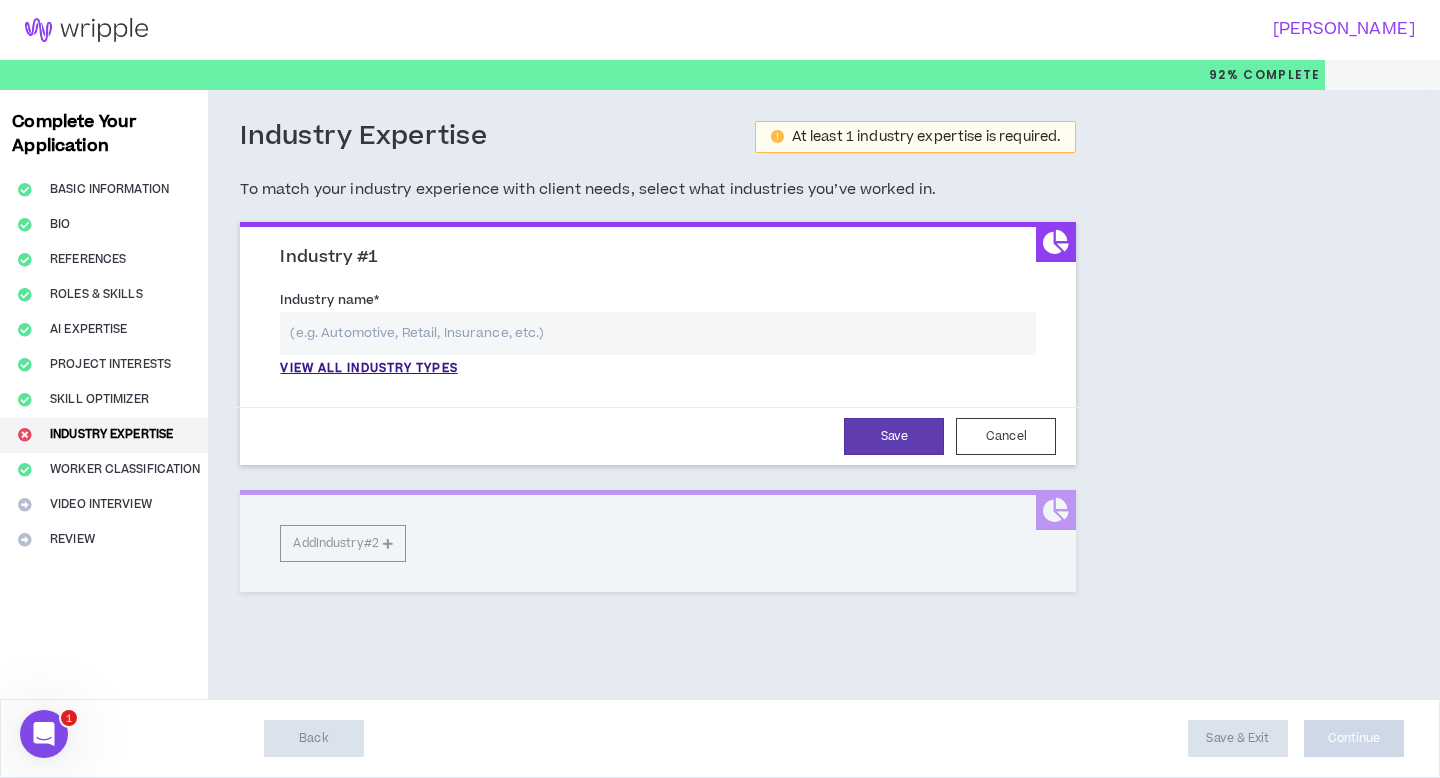 click at bounding box center (658, 333) 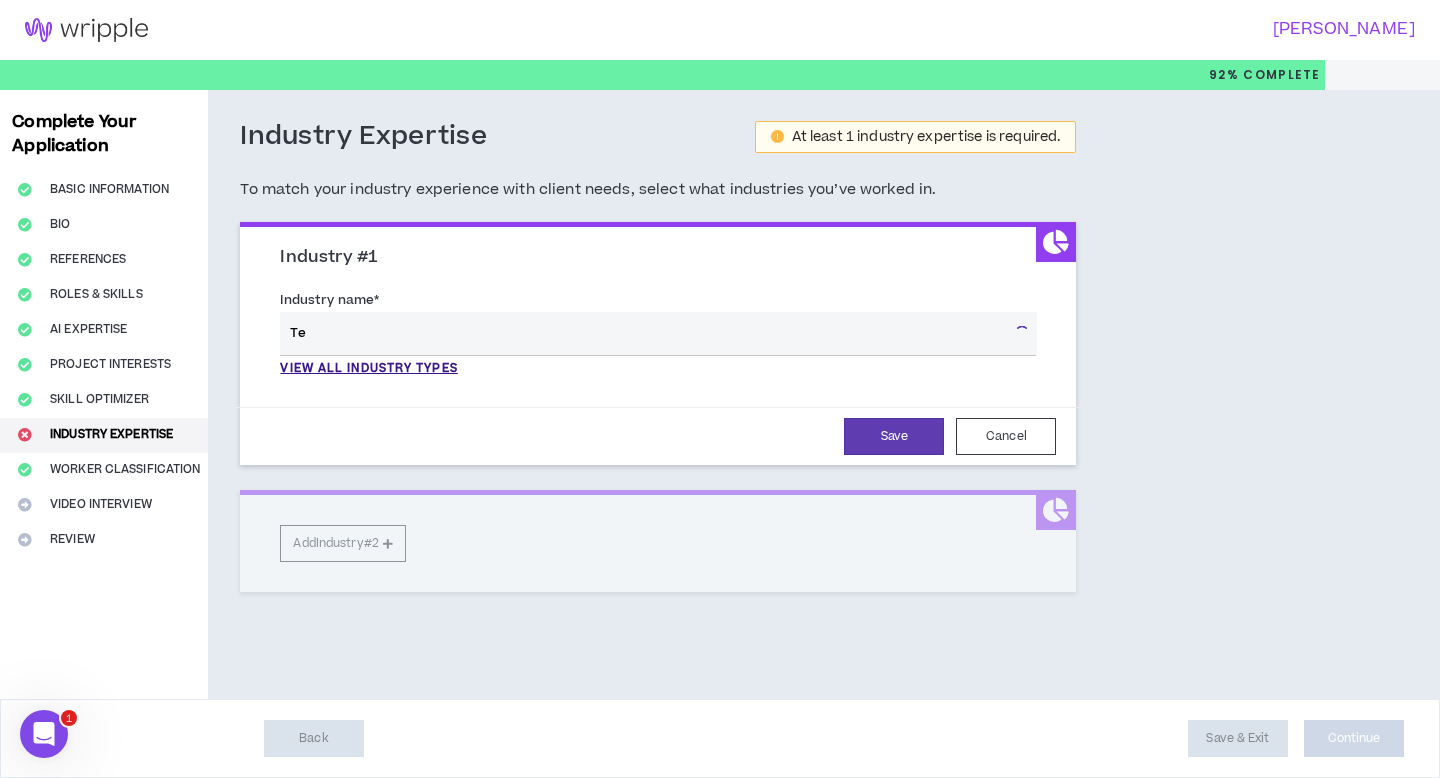 type on "T" 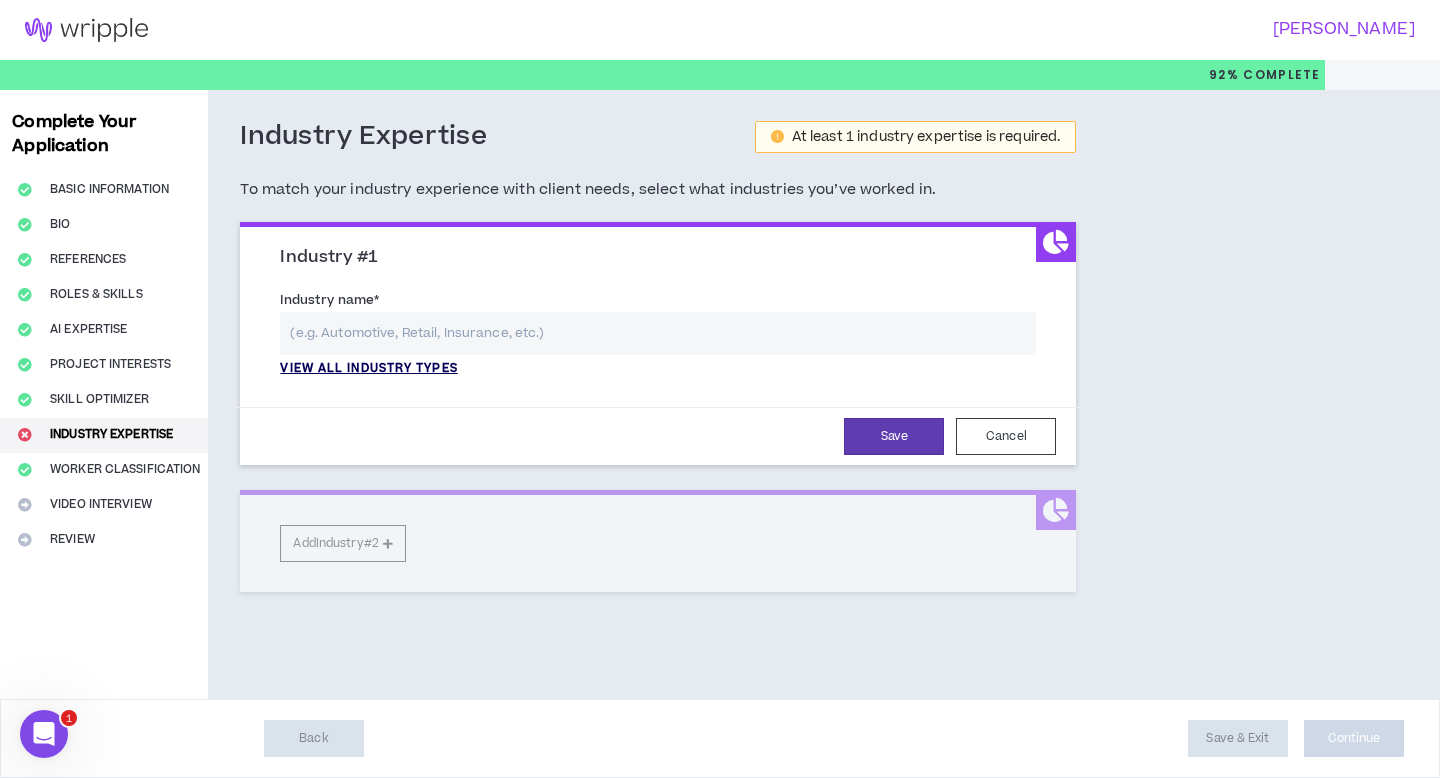click on "View all industry types" at bounding box center (368, 369) 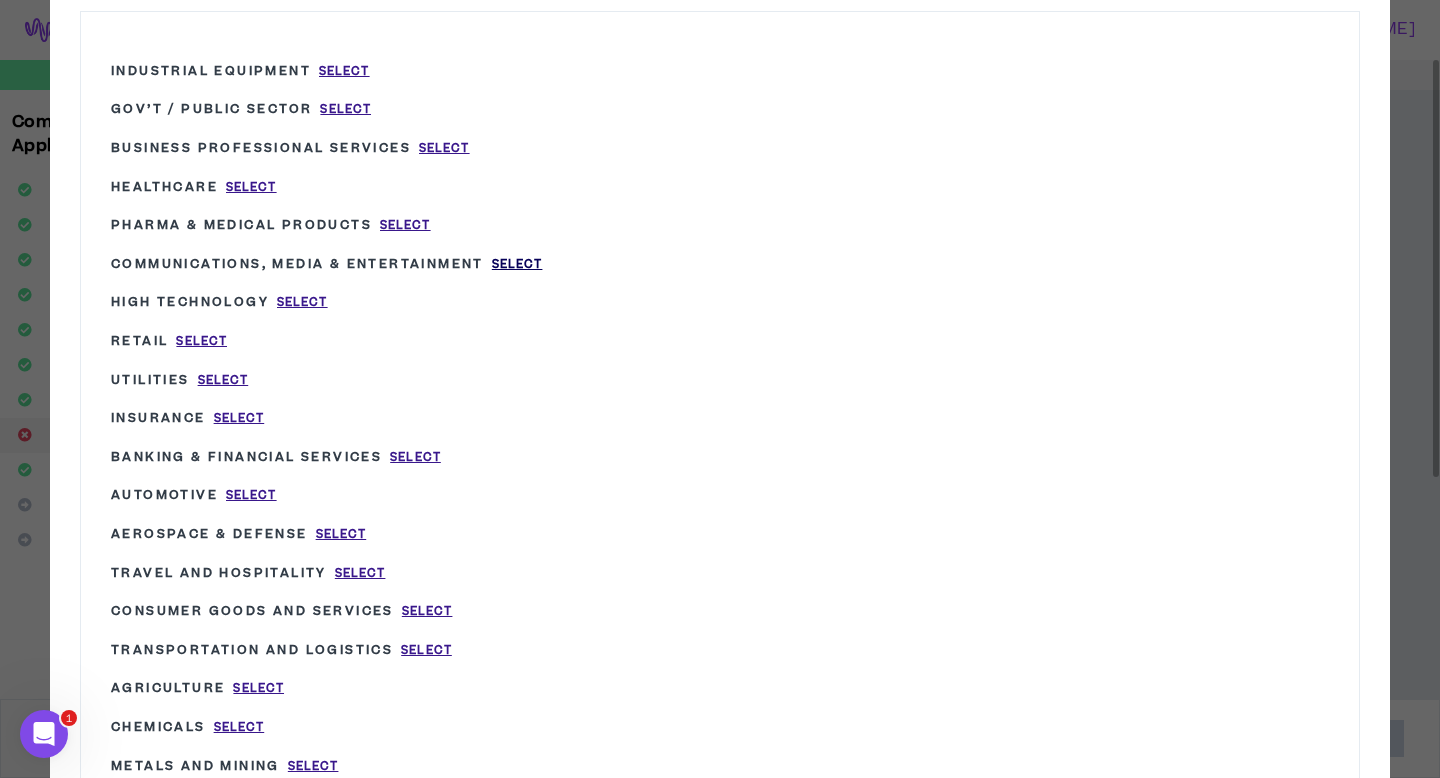 click on "Select" at bounding box center [517, 264] 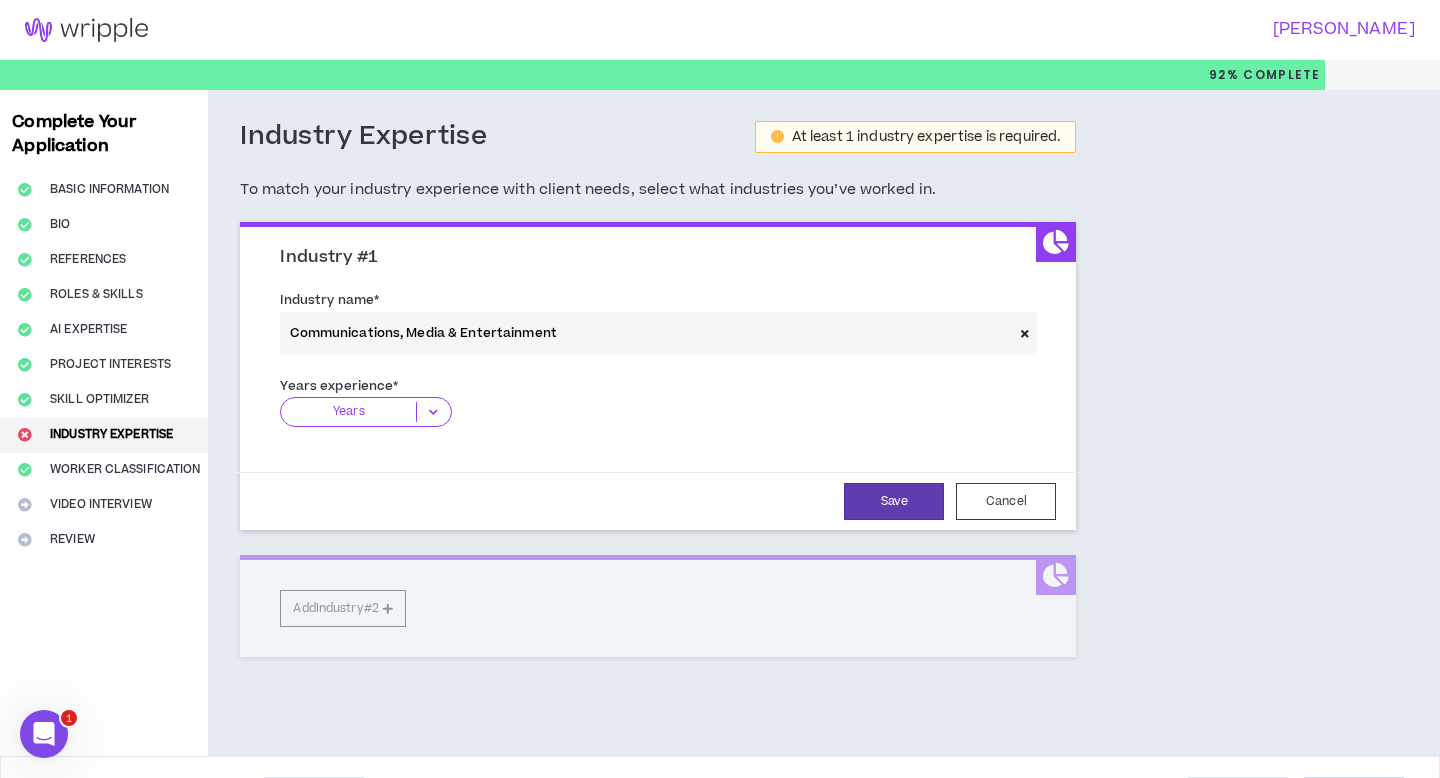 click at bounding box center (433, 412) 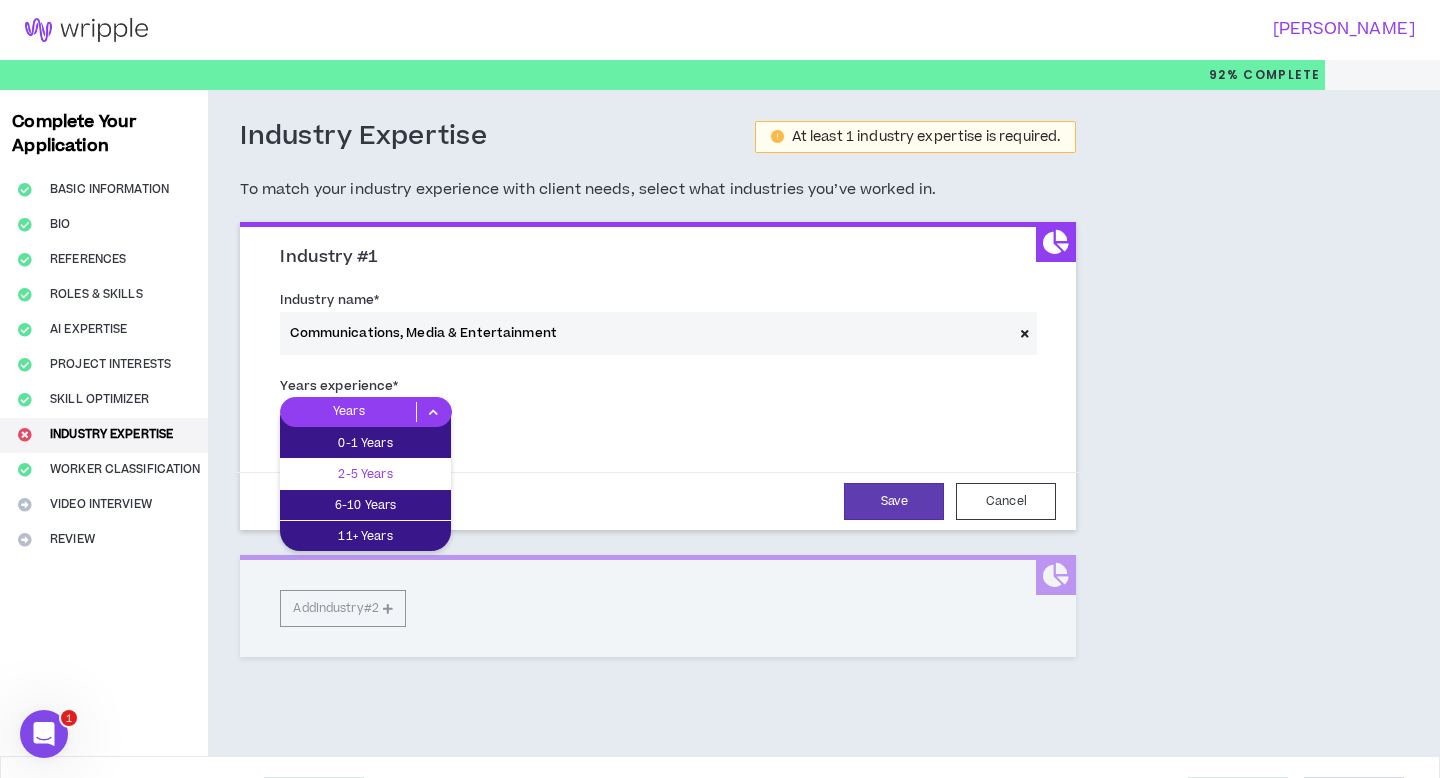 click on "2-5 Years" at bounding box center [365, 474] 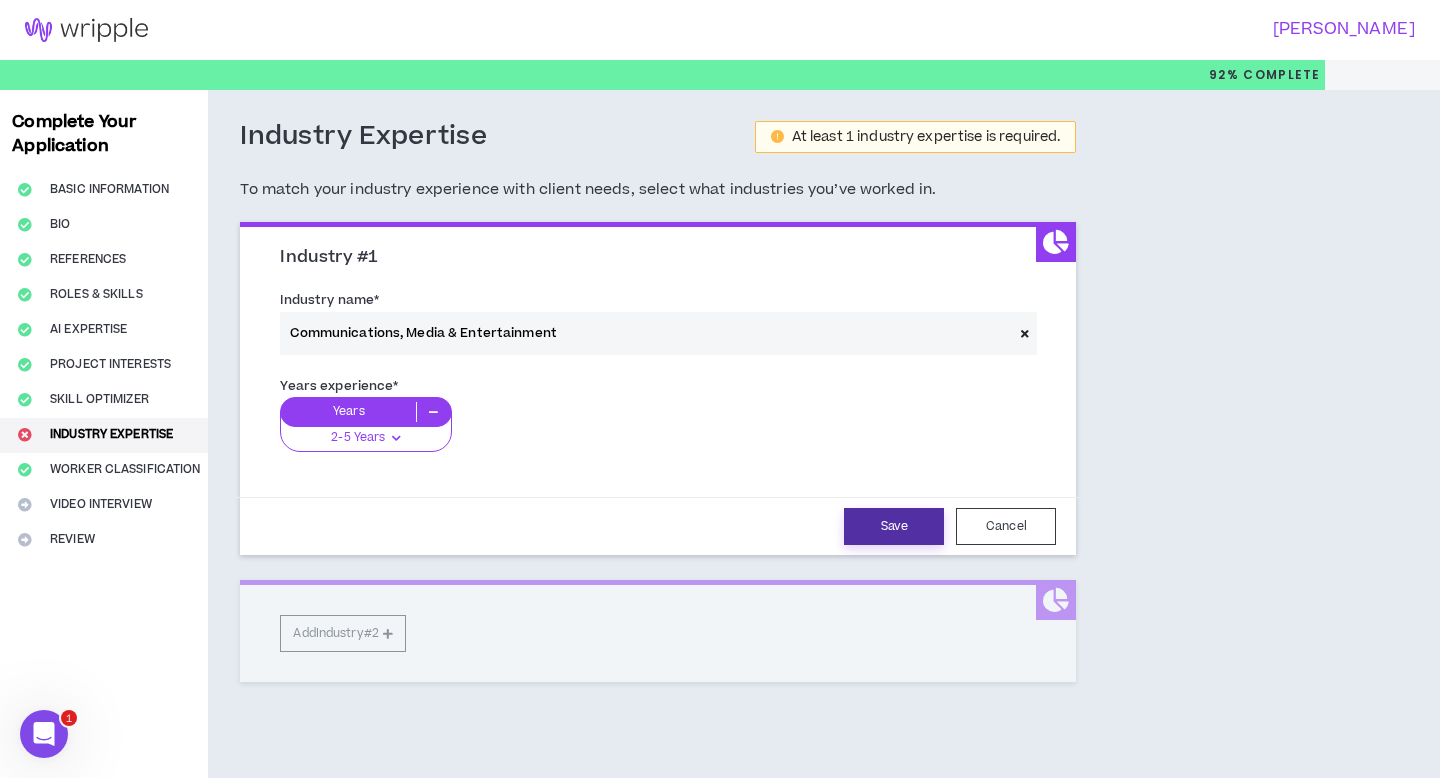 click on "Save" at bounding box center [894, 526] 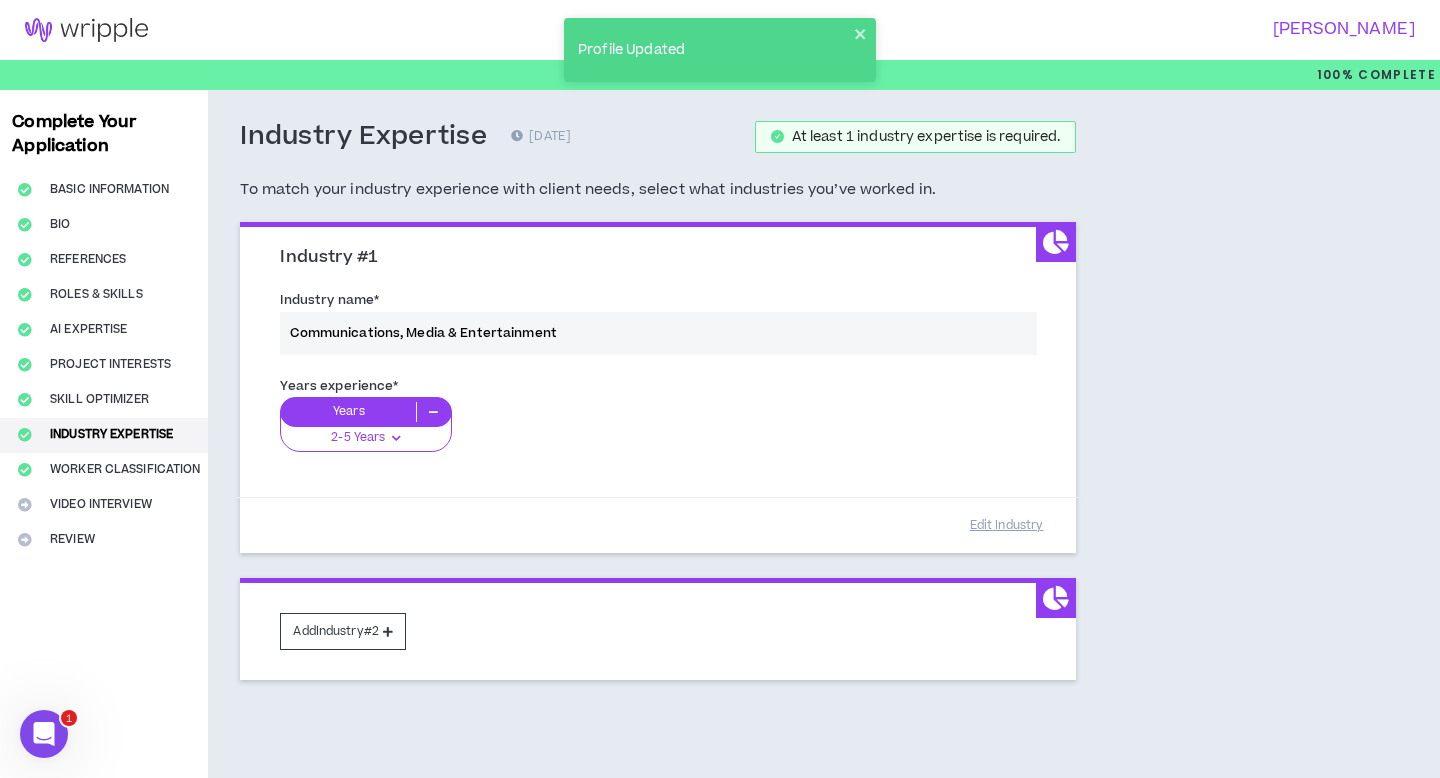 scroll, scrollTop: 80, scrollLeft: 0, axis: vertical 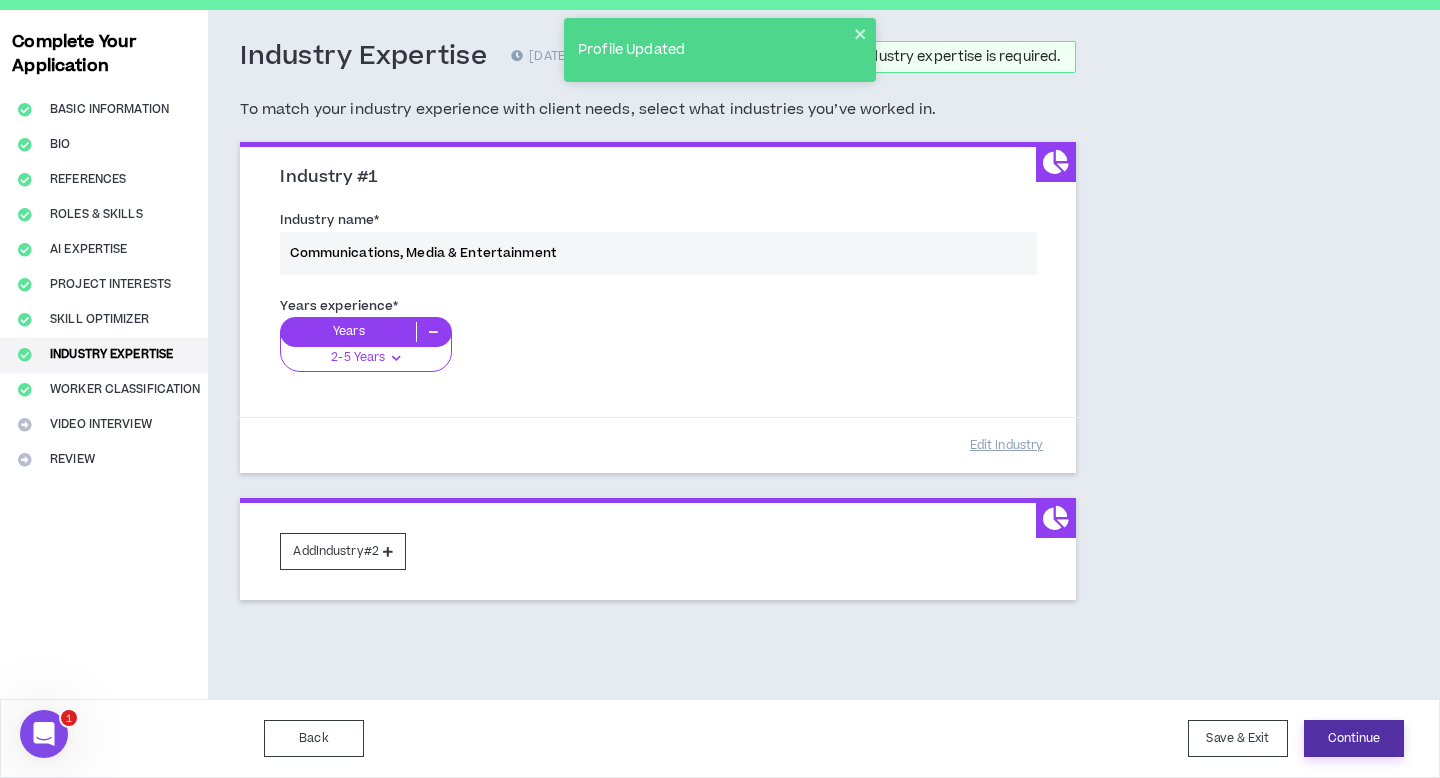click on "Continue" at bounding box center [1354, 738] 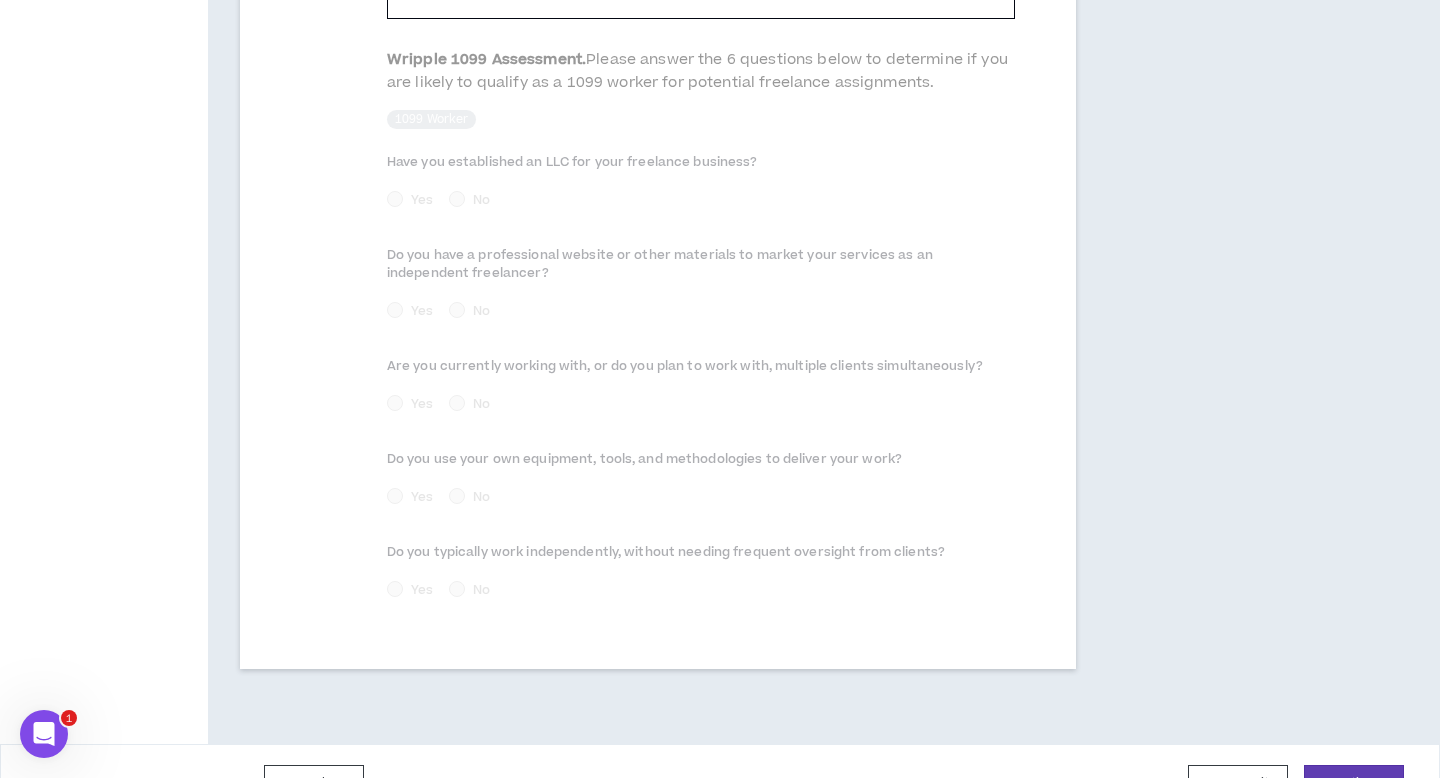 scroll, scrollTop: 1021, scrollLeft: 0, axis: vertical 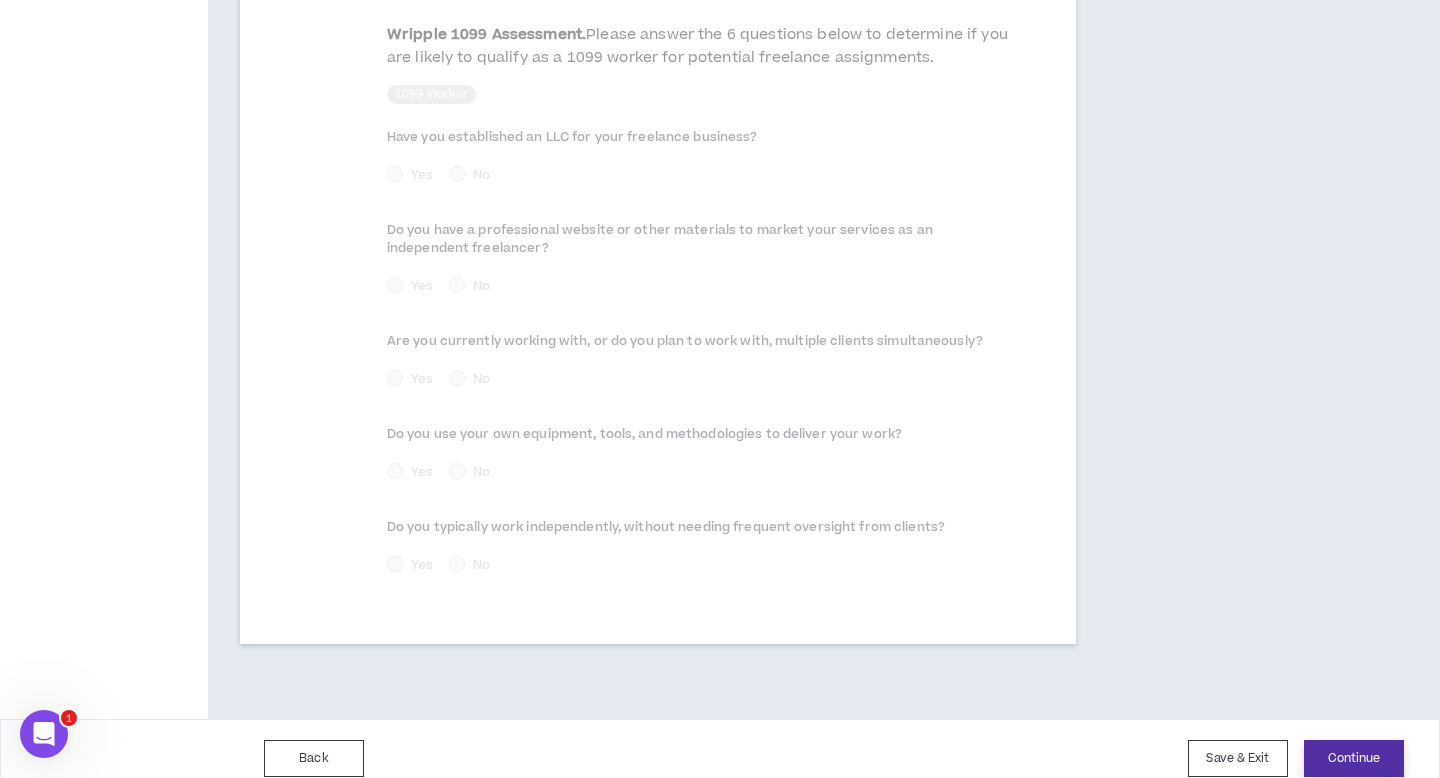 click on "Continue" at bounding box center (1354, 758) 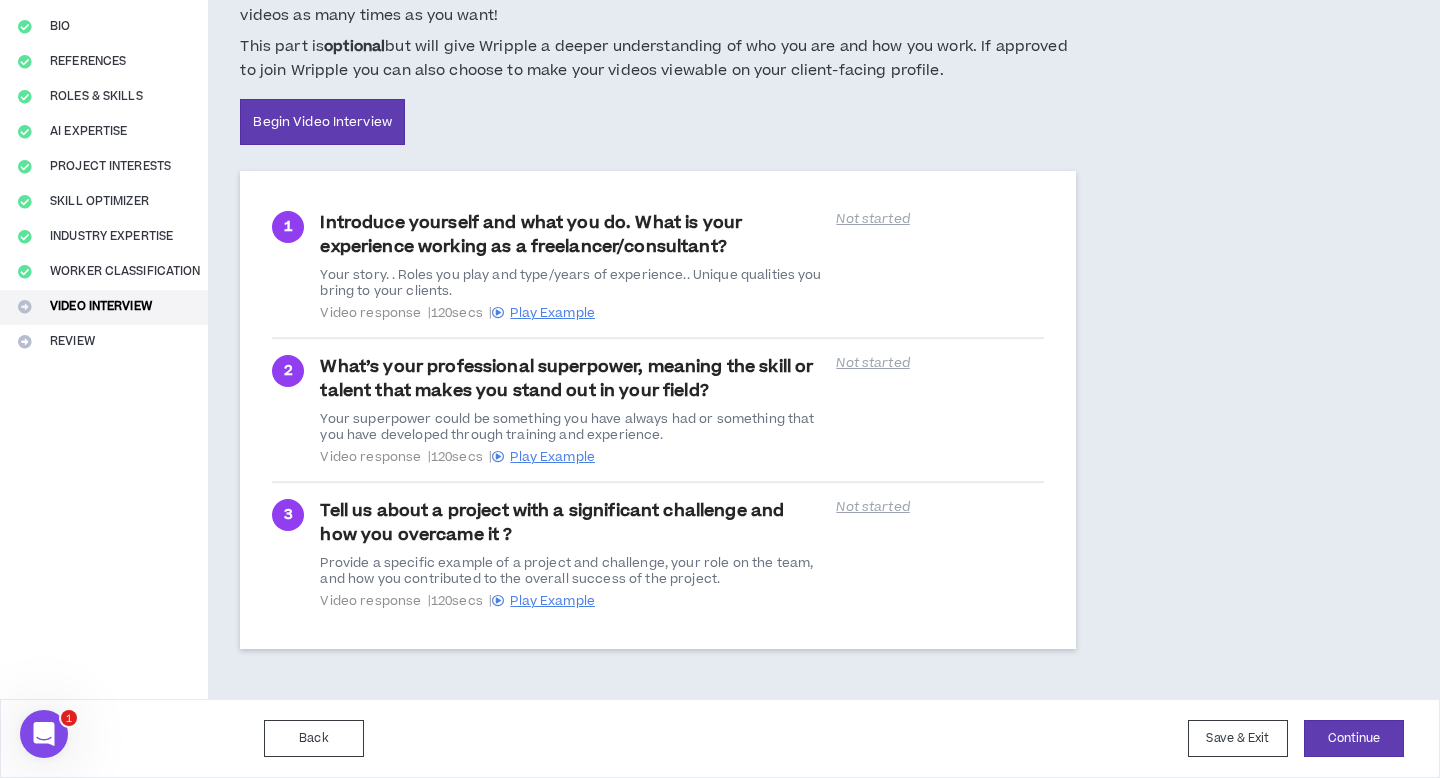 scroll, scrollTop: 0, scrollLeft: 0, axis: both 